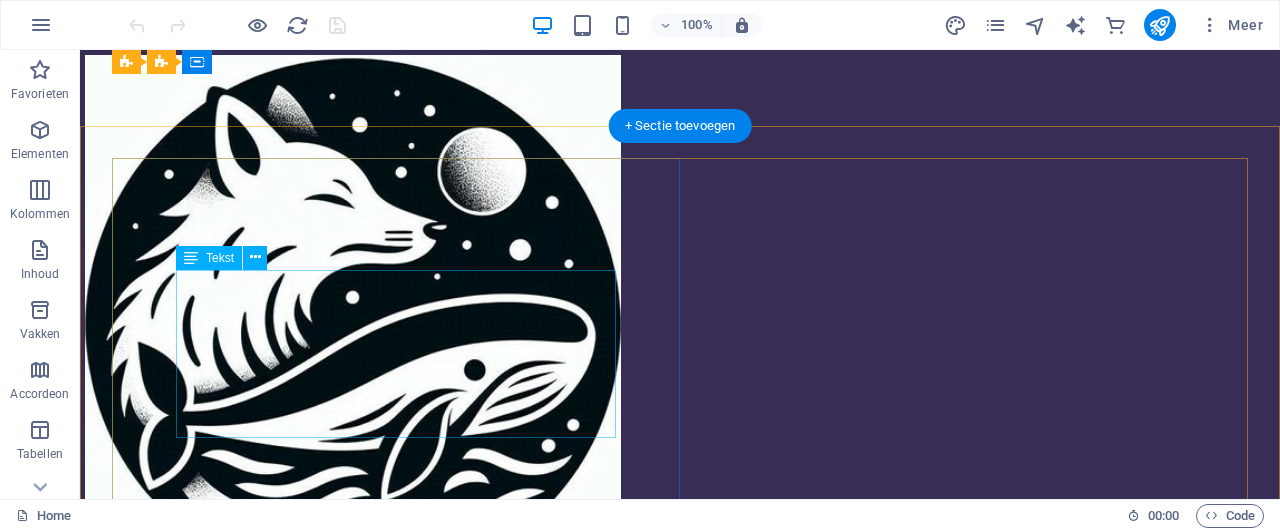 scroll, scrollTop: 0, scrollLeft: 0, axis: both 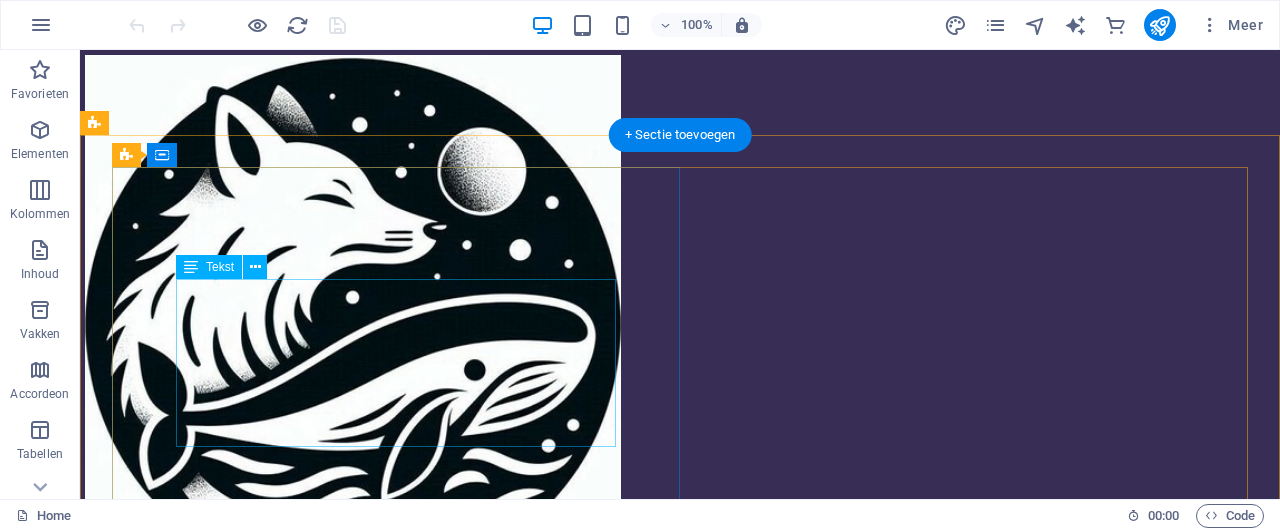 click on "het hart  fluistert het hoofd leert roepen je kunt weer luisteren - leer hoe -" at bounding box center [680, 784] 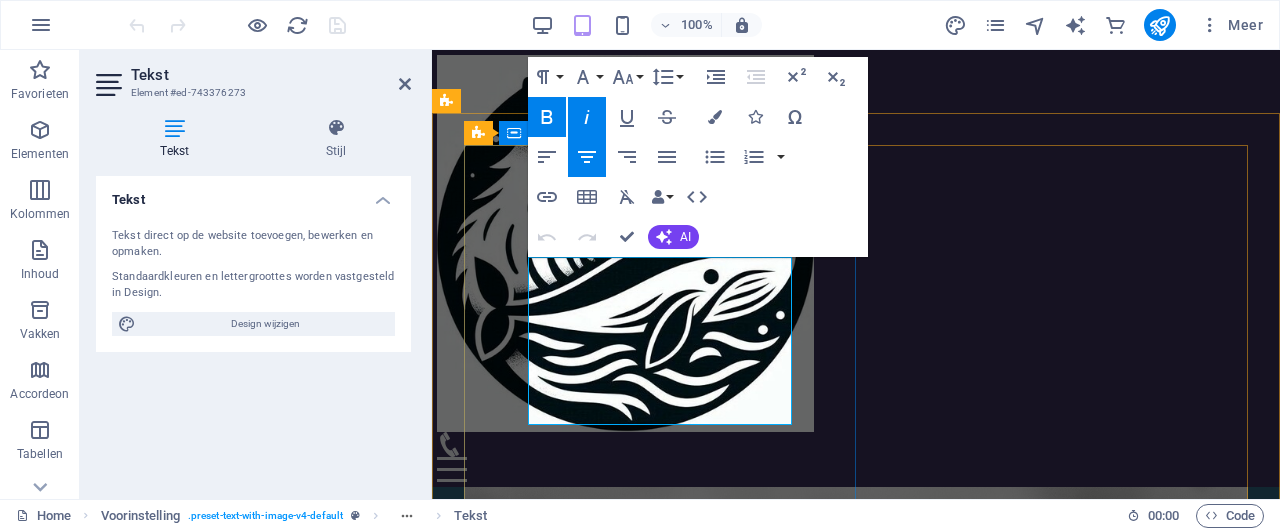 click on "het hart" at bounding box center [812, 695] 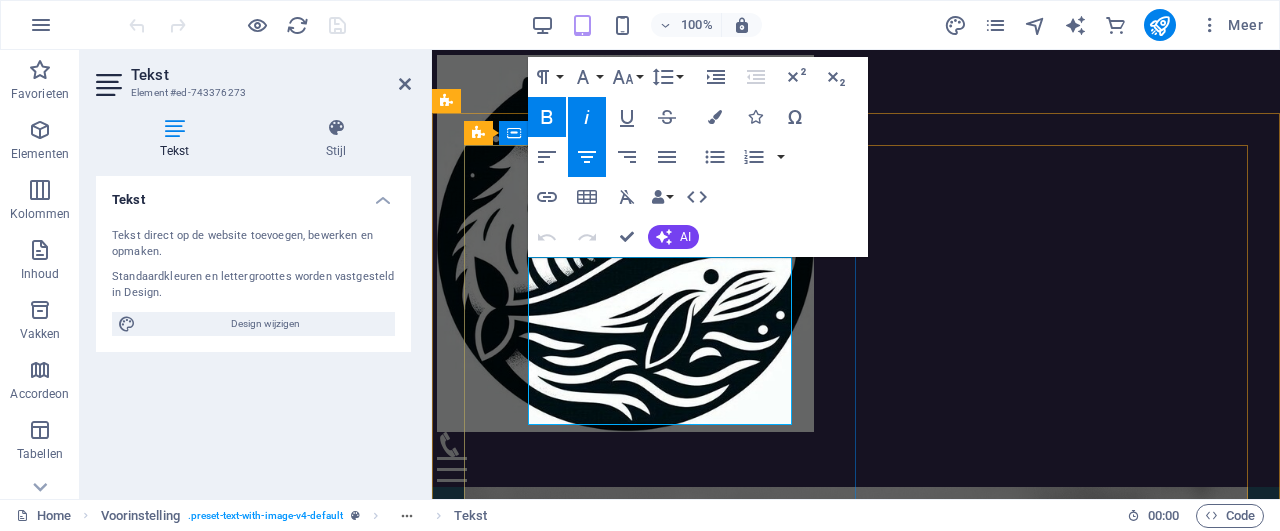 type 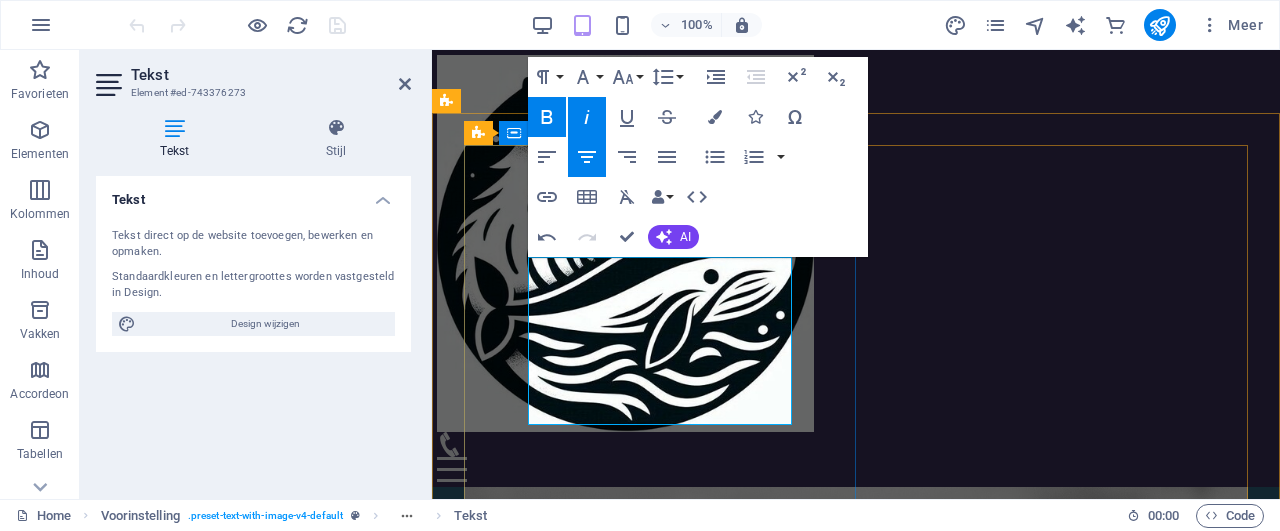 drag, startPoint x: 621, startPoint y: 369, endPoint x: 701, endPoint y: 361, distance: 80.399 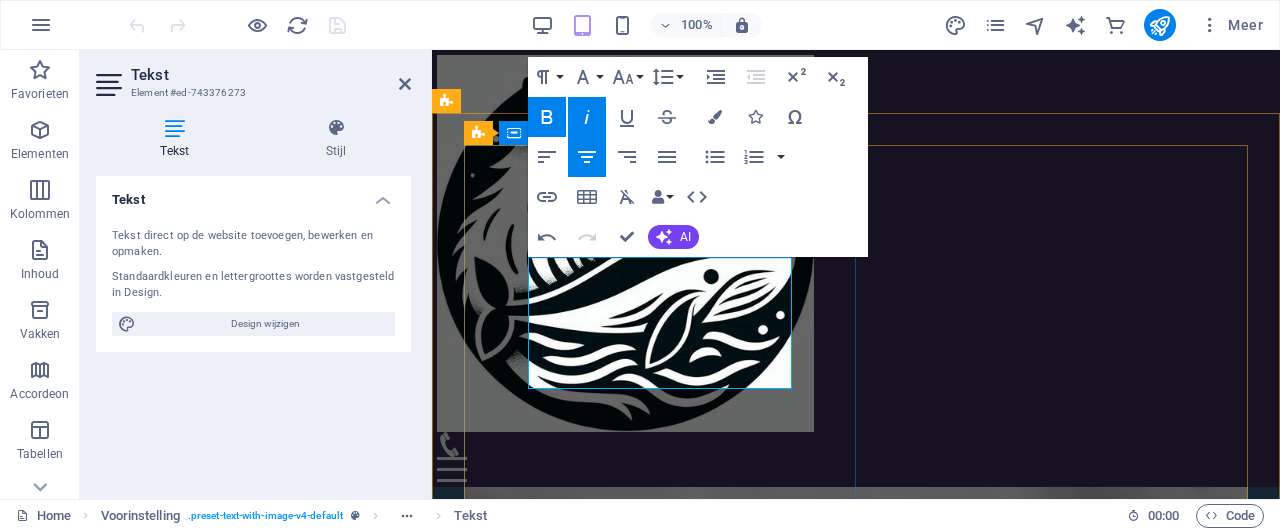 click on "je kunt meer luisteren" at bounding box center [856, 773] 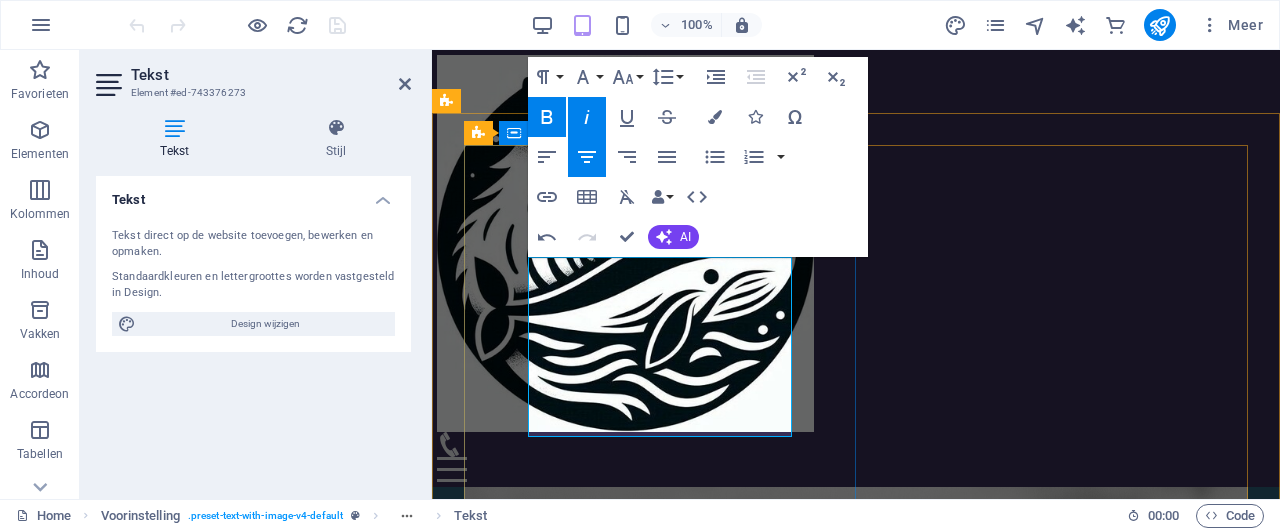 click on "als je" at bounding box center (856, 810) 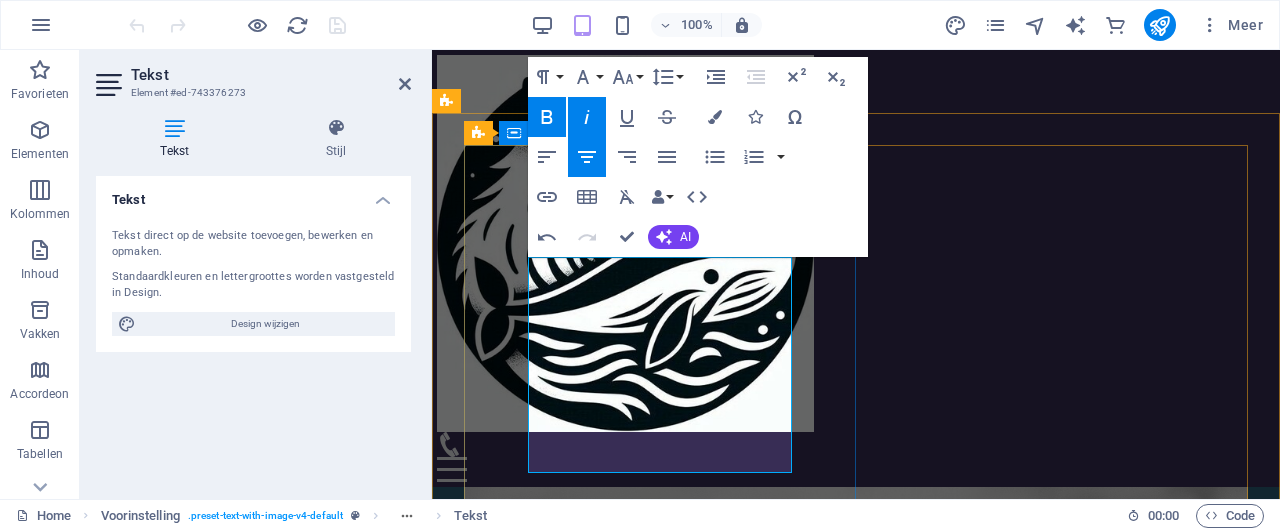 click on "als je" at bounding box center [856, 828] 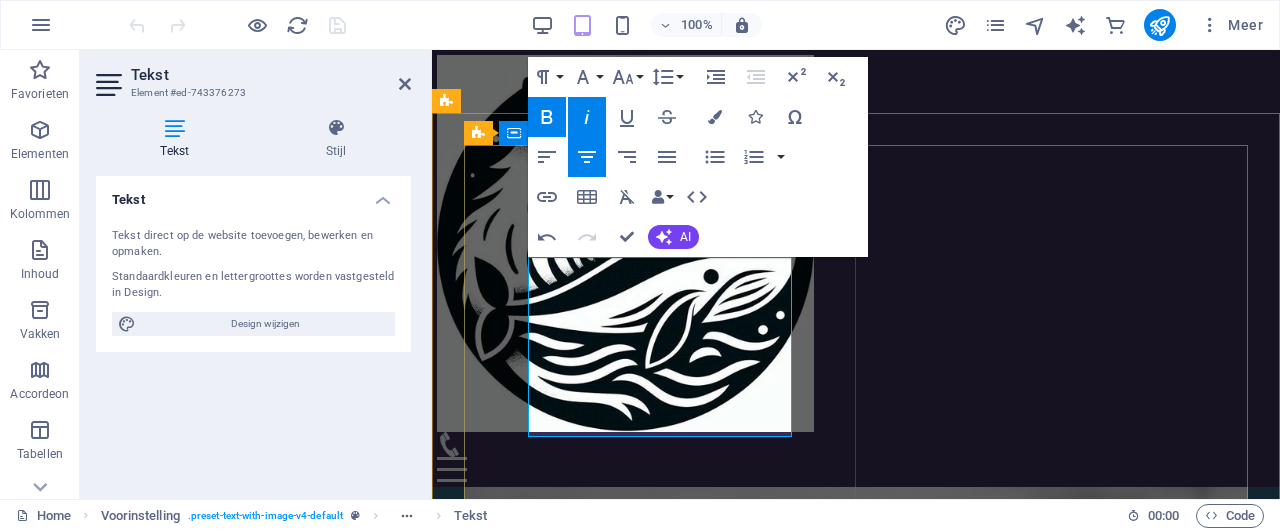click on "onze harten" at bounding box center (802, 701) 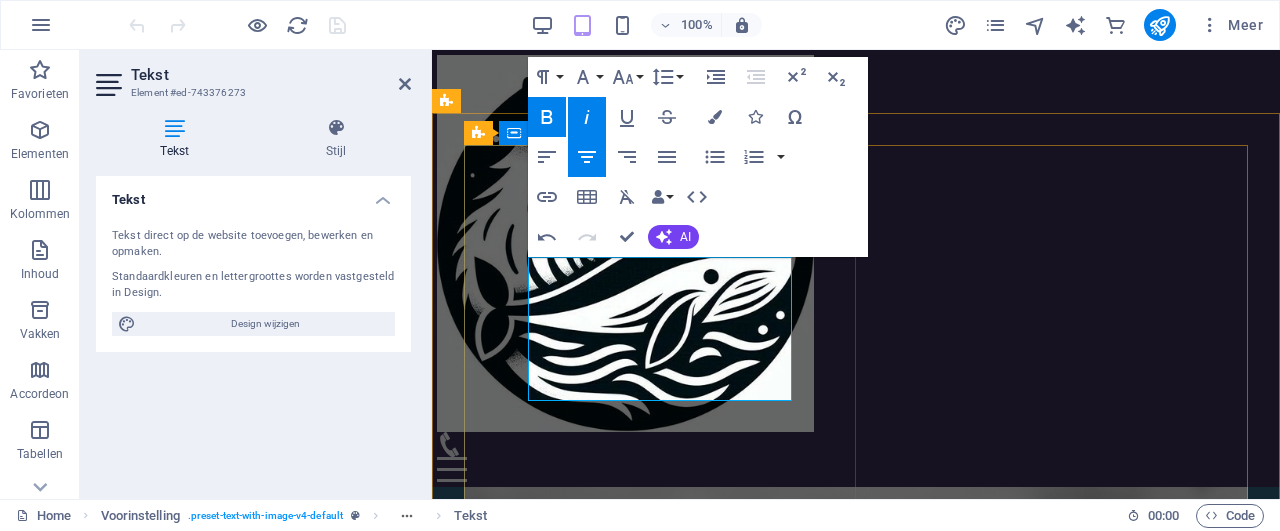 click on "je hoofd leerde roepen" at bounding box center (855, 719) 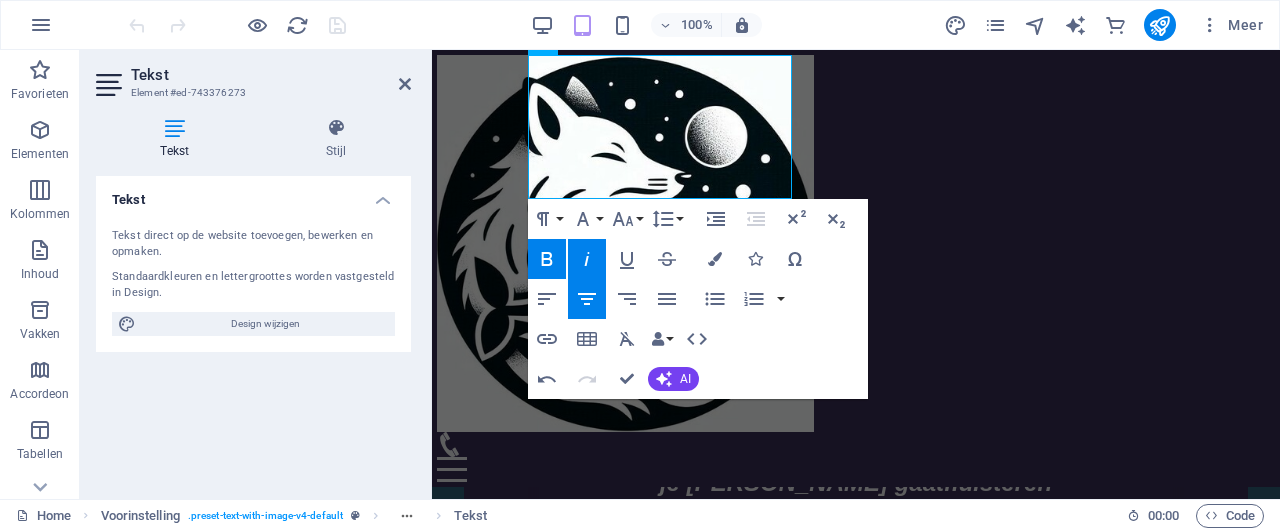 scroll, scrollTop: 208, scrollLeft: 0, axis: vertical 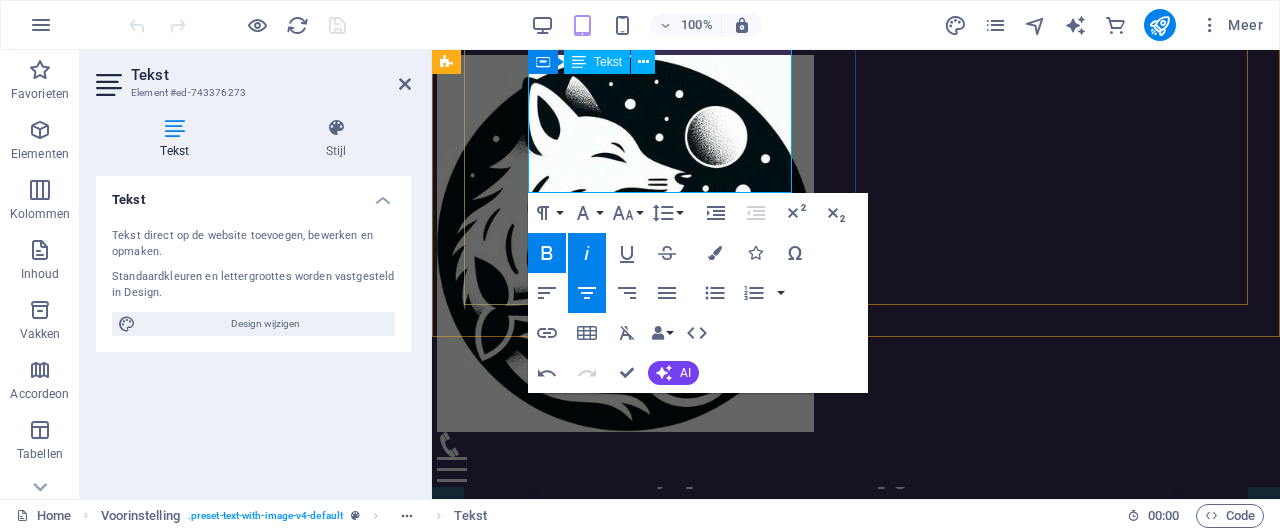 click on "om weer luisteren" at bounding box center [859, 583] 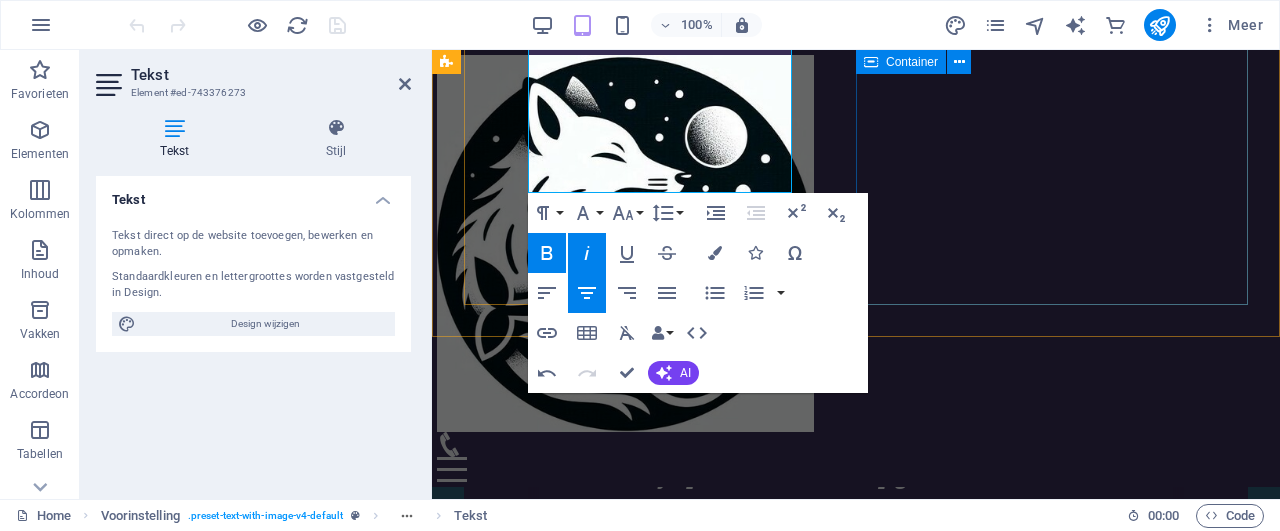 click at bounding box center (856, 995) 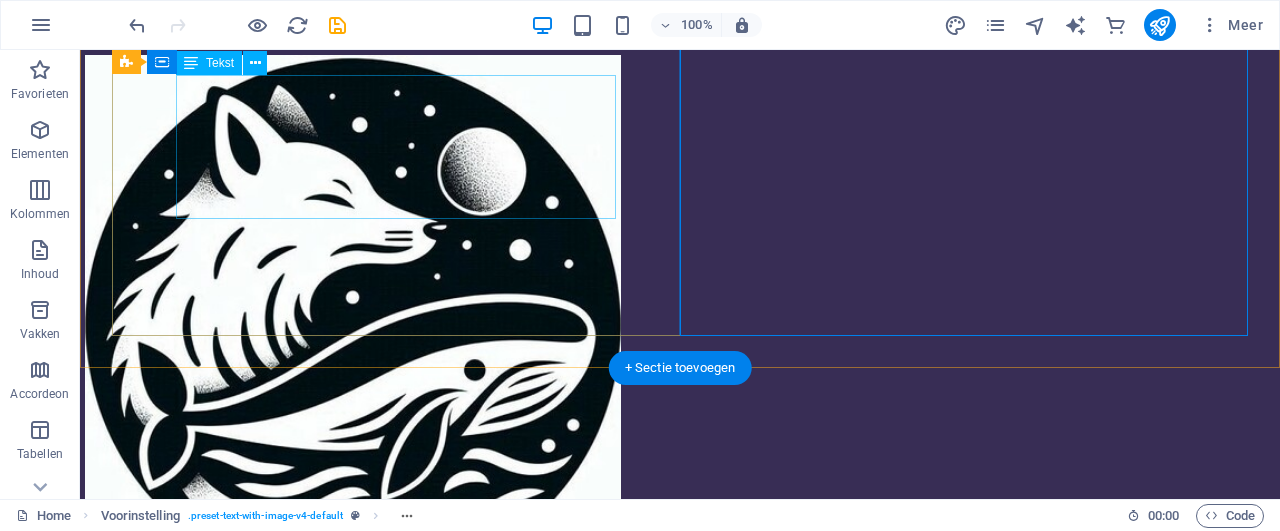 click on "je hart gaat  fluisteren een hoofd leert roepen   om weer luisteren" at bounding box center [680, 556] 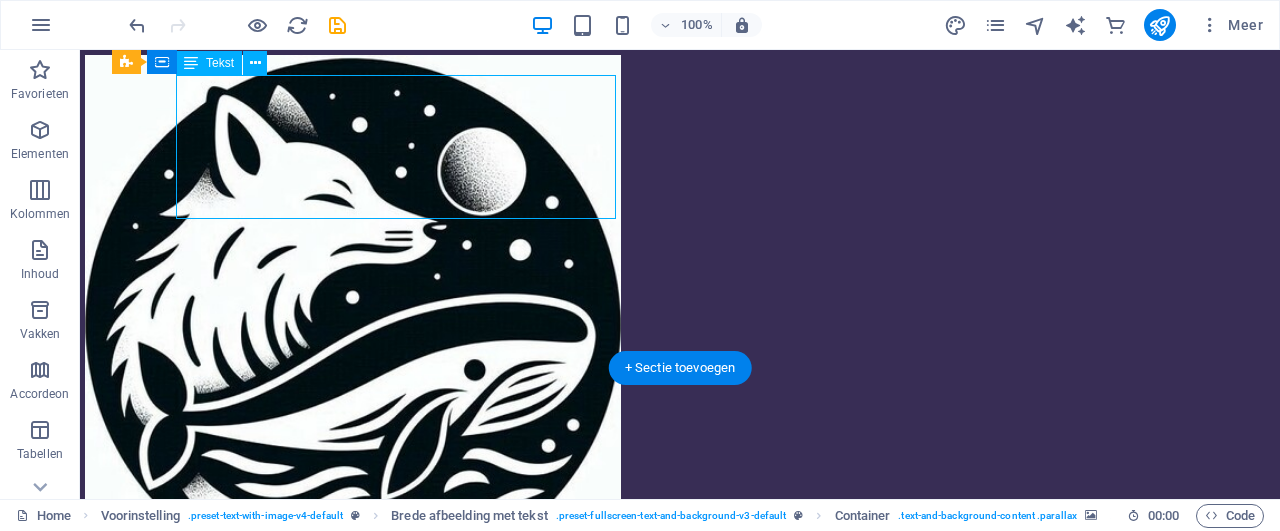 click on "je hart gaat  fluisteren een hoofd leert roepen   om weer luisteren" at bounding box center [680, 556] 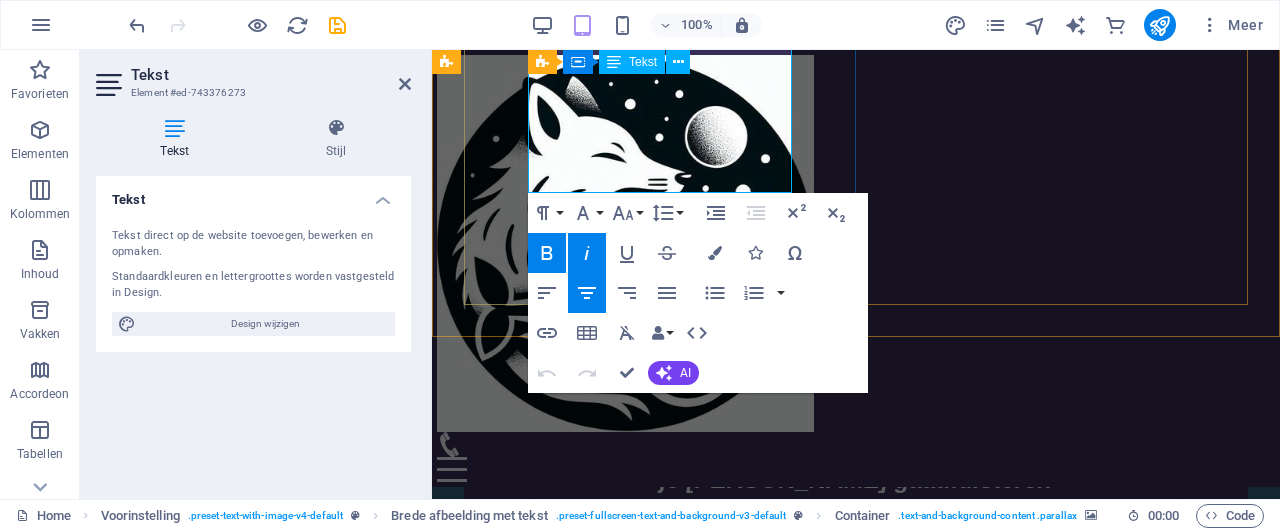 click on "om weer luisteren" at bounding box center (859, 587) 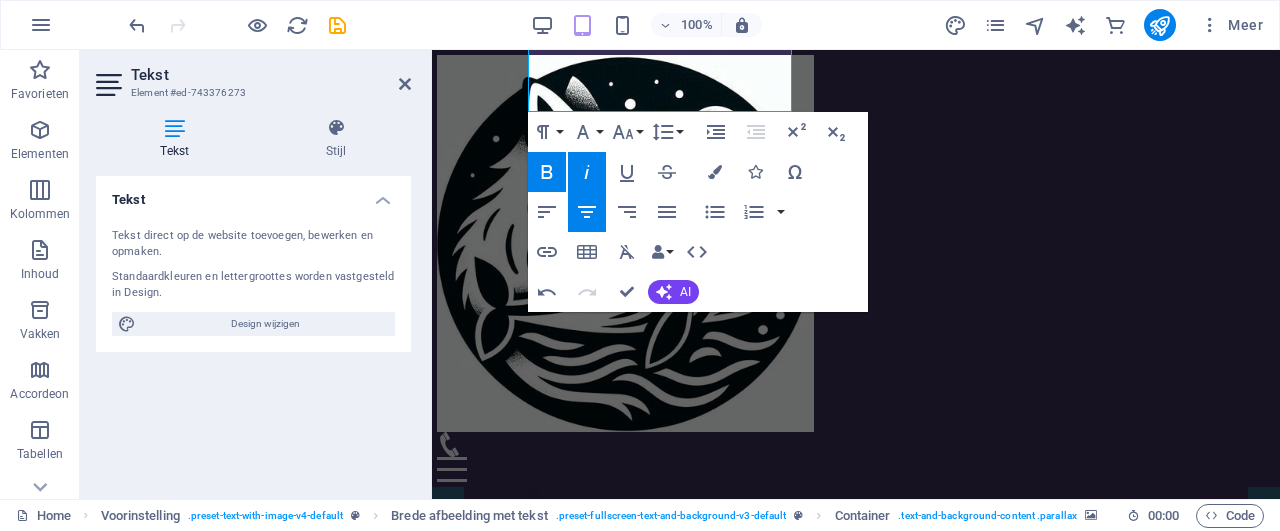 scroll, scrollTop: 208, scrollLeft: 0, axis: vertical 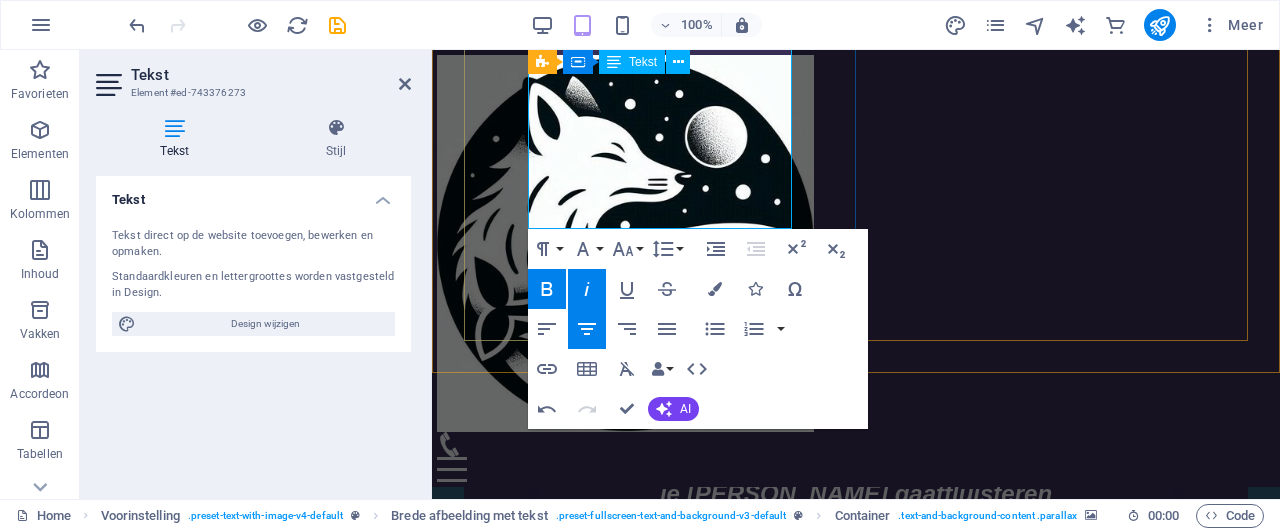 click on "om weer te kunnen  luisteren" at bounding box center [856, 602] 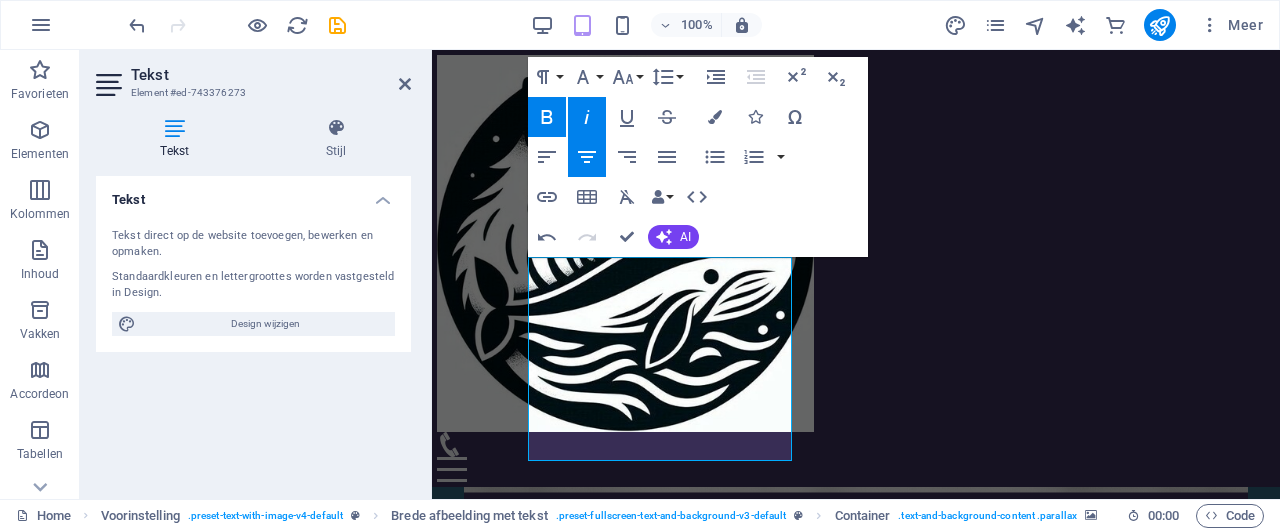 scroll, scrollTop: 0, scrollLeft: 0, axis: both 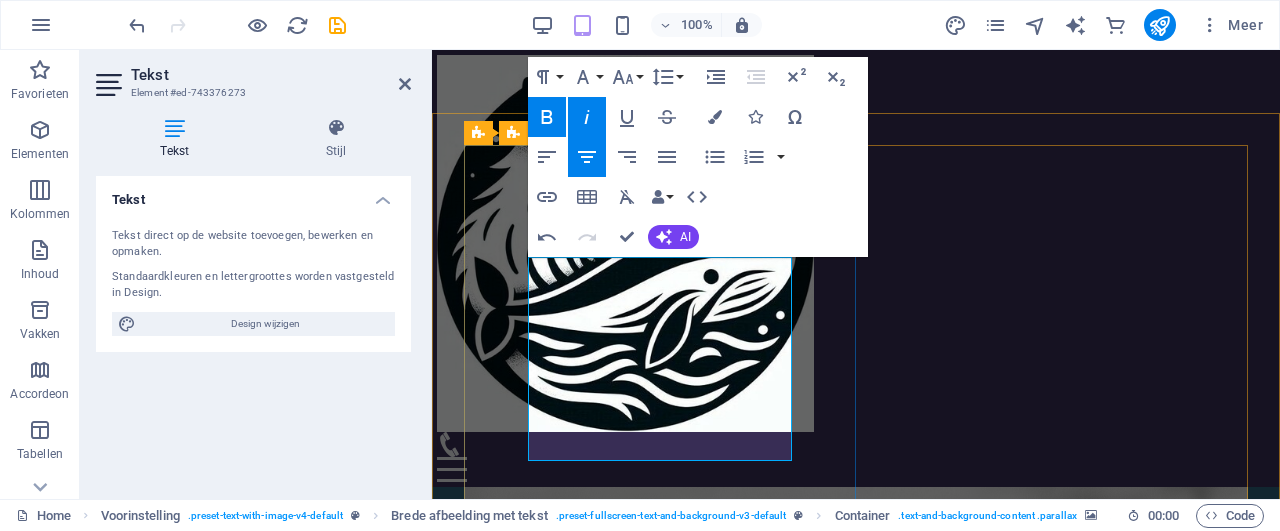 click on "fluisteren" at bounding box center [998, 713] 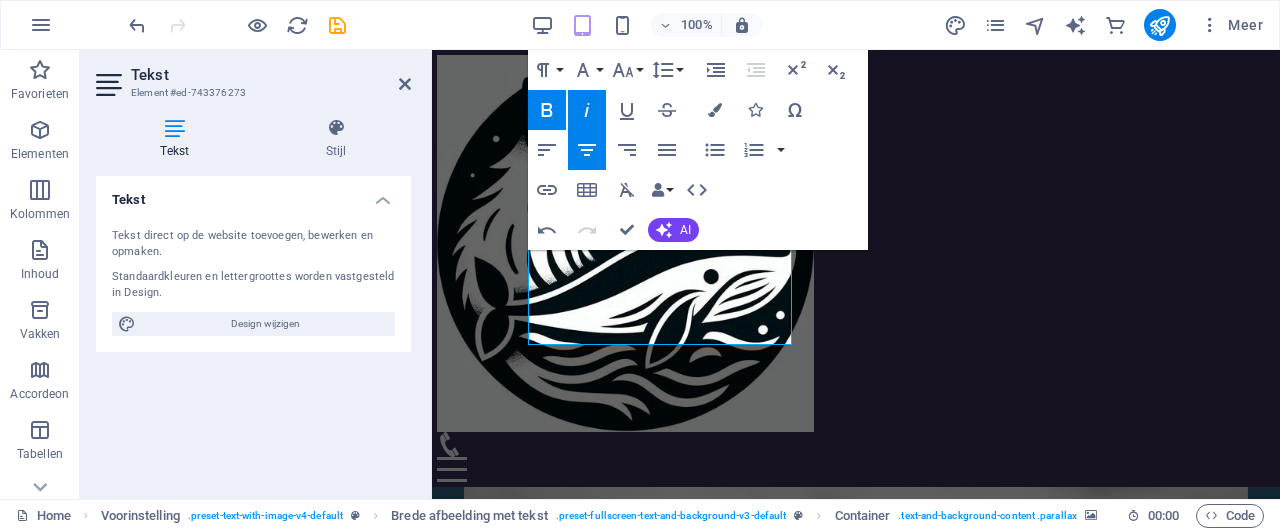 scroll, scrollTop: 208, scrollLeft: 0, axis: vertical 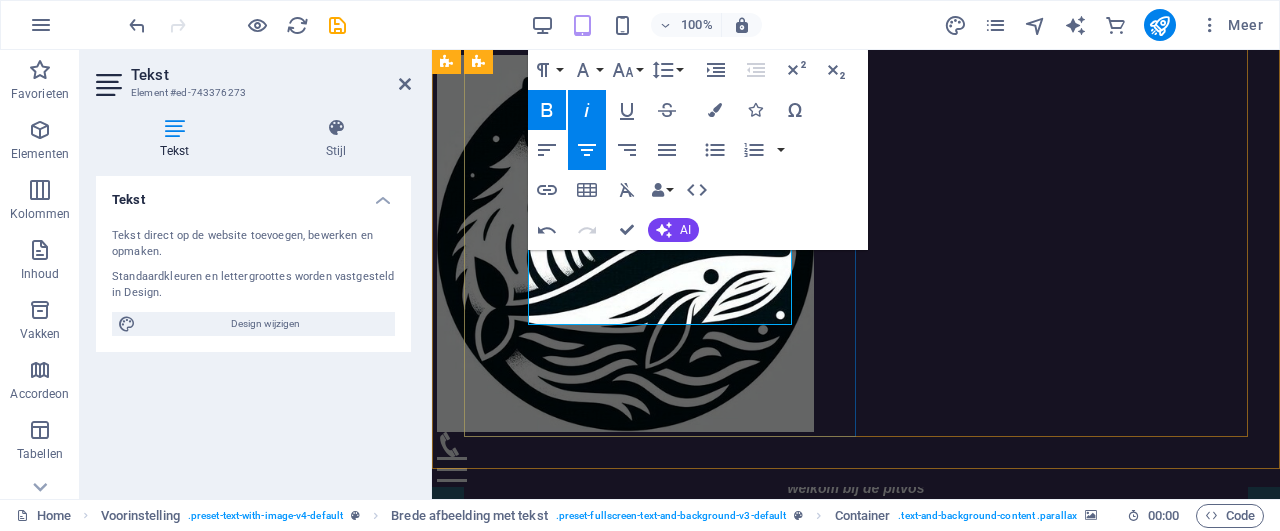 click on "om weer te kunnen luisteren," at bounding box center (856, 686) 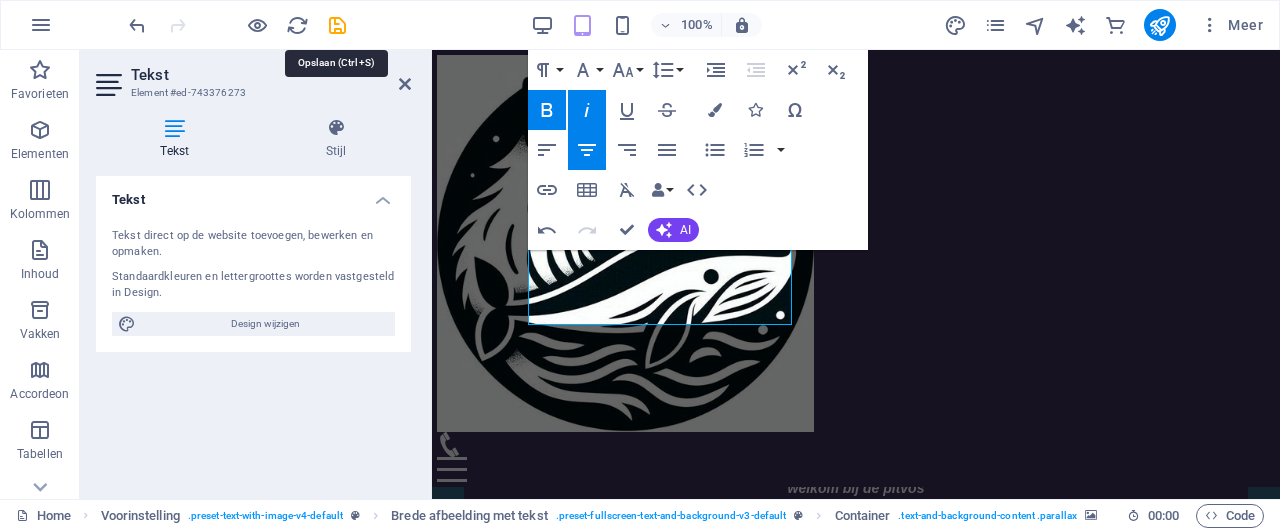click at bounding box center [337, 25] 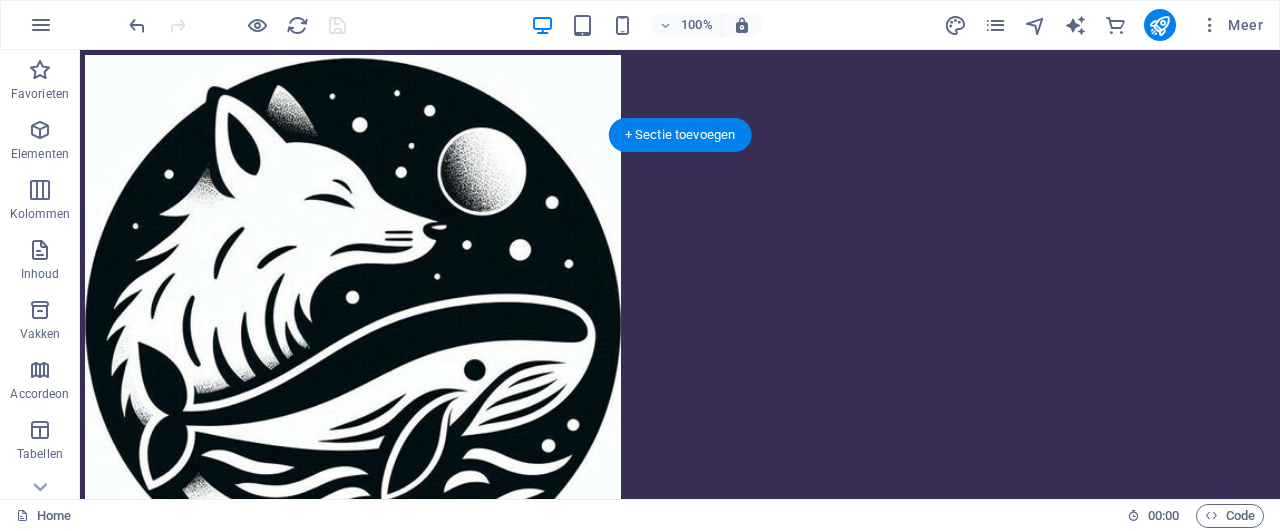 scroll, scrollTop: 0, scrollLeft: 0, axis: both 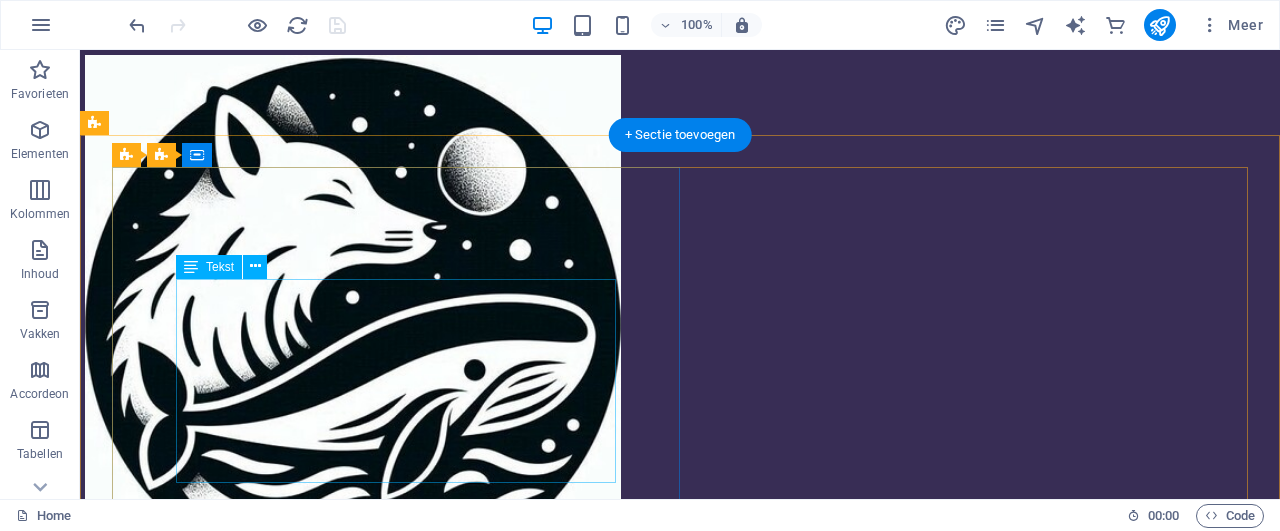 click on "je hart gaat  fluisteren, het hoofd leert roepen   wie niet horen wil, moet voelen, om weer te kunnen luisteren" at bounding box center [680, 820] 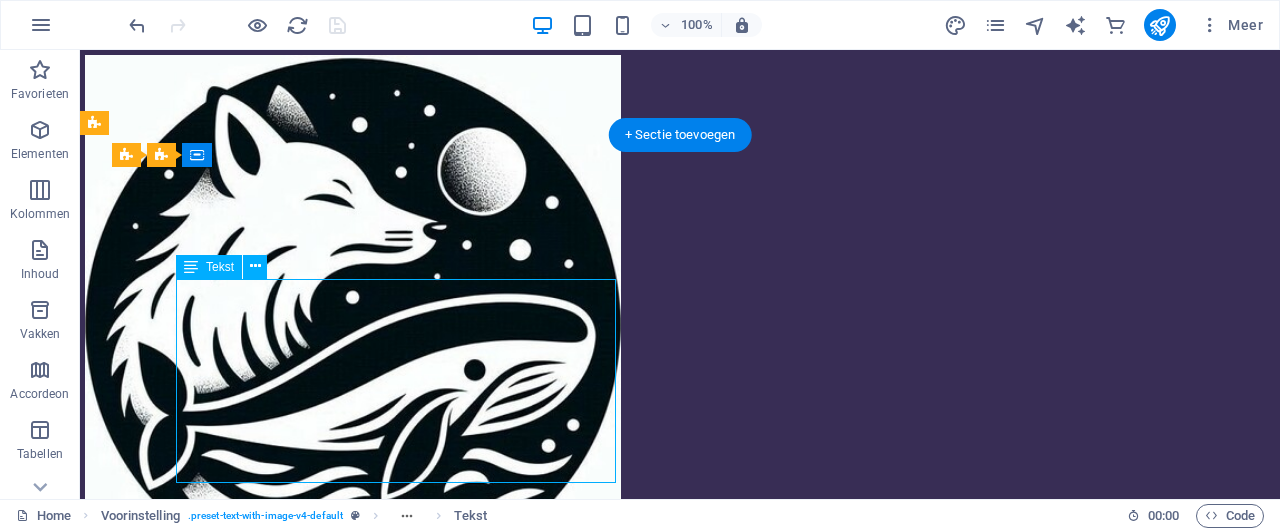 click on "je hart gaat  fluisteren, het hoofd leert roepen   wie niet horen wil, moet voelen, om weer te kunnen luisteren" at bounding box center [680, 820] 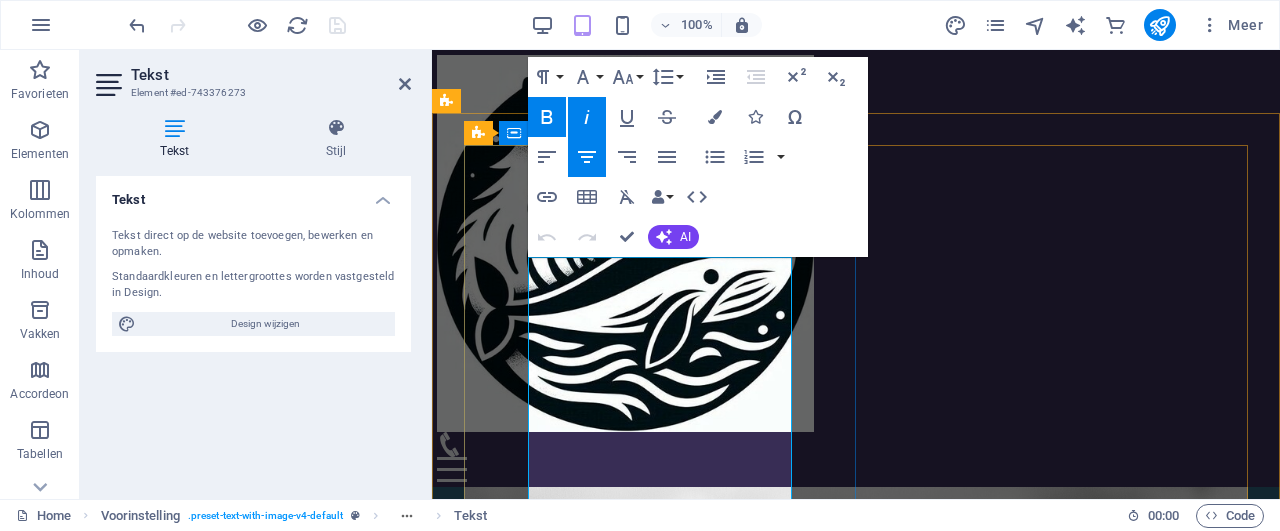 click on "je hart gaat" at bounding box center (799, 713) 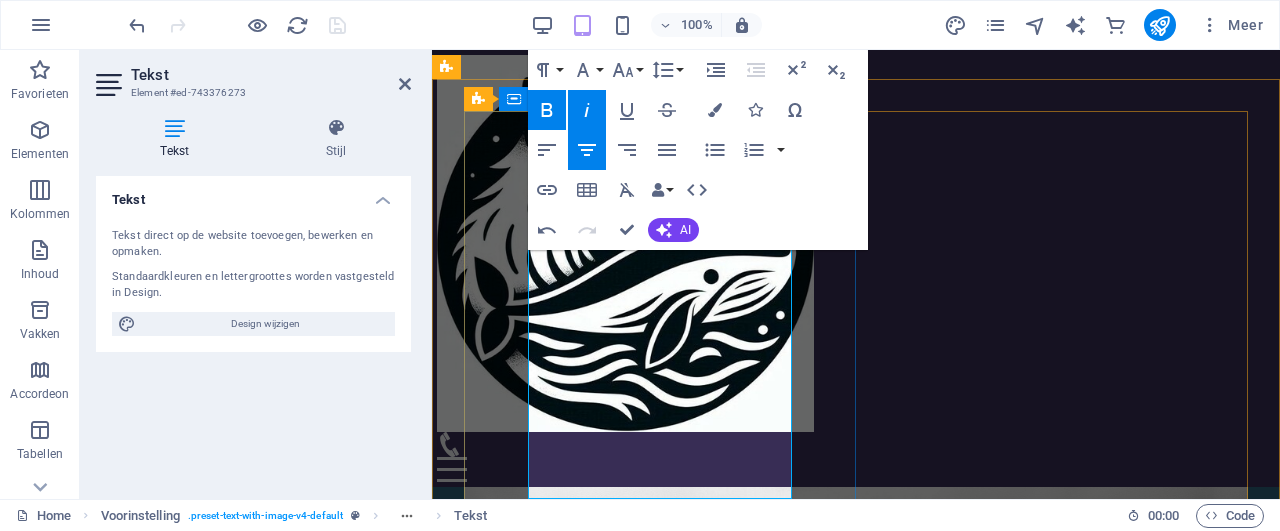 scroll, scrollTop: 34, scrollLeft: 0, axis: vertical 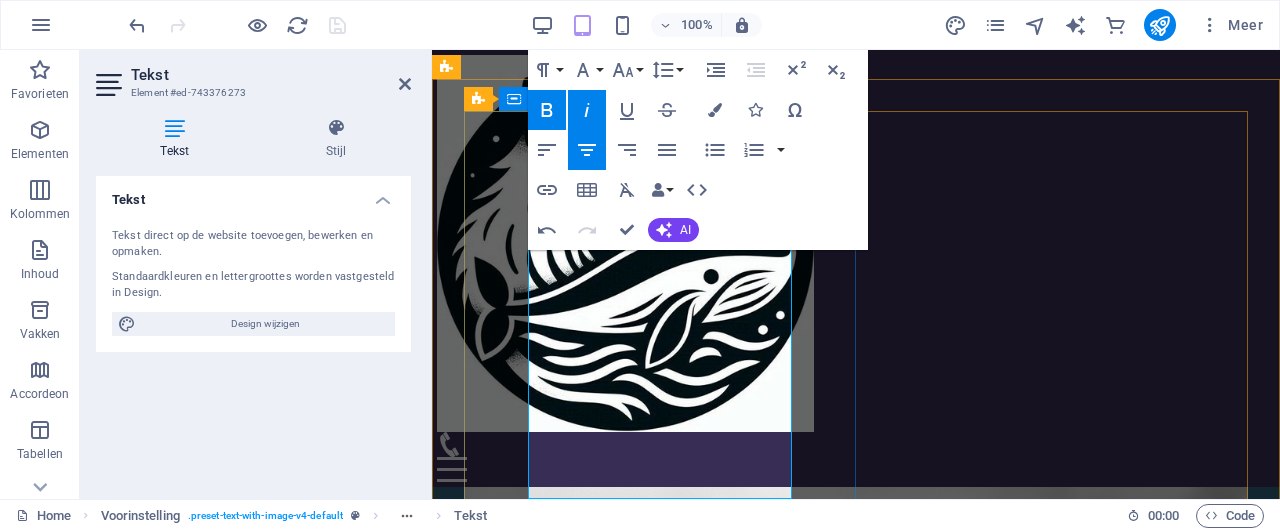 type 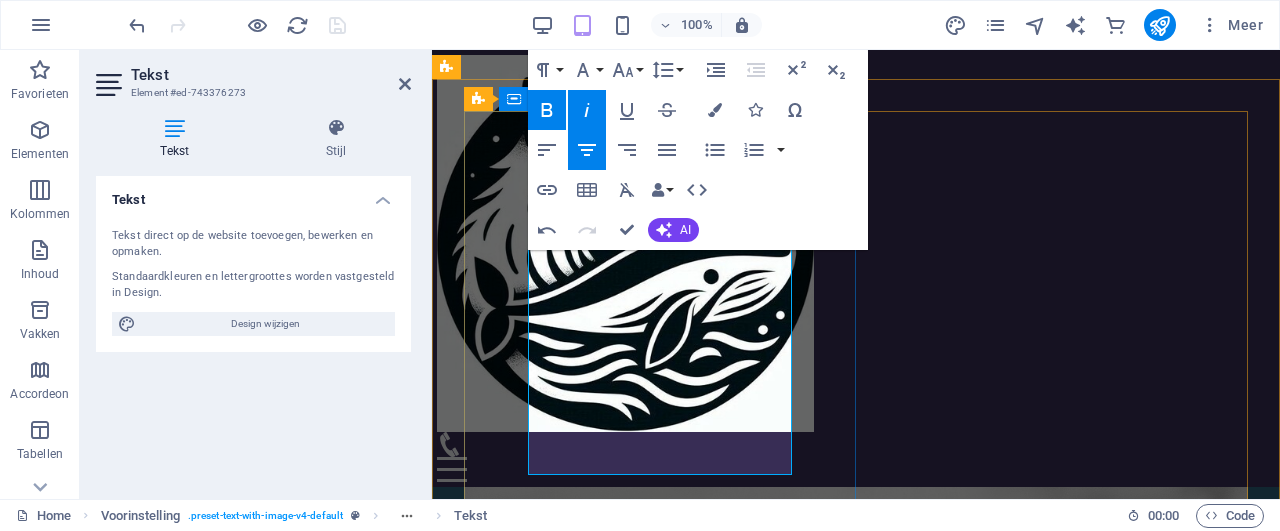 click on "wie niet horen wil, moet voelen," at bounding box center [859, 811] 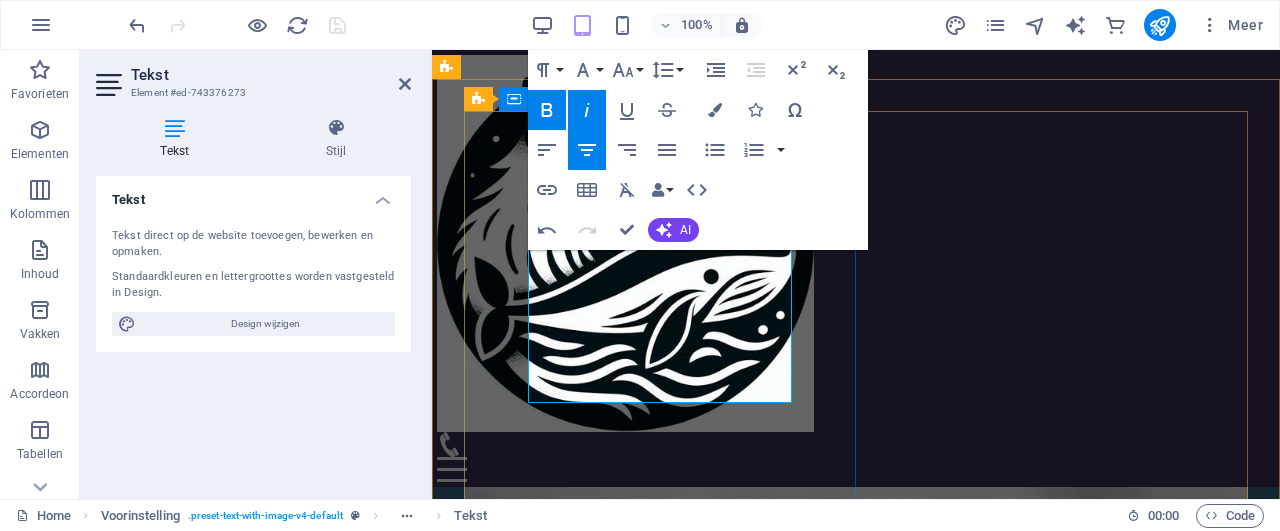 click on "om weer te kunnen luisteren" at bounding box center [859, 775] 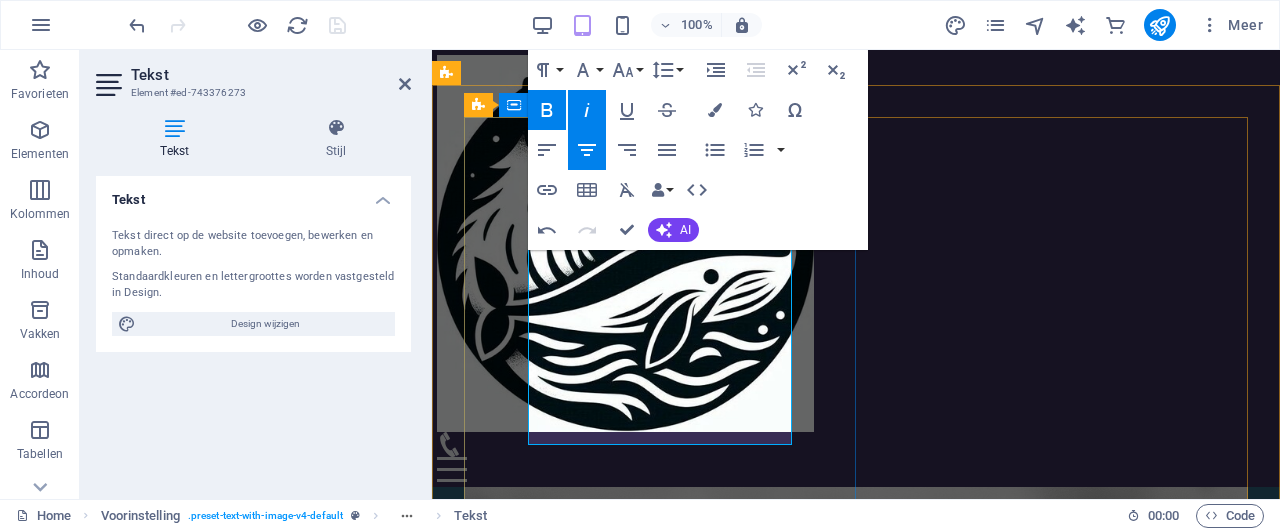 scroll, scrollTop: 0, scrollLeft: 0, axis: both 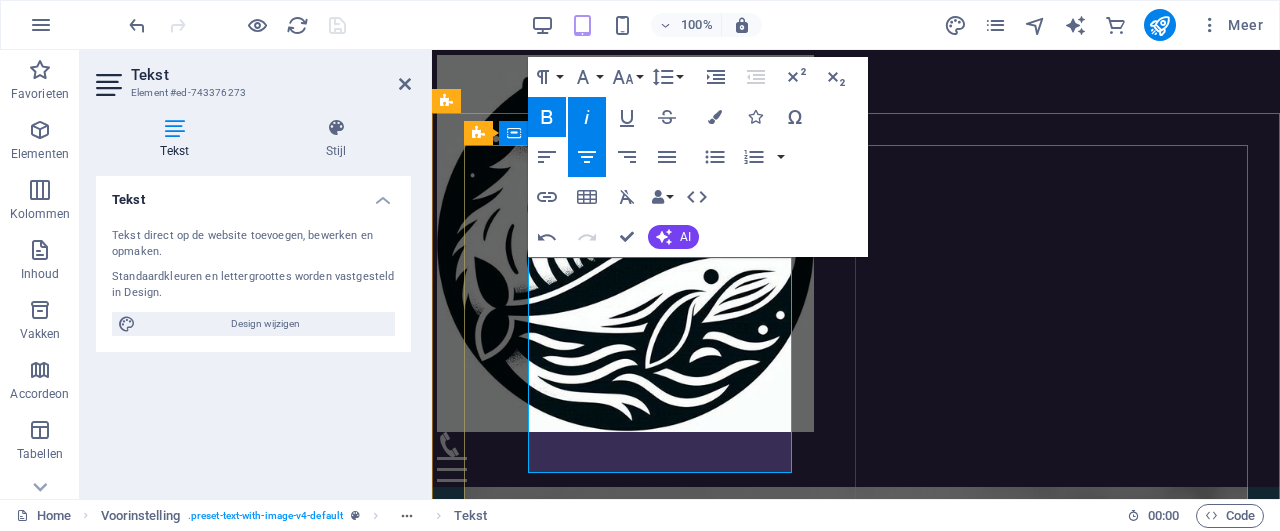 click on "e hart gaat" at bounding box center (798, 719) 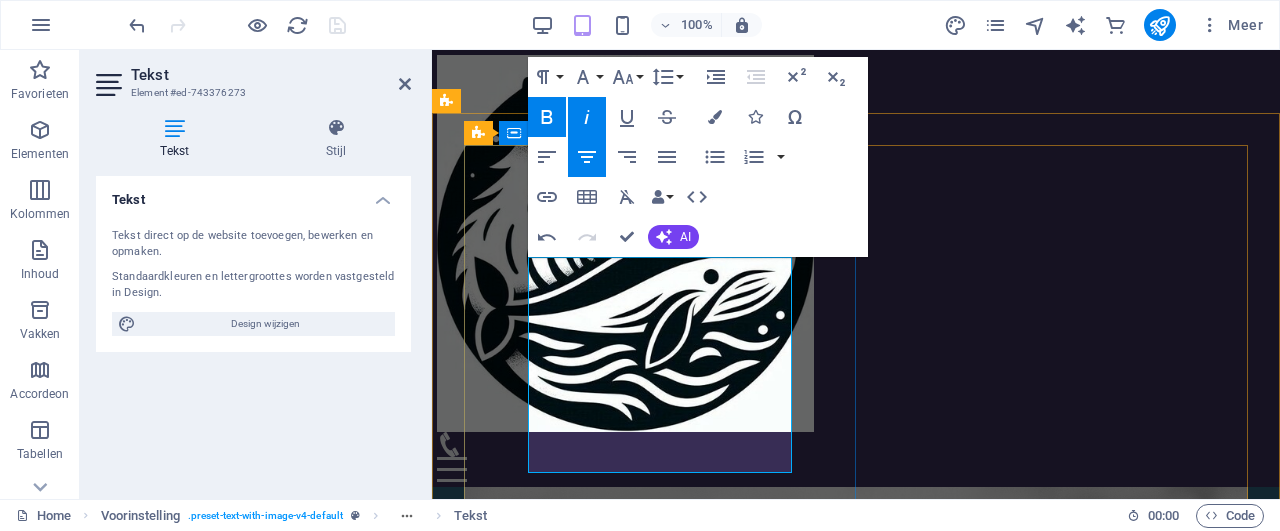 click on "het hoofd leert roepen" at bounding box center [855, 755] 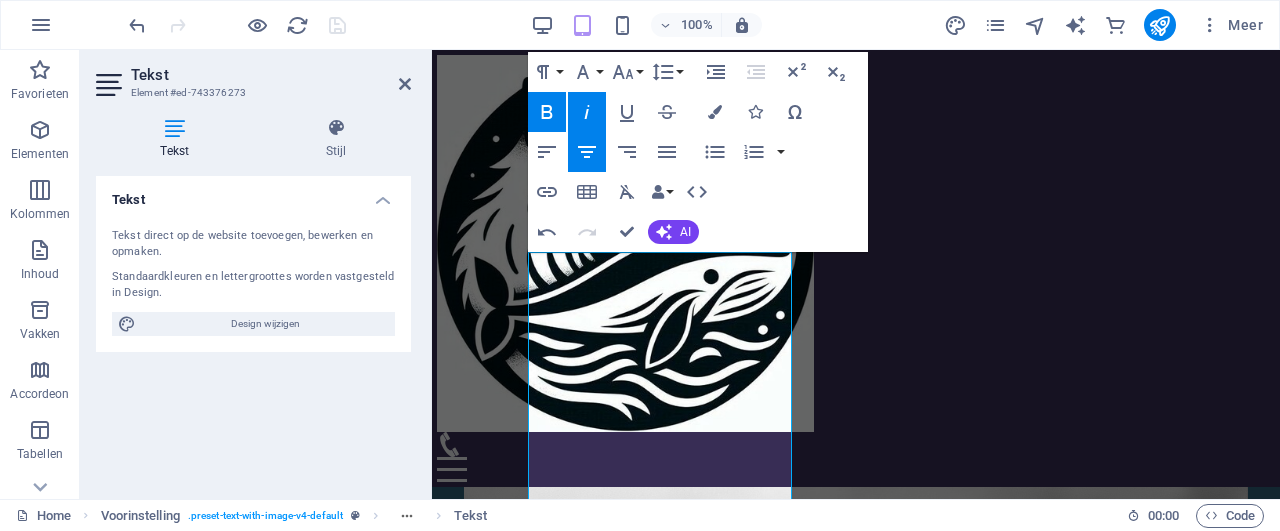 click at bounding box center (856, 326) 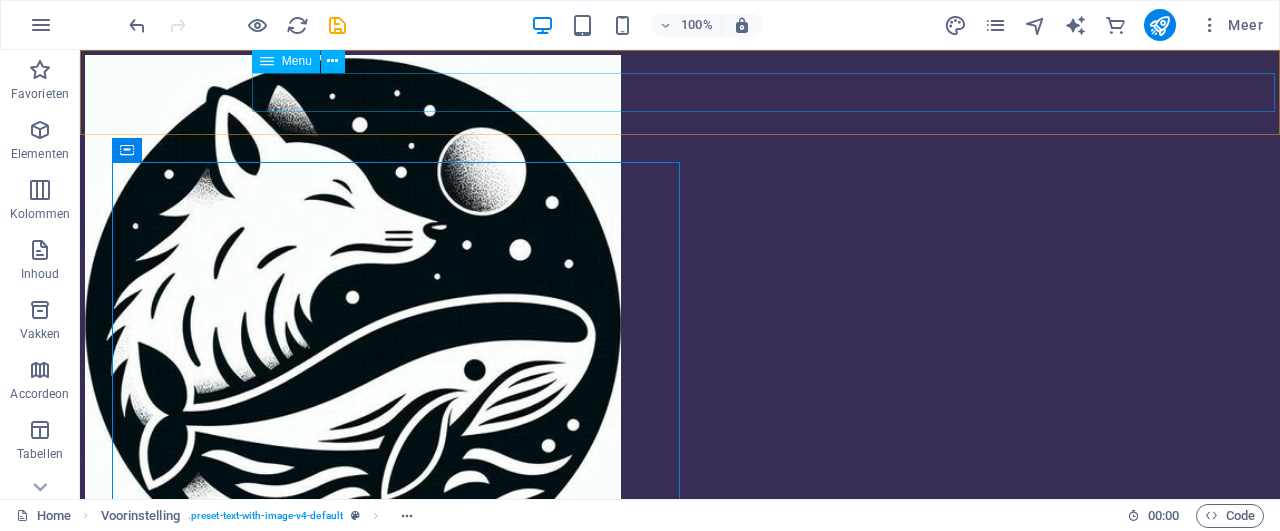 click on "Home de pitvos Contact" at bounding box center (679, 610) 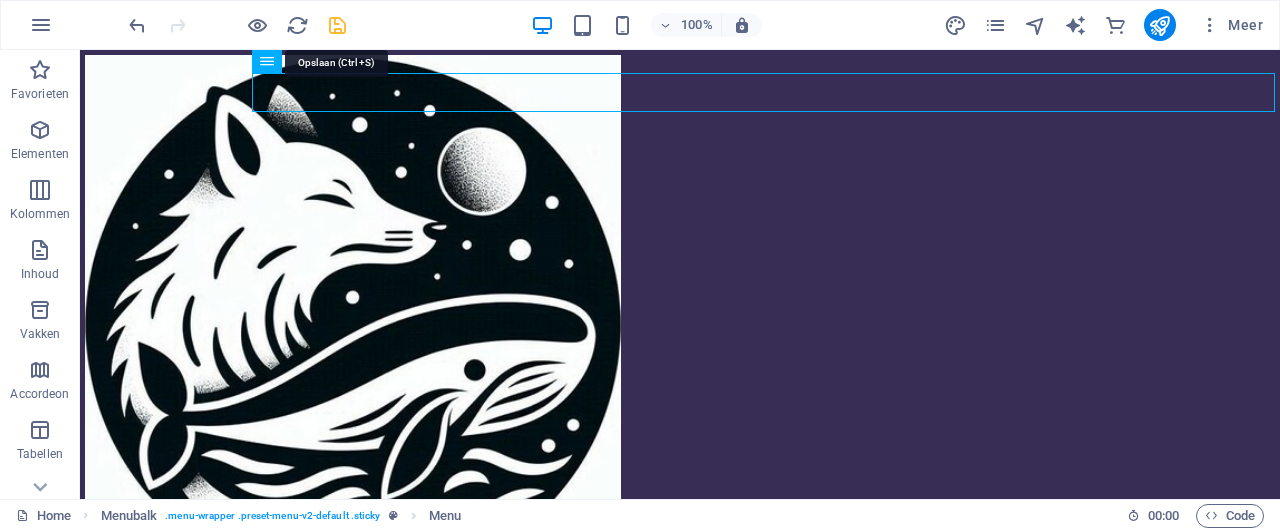 click at bounding box center (337, 25) 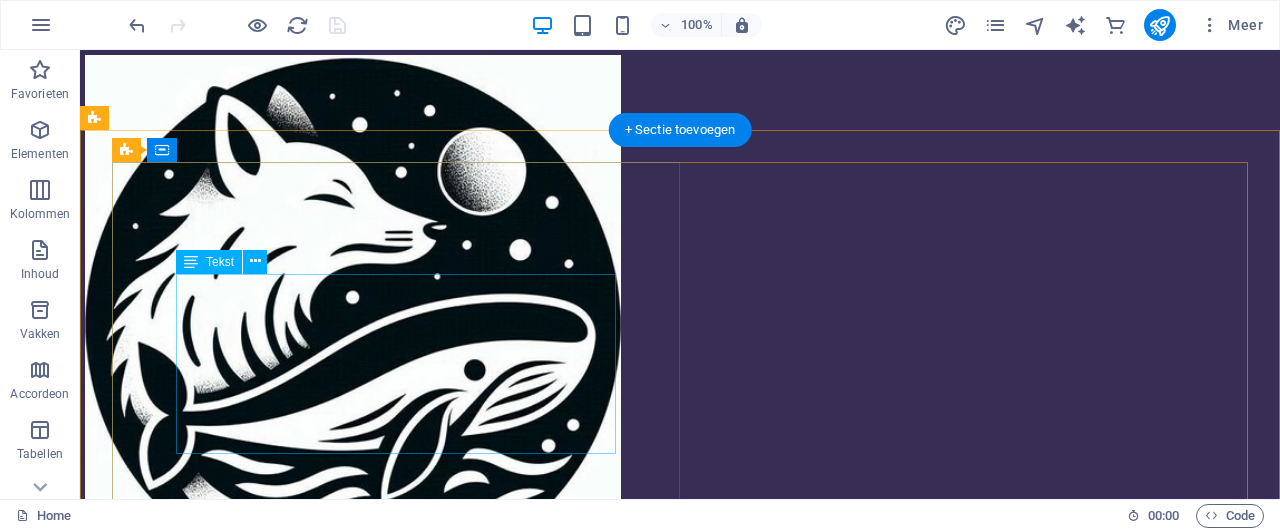 click on "je hart ging  fluisteren, je hoofd leerde roepen   om weer beter te kunnen luisteren, moet je niet alleen horen" at bounding box center [680, 791] 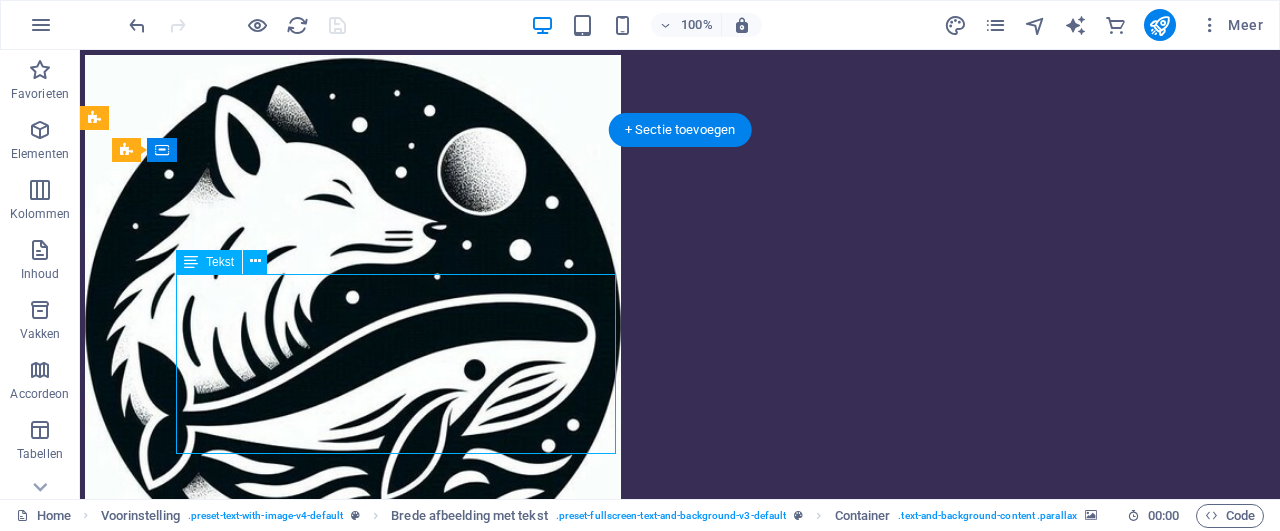 click on "je hart ging  fluisteren, je hoofd leerde roepen   om weer beter te kunnen luisteren, moet je niet alleen horen" at bounding box center [680, 791] 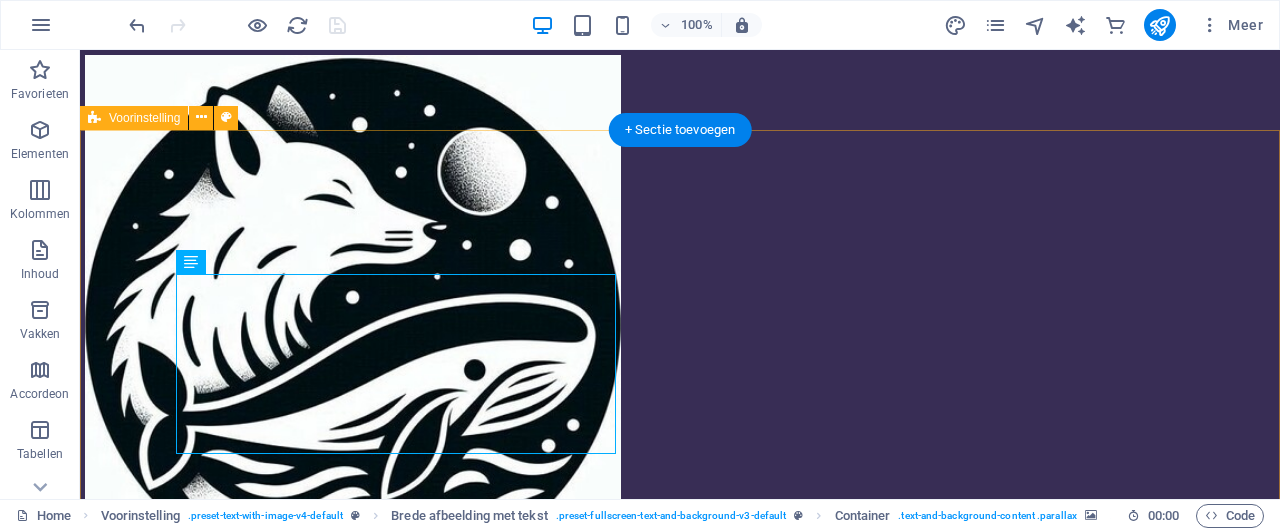click on "welkom bij de pitvos je hart ging  fluisteren, je hoofd leerde roepen   om weer beter te kunnen luisteren, moet je niet alleen horen  mijn naam is free,  ik luister" at bounding box center (680, 975) 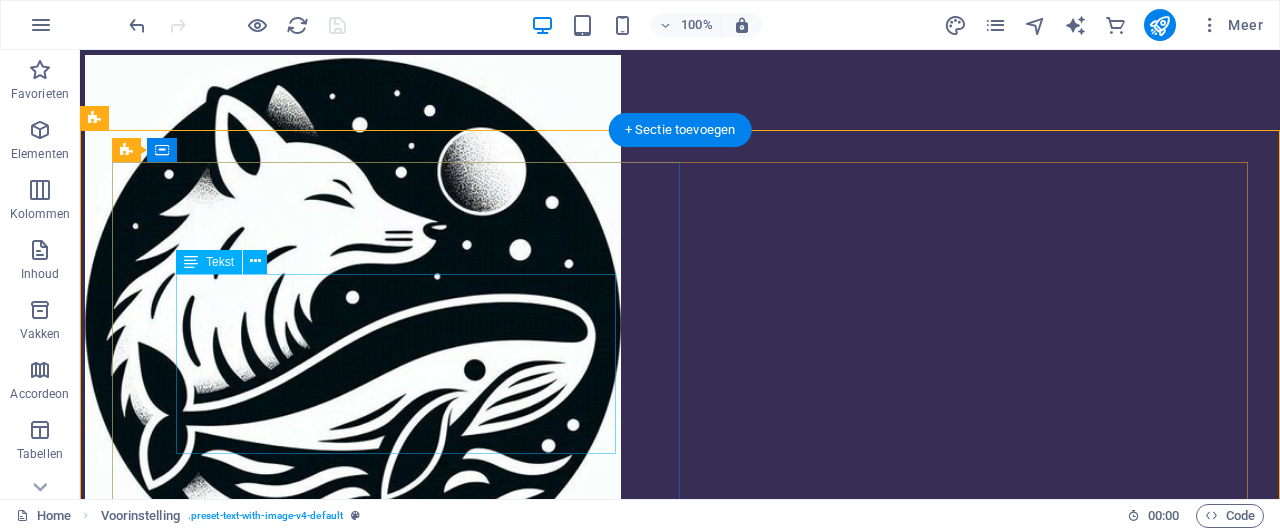 click on "je hart ging  fluisteren, je hoofd leerde roepen   om weer beter te kunnen luisteren, moet je niet alleen horen" at bounding box center (680, 791) 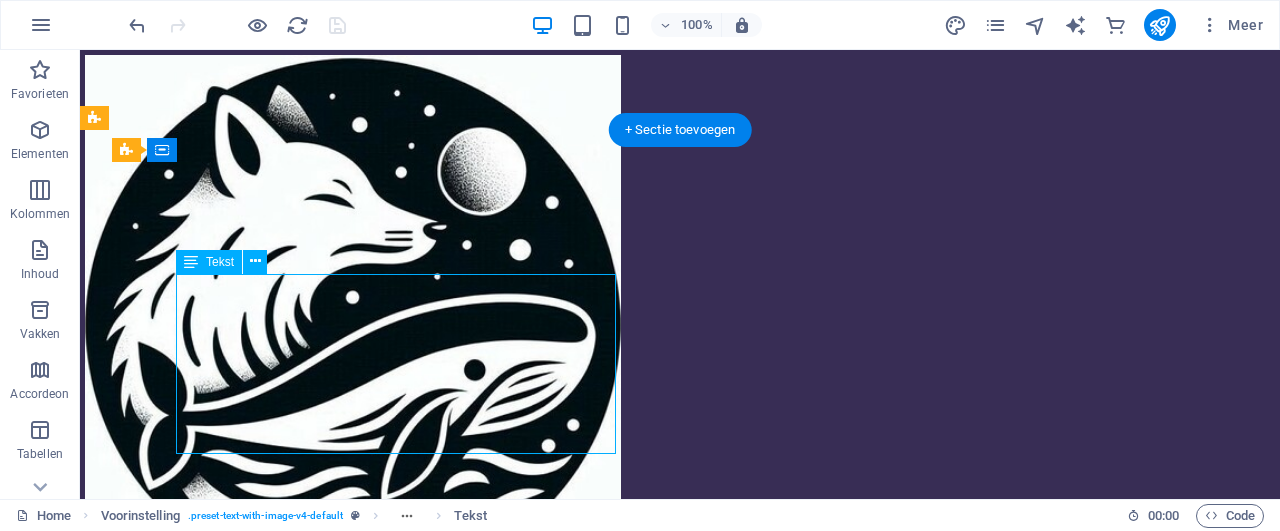 click on "je hart ging  fluisteren, je hoofd leerde roepen   om weer beter te kunnen luisteren, moet je niet alleen horen" at bounding box center (680, 791) 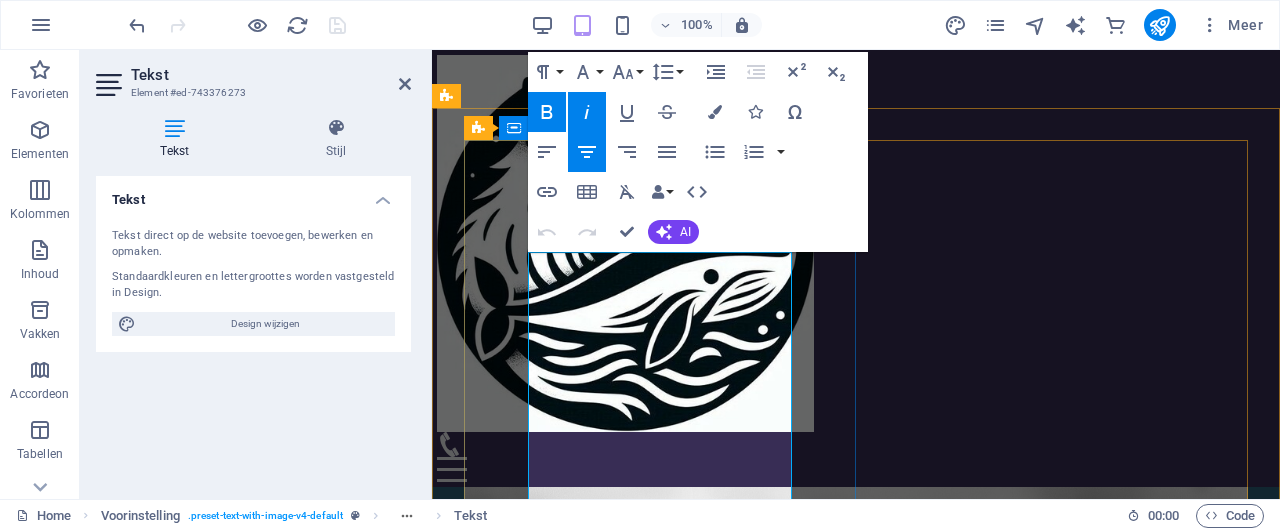 click on "je hart ging" at bounding box center (798, 696) 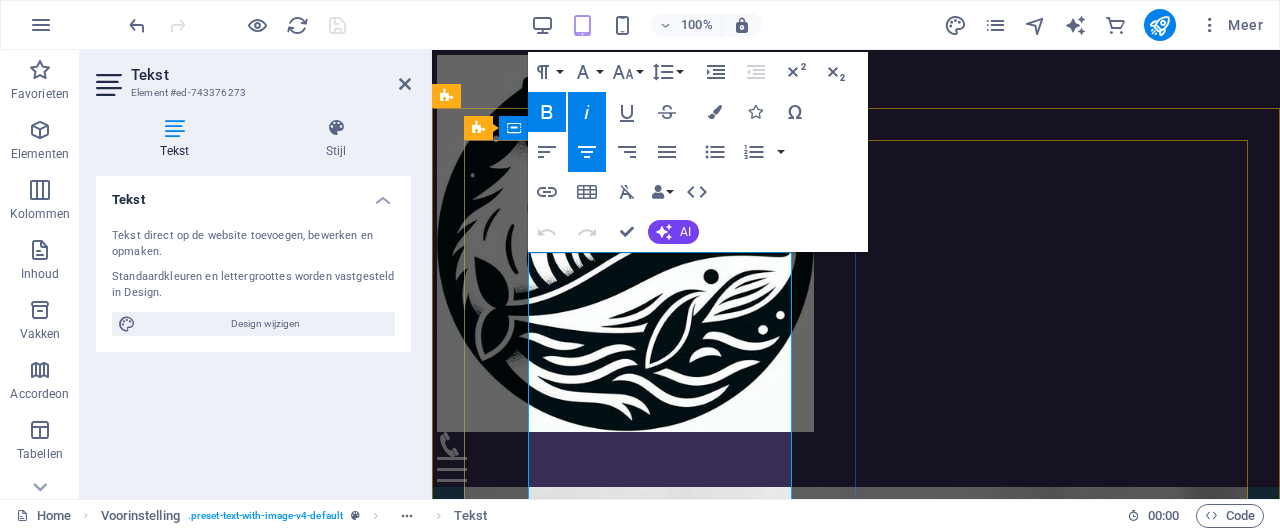 type 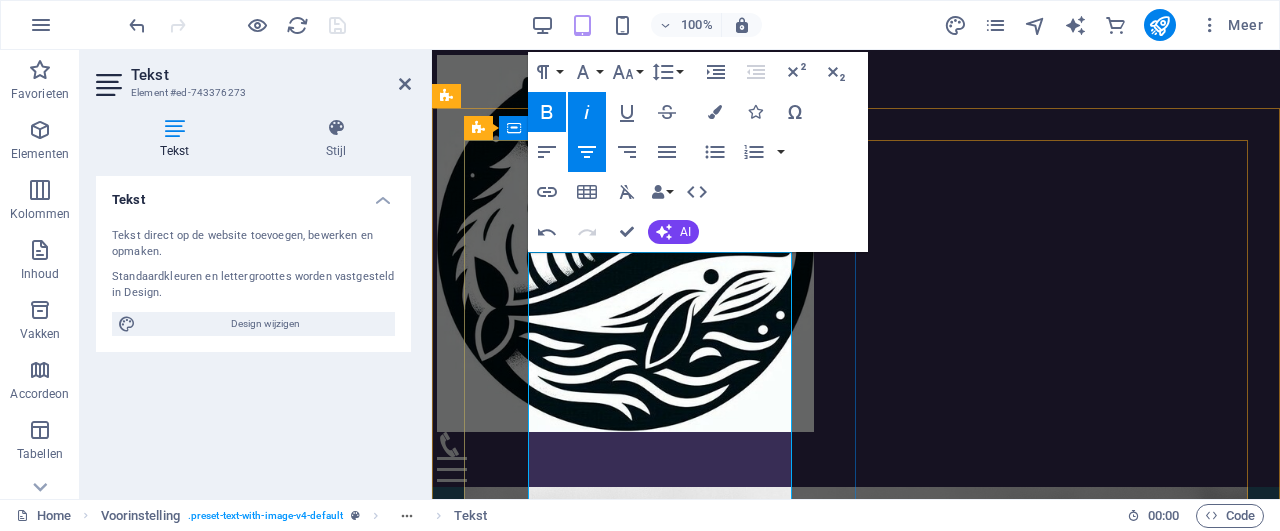 click on "je hoofd leerde roepen" at bounding box center (855, 786) 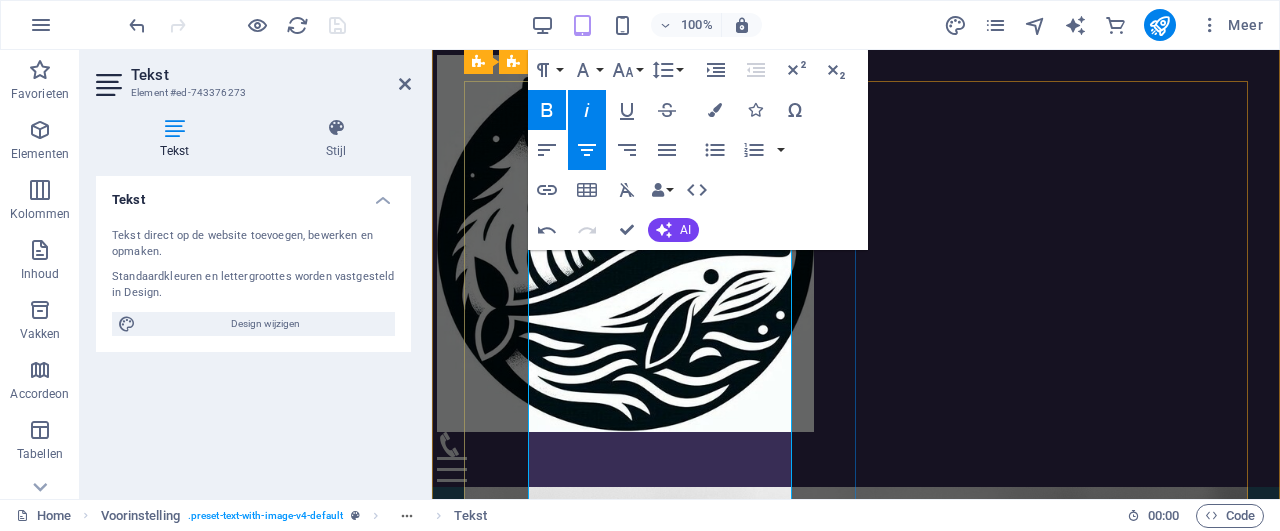 scroll, scrollTop: 5, scrollLeft: 0, axis: vertical 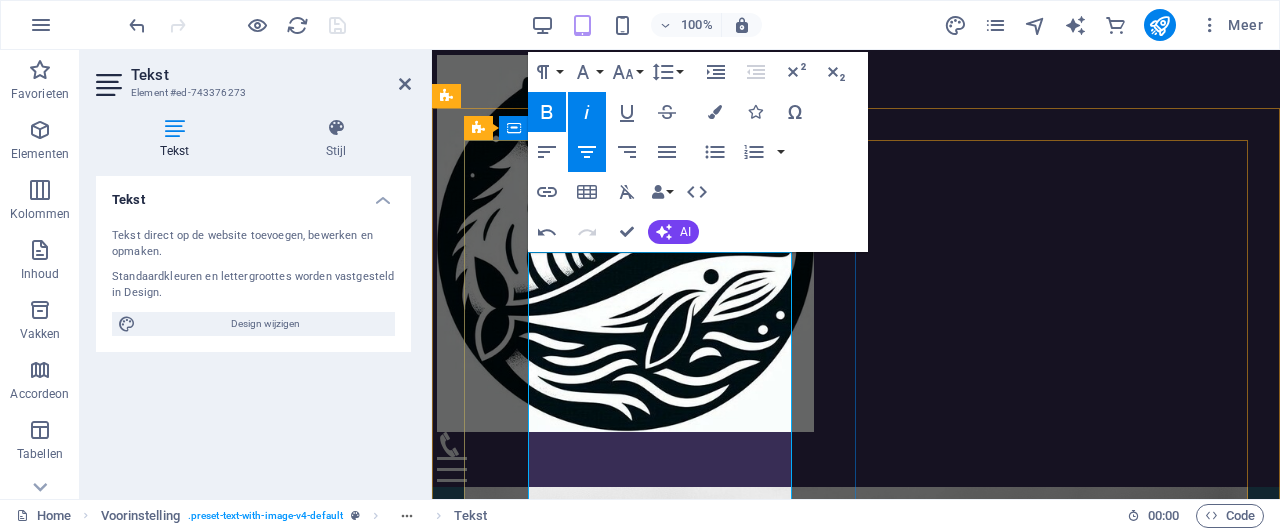click on "om weer beter te kunnen luisteren," at bounding box center (859, 876) 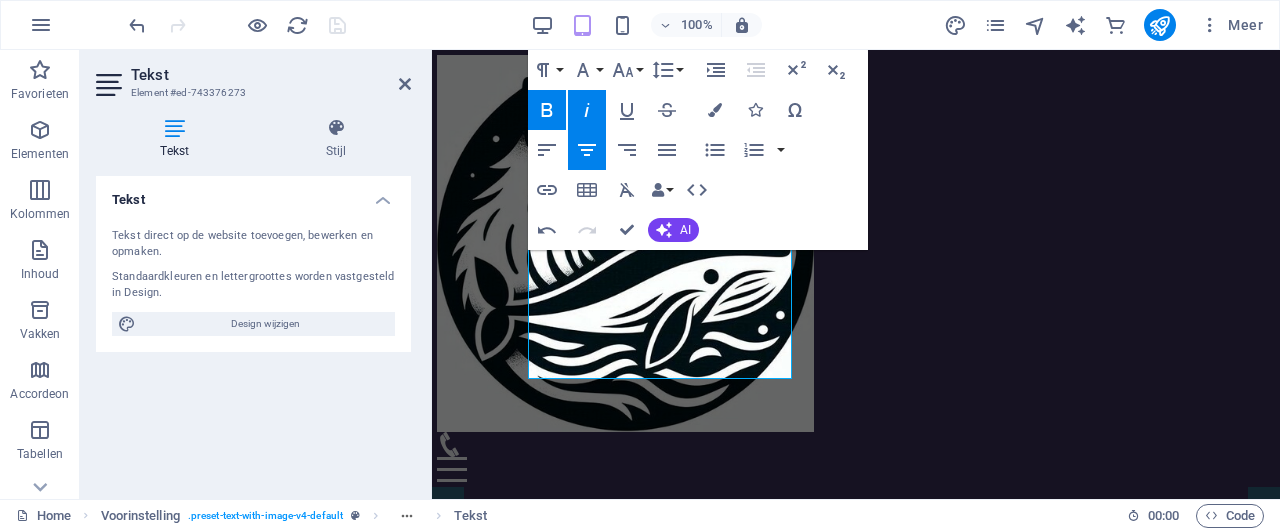 scroll, scrollTop: 208, scrollLeft: 0, axis: vertical 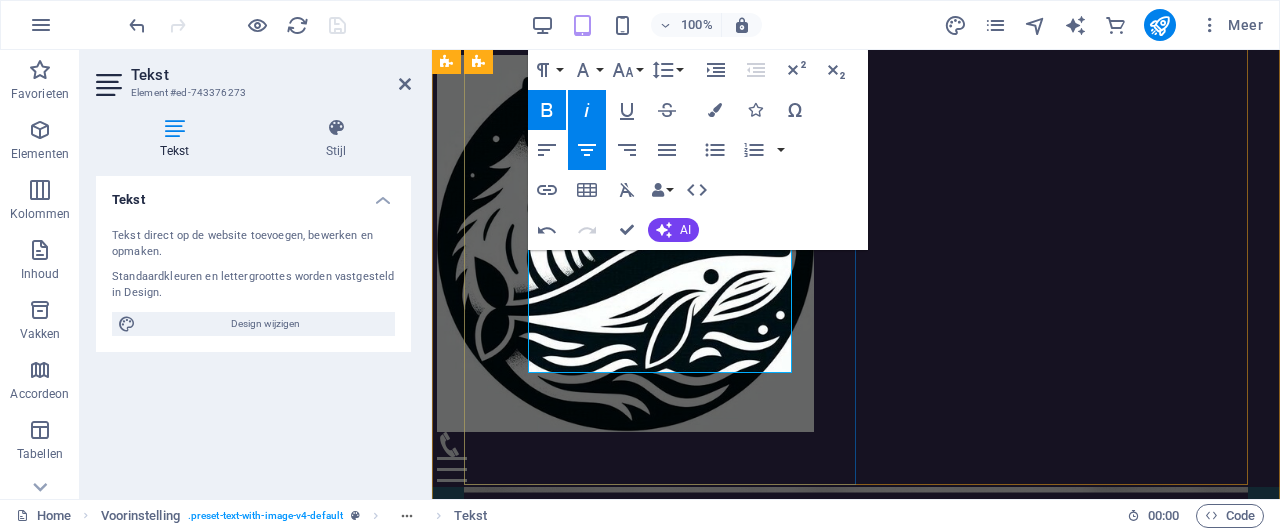 click on "moet je niet alleen horen" at bounding box center (855, 709) 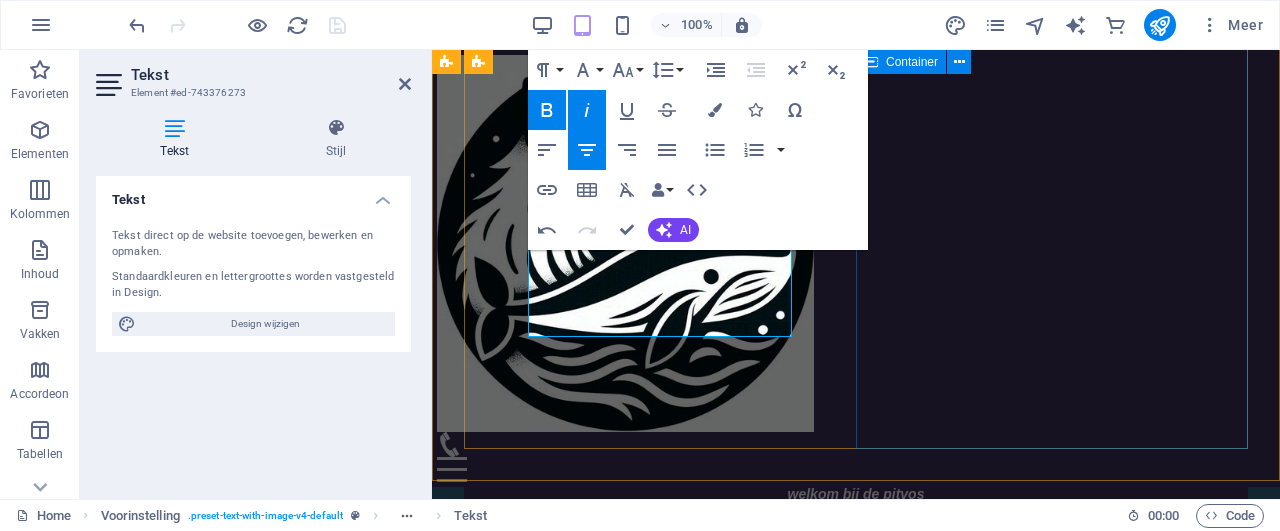 click at bounding box center [856, 1103] 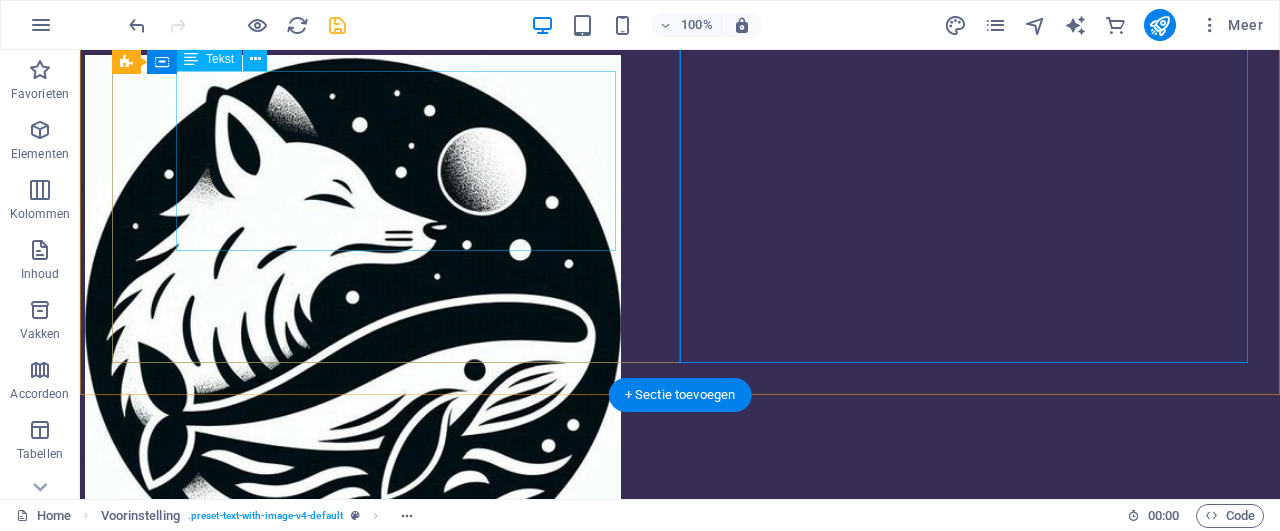 click on "je hart ging zachter  fluisteren, je hoofd leerde luider roepen   om weer beter te kunnen luisteren, moet je lerhoren" at bounding box center [680, 588] 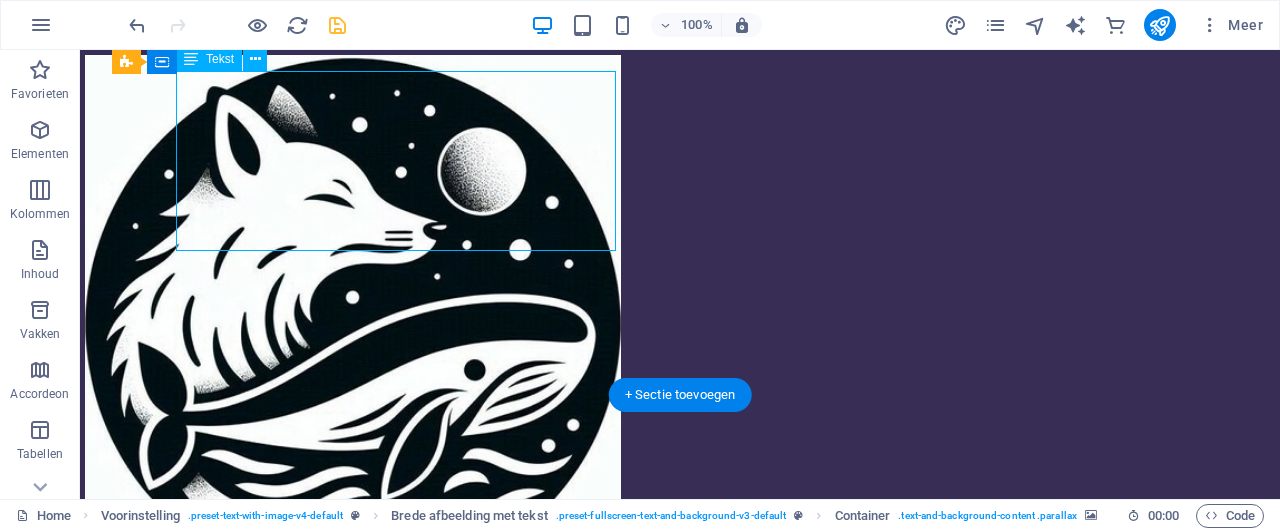click on "je hart ging zachter  fluisteren, je hoofd leerde luider roepen   om weer beter te kunnen luisteren, moet je lerhoren" at bounding box center (680, 588) 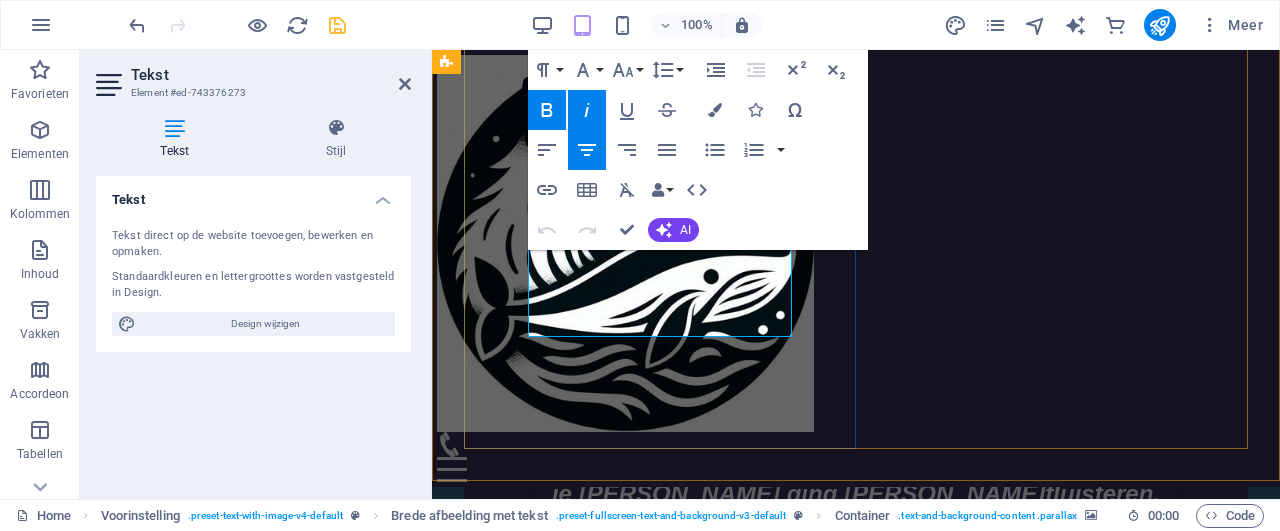 click on "moet je lerhoren" at bounding box center [856, 637] 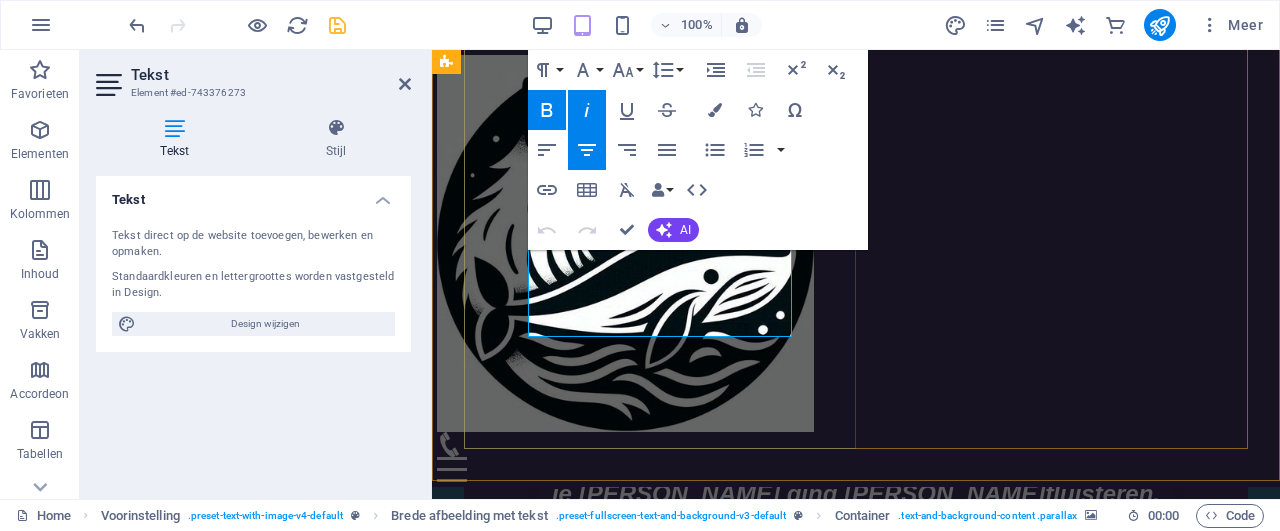 type 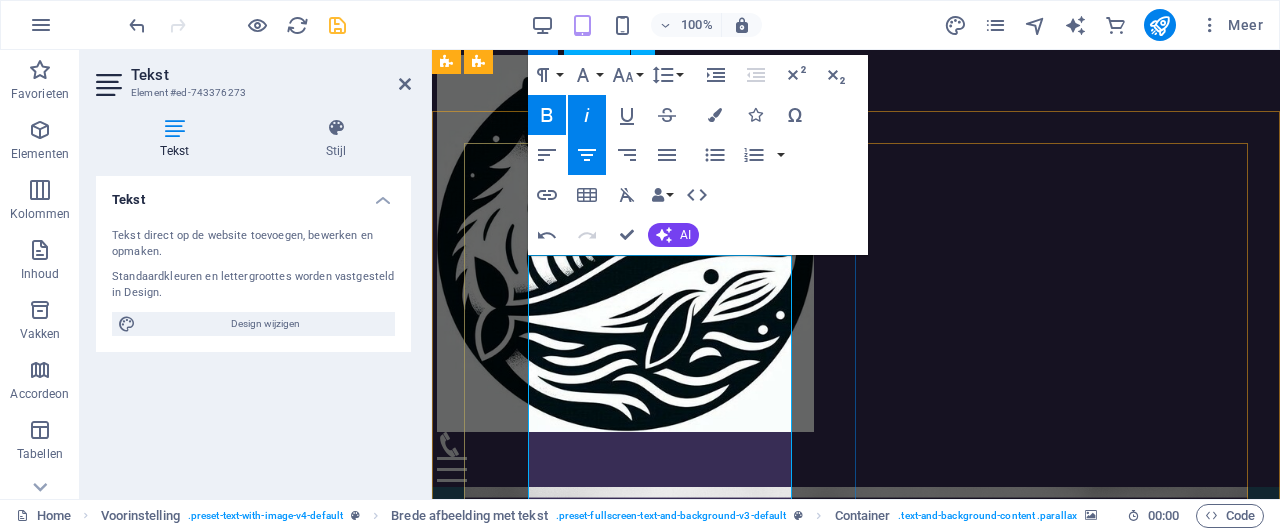 scroll, scrollTop: 0, scrollLeft: 0, axis: both 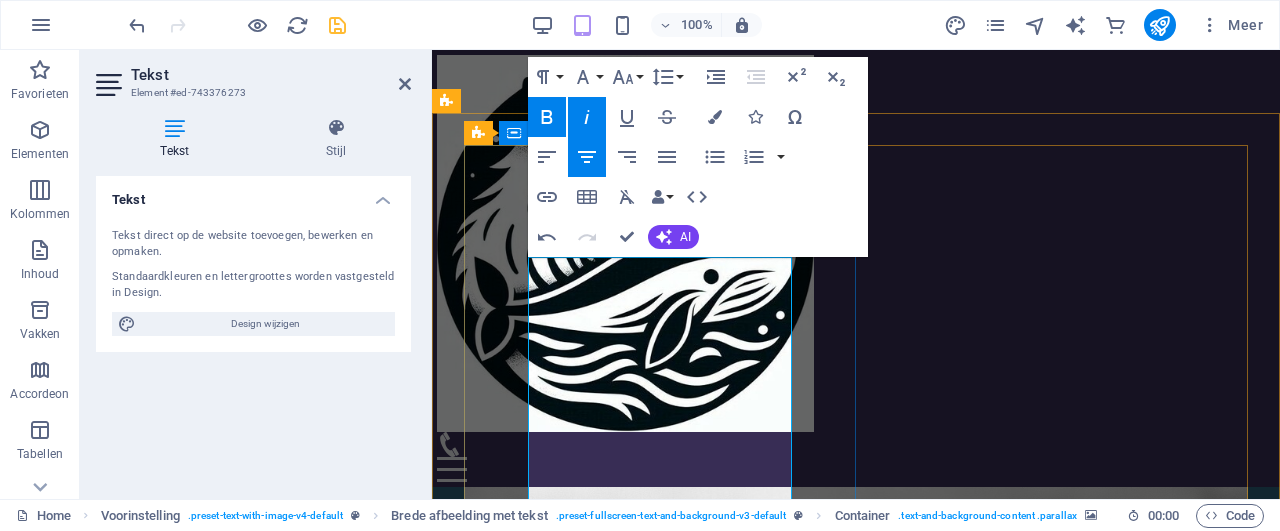 click on "om weer beter te kunnen luisteren," at bounding box center (859, 863) 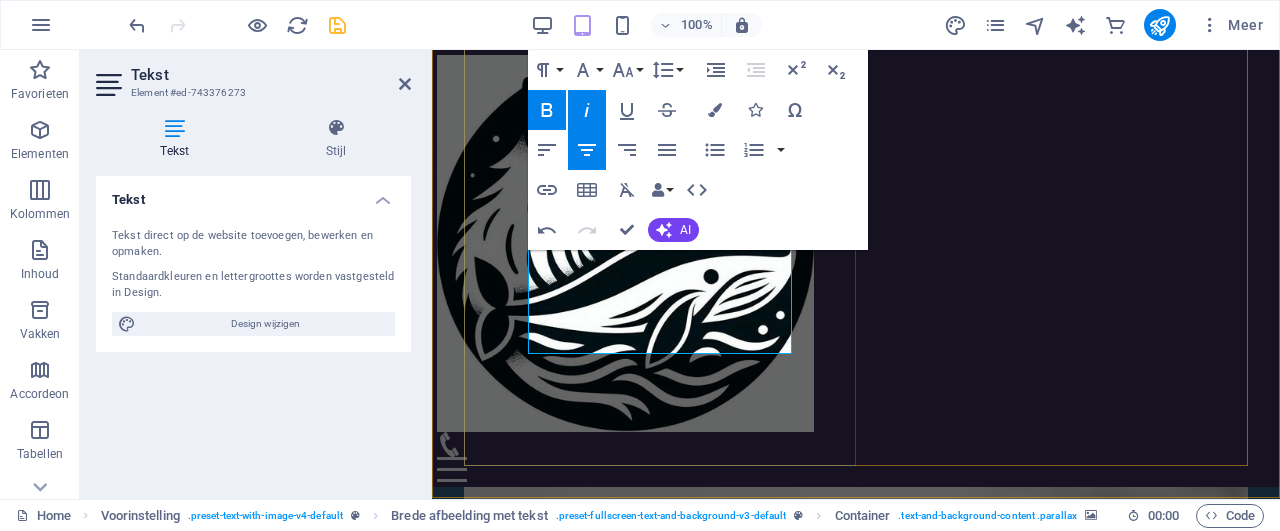 scroll, scrollTop: 208, scrollLeft: 0, axis: vertical 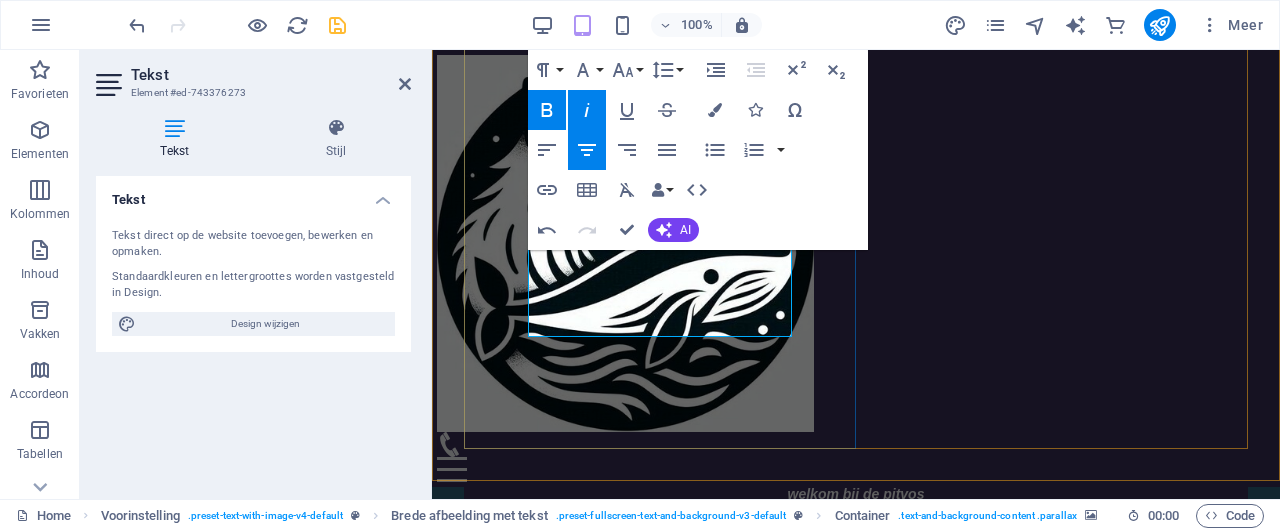 click on "moet je leren horen" at bounding box center [855, 691] 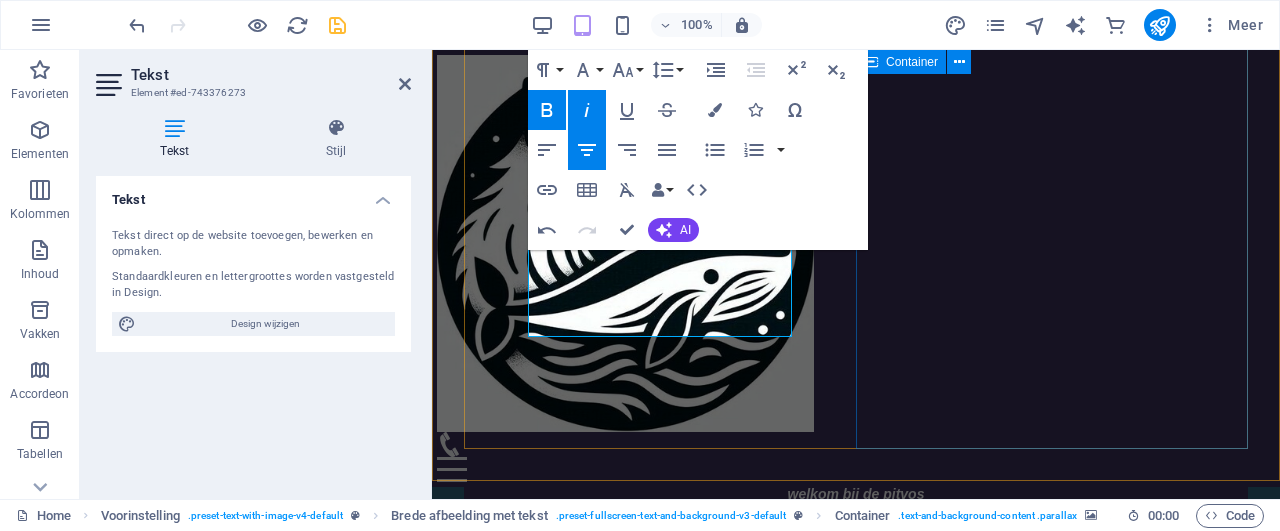 click at bounding box center (856, 1103) 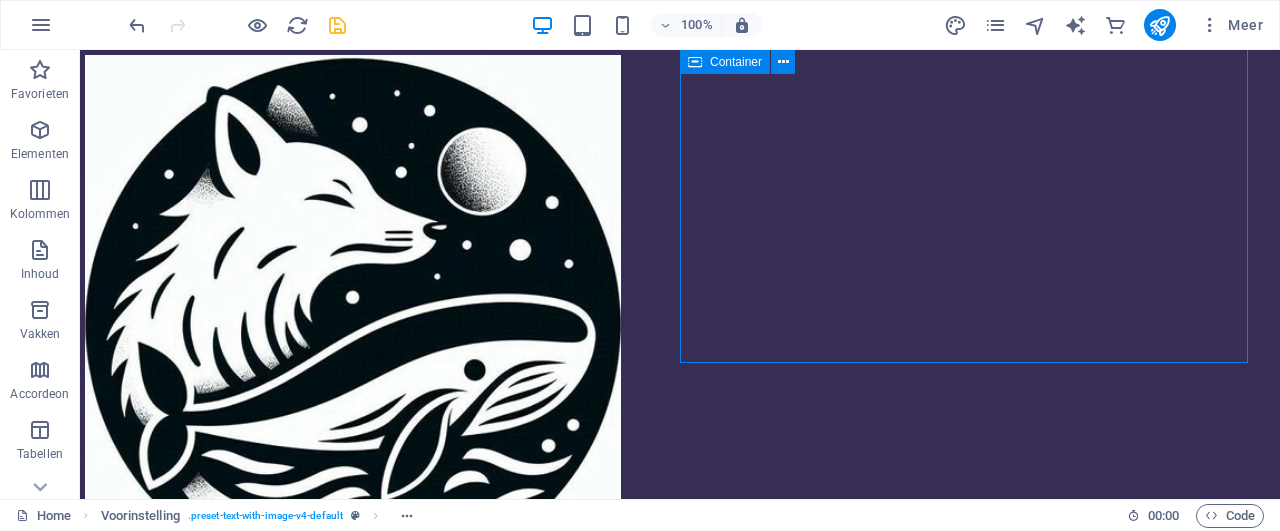 scroll, scrollTop: 0, scrollLeft: 0, axis: both 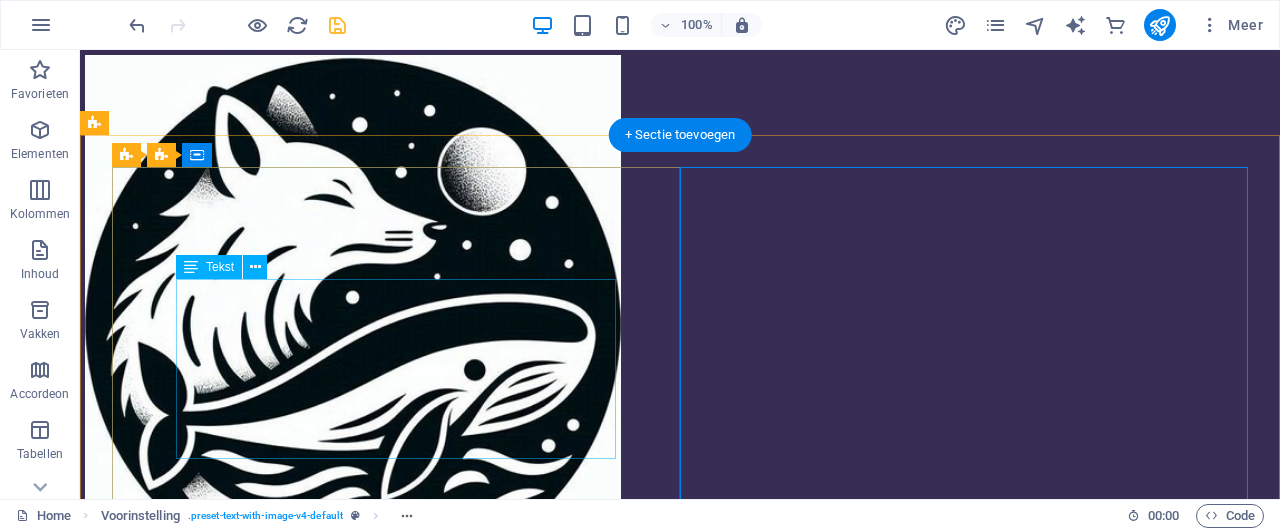 click on "je hart ging zachter  fluisteren, je hoofd leerde luider roepen   om beter te kunnen luisteren, moet je leren horen" at bounding box center (680, 796) 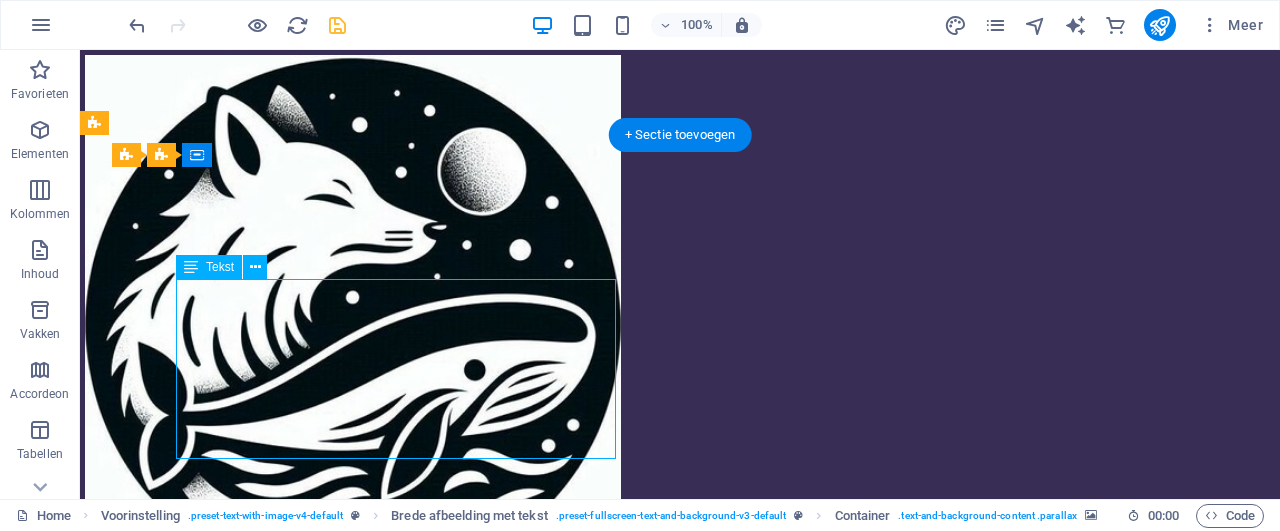 click on "je hart ging zachter  fluisteren, je hoofd leerde luider roepen   om beter te kunnen luisteren, moet je leren horen" at bounding box center (680, 796) 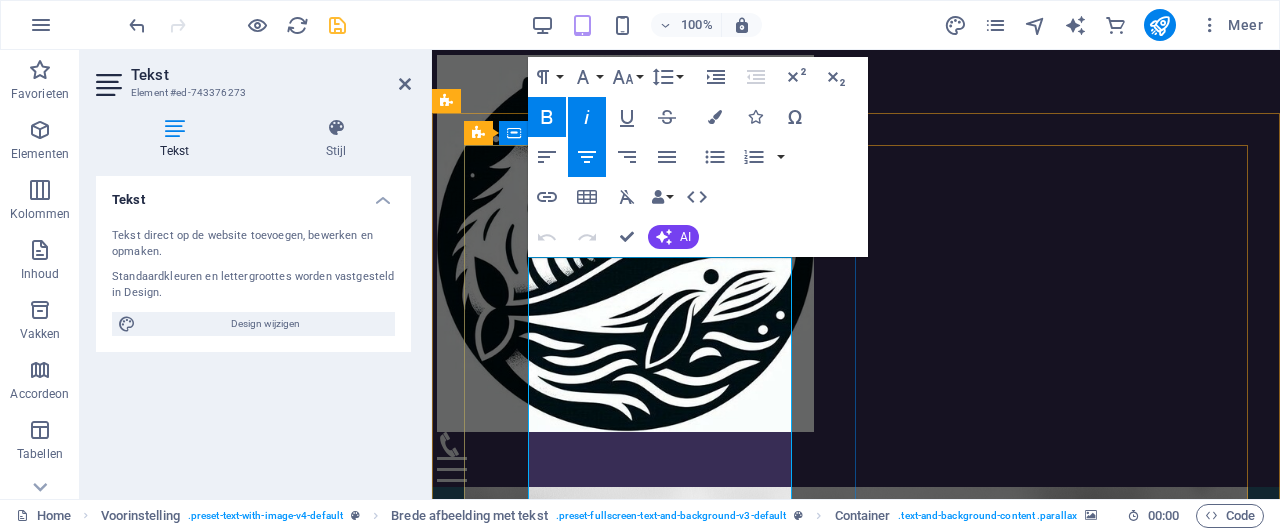 click on "je hart ging zachter" at bounding box center [798, 701] 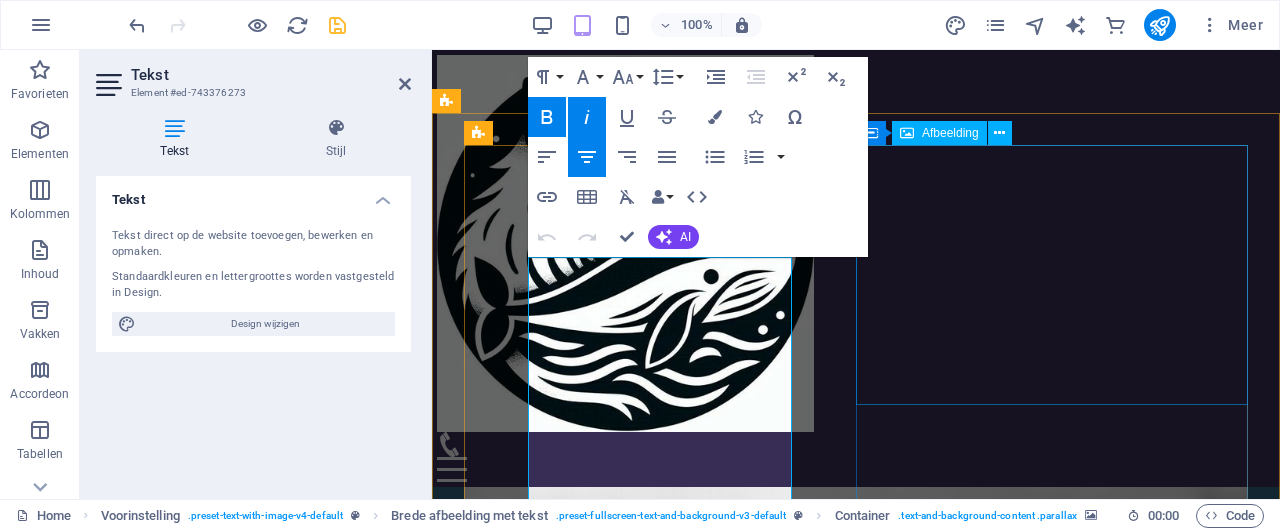 type 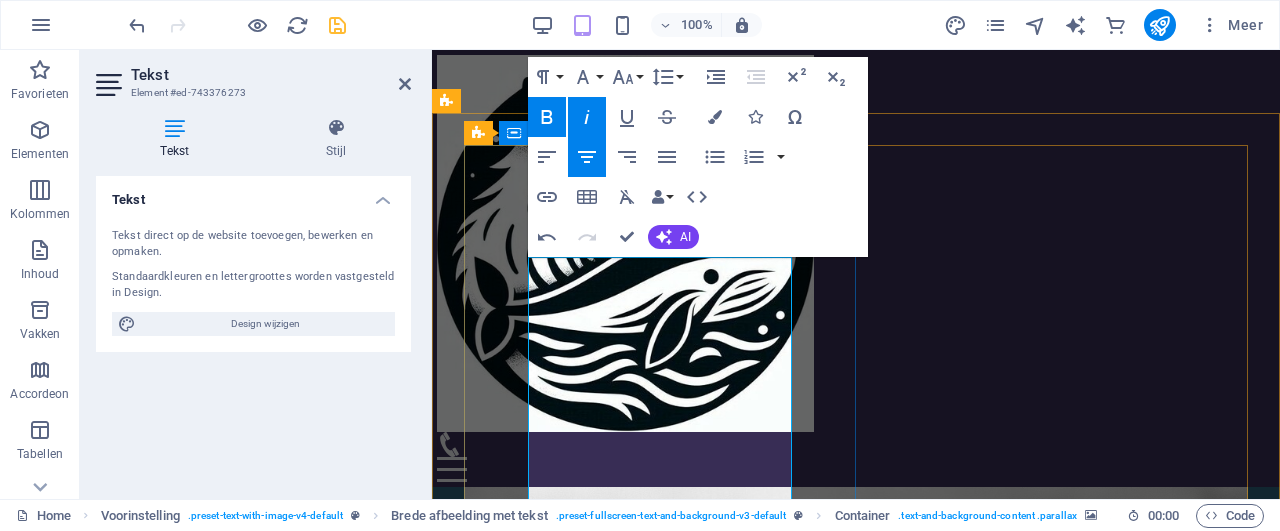click on "je hoofd leerde luider roepen" at bounding box center (856, 791) 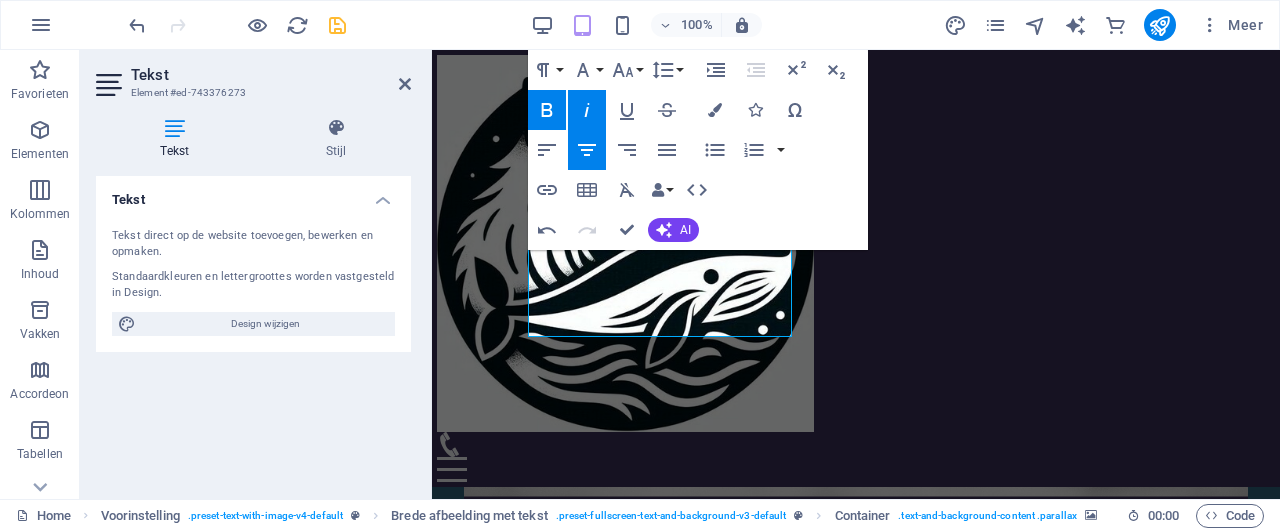 scroll, scrollTop: 208, scrollLeft: 0, axis: vertical 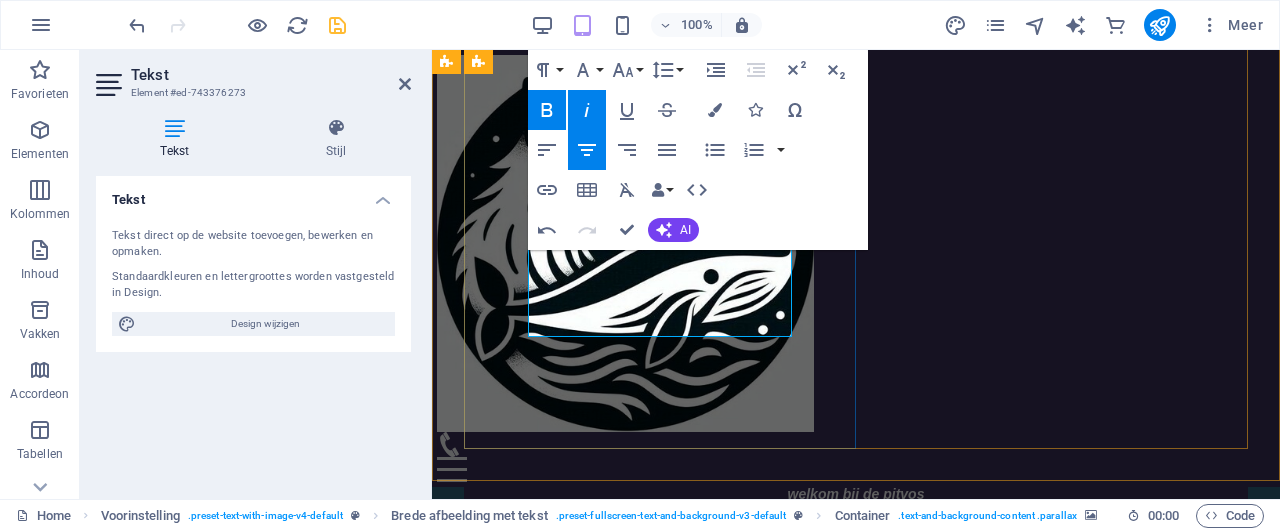 click on "moet je leren horen" at bounding box center [855, 691] 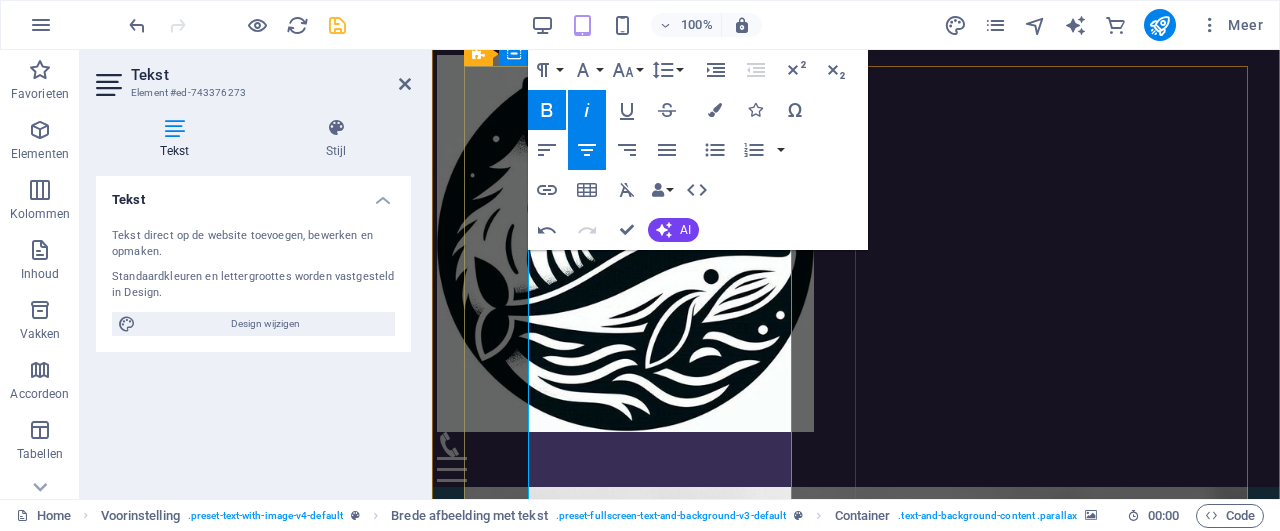 scroll, scrollTop: 208, scrollLeft: 0, axis: vertical 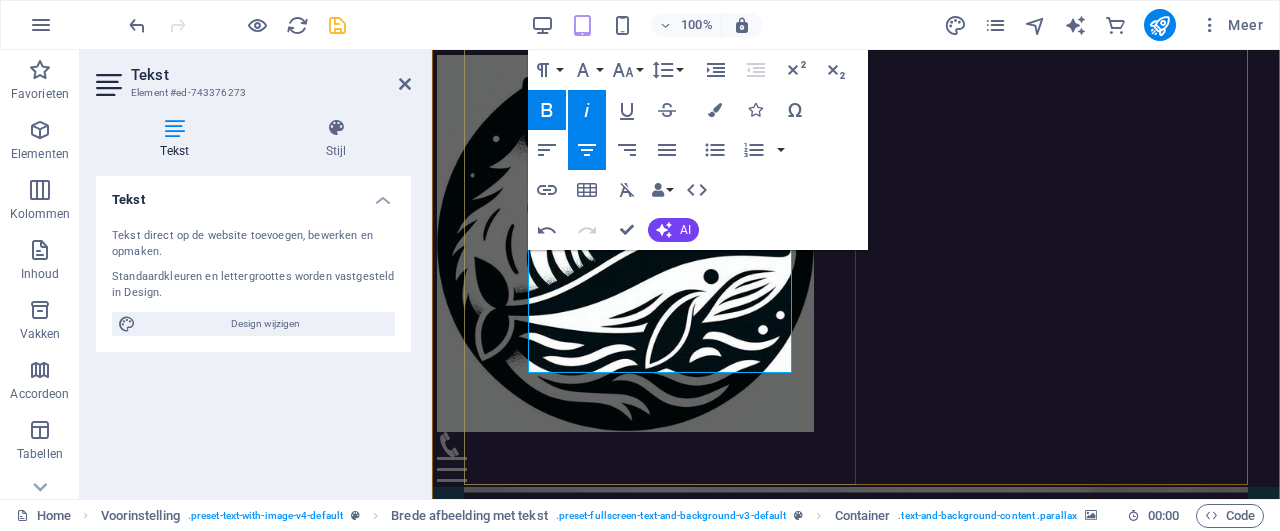 click on "moet je eerst weer kunnen  horen" at bounding box center [856, 709] 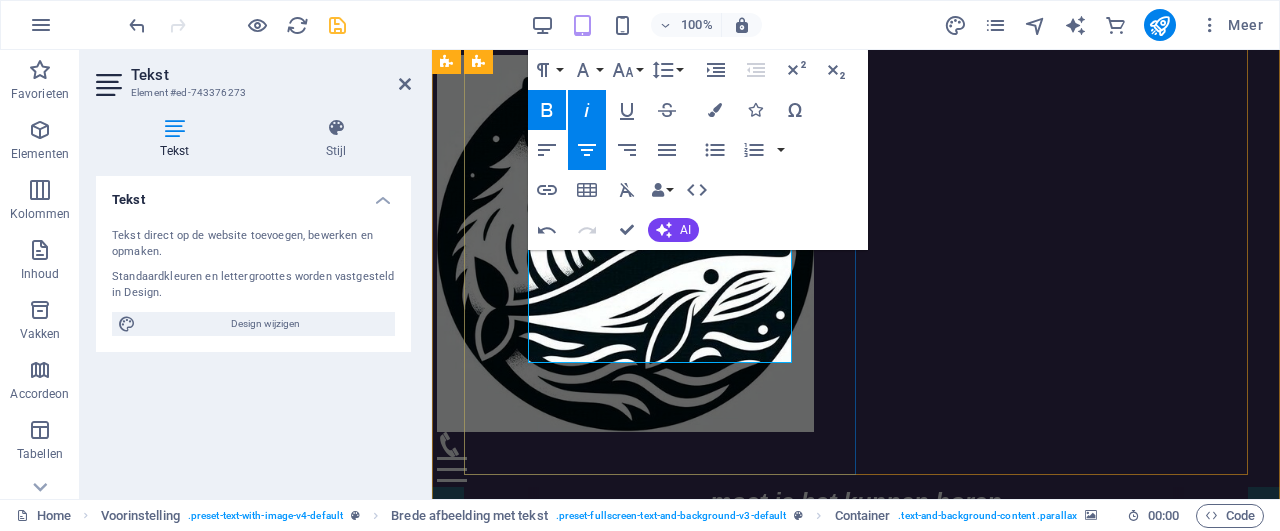 scroll, scrollTop: 208, scrollLeft: 0, axis: vertical 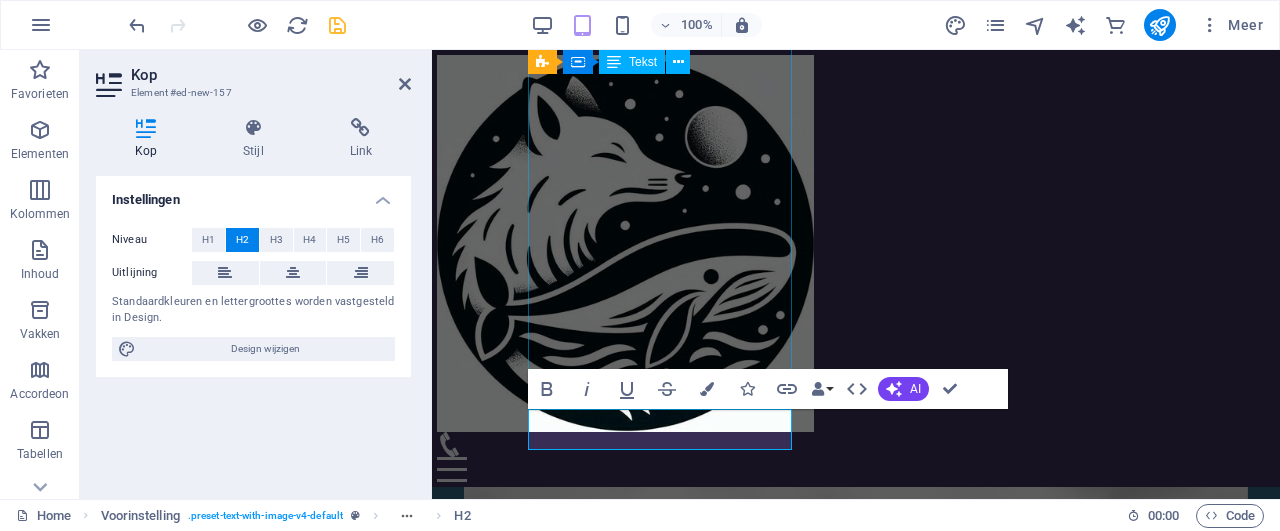 click on "je hart leerde  fluisteren, je hoofd ging luider roepen   om beter te kunnen luisteren, moet je het kunnen horen en voelen" at bounding box center (856, 674) 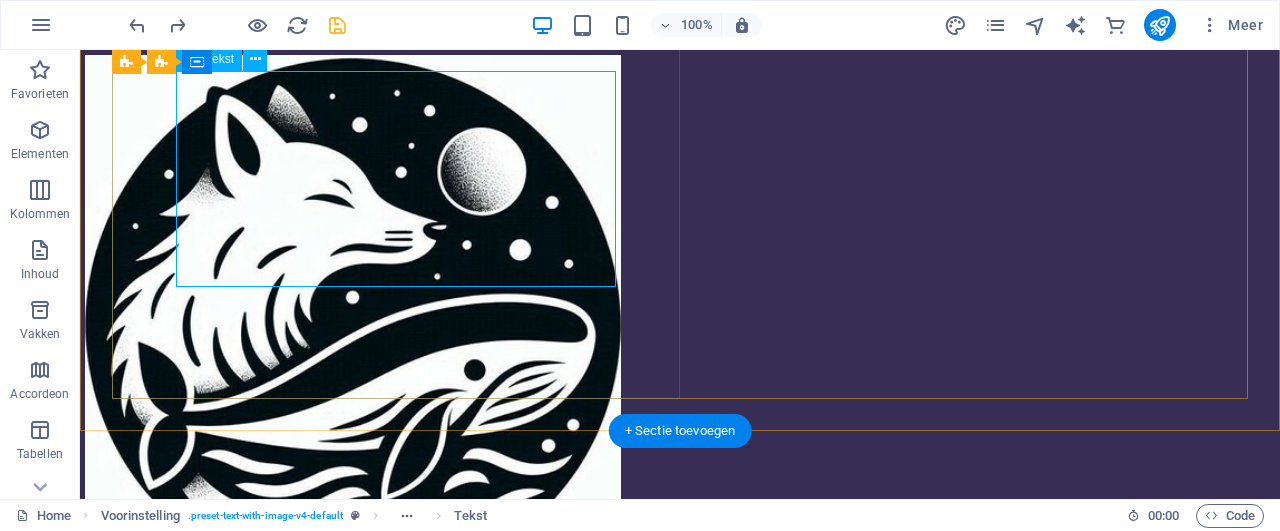 click on "je hart leerde  fluisteren, je hoofd ging luider roepen   om beter te kunnen luisteren, moet je het kunnen horen en voelen" at bounding box center (680, 624) 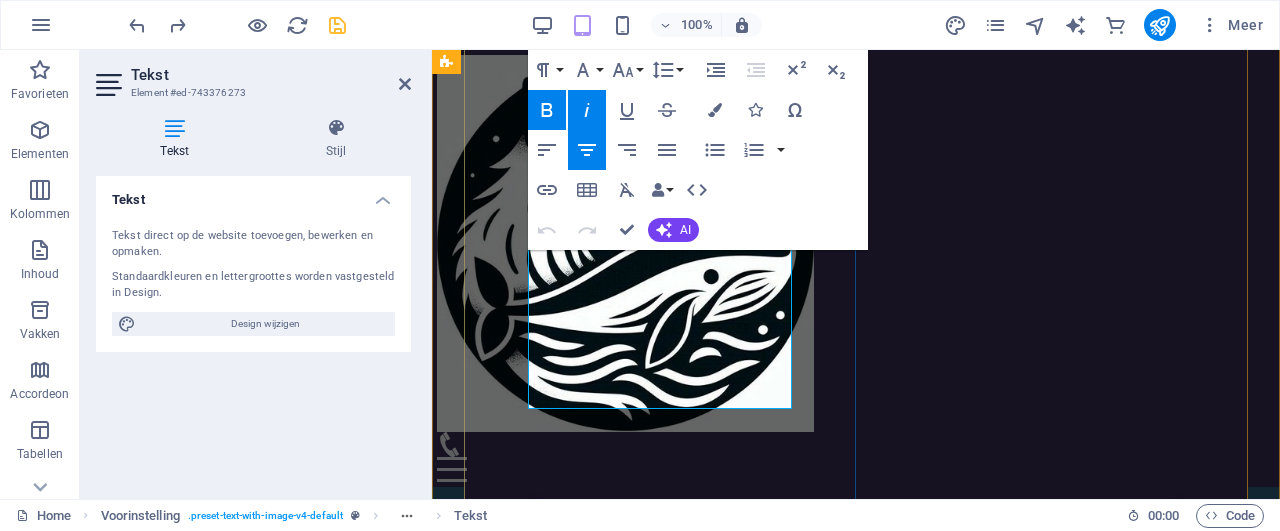 click on "en voelen" at bounding box center [856, 692] 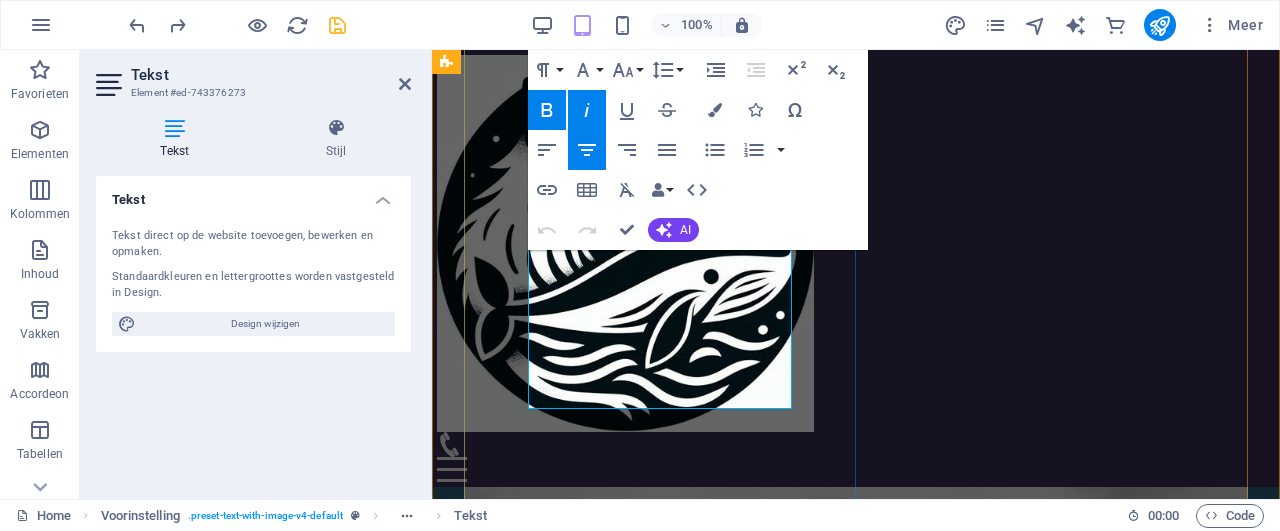 type 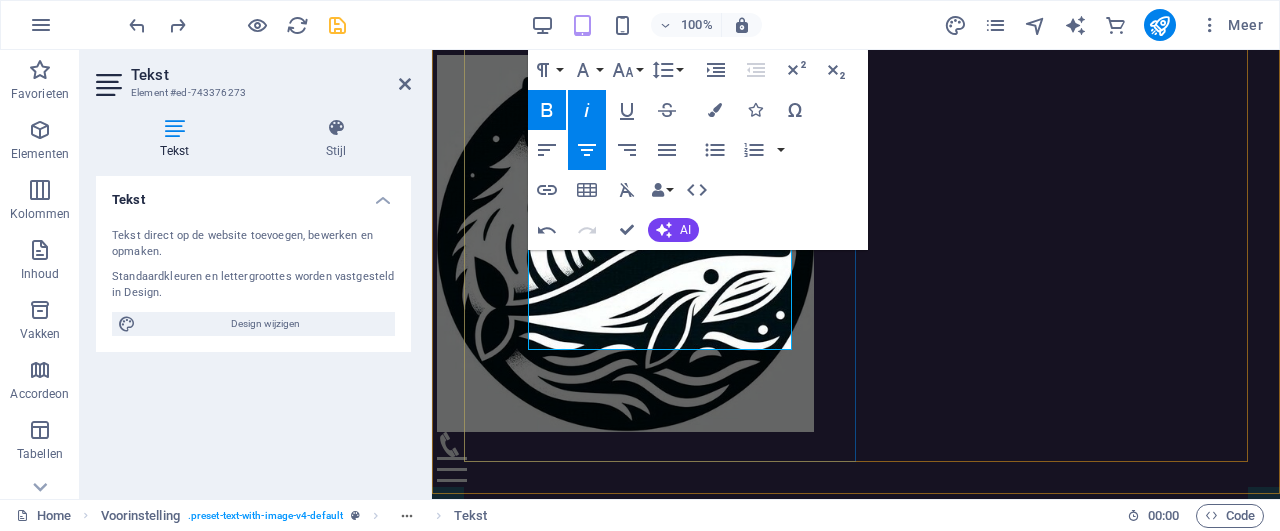 scroll, scrollTop: 208, scrollLeft: 0, axis: vertical 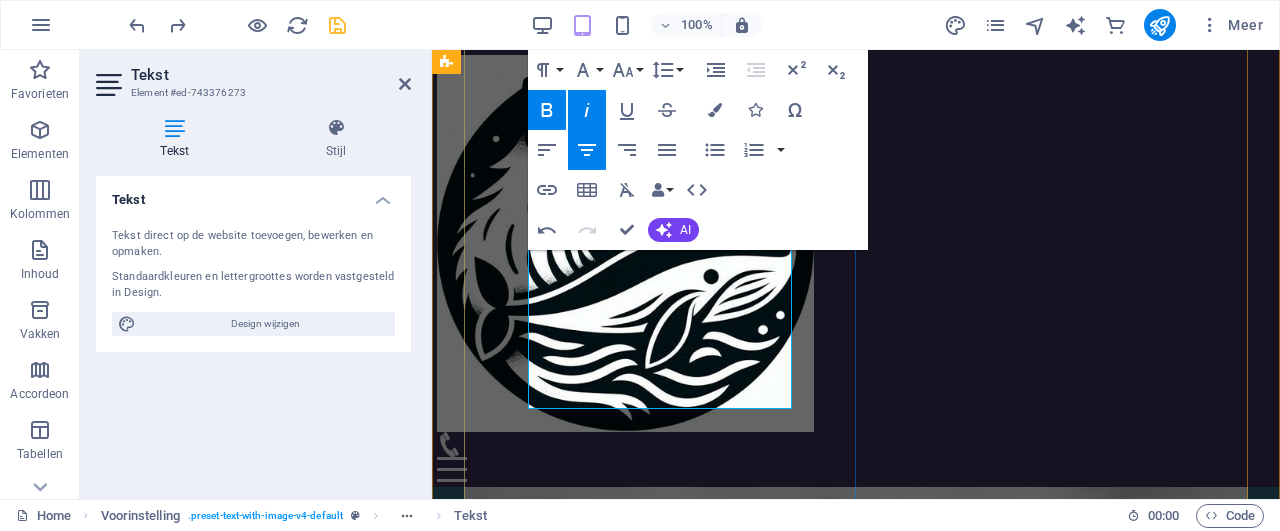 click on "moet je het kunnen horen" at bounding box center [856, 728] 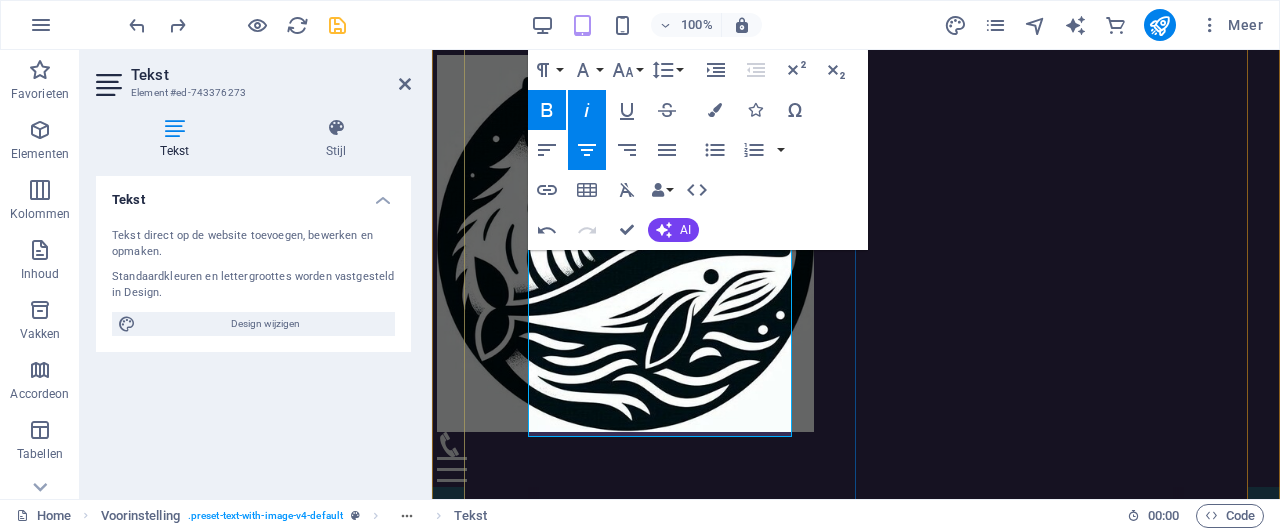 scroll, scrollTop: 416, scrollLeft: 0, axis: vertical 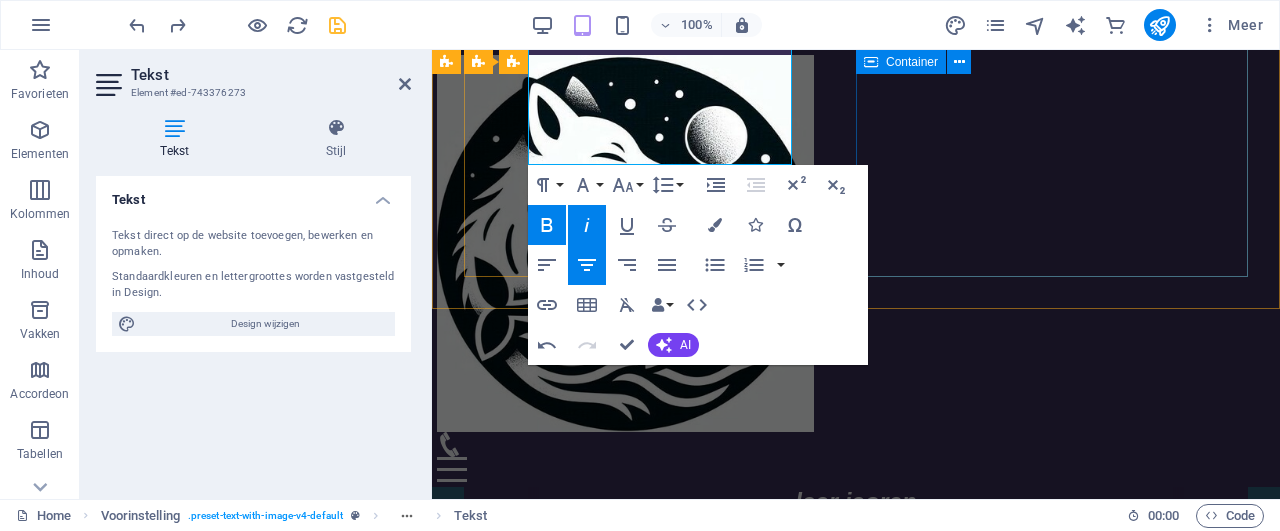 click at bounding box center [856, 949] 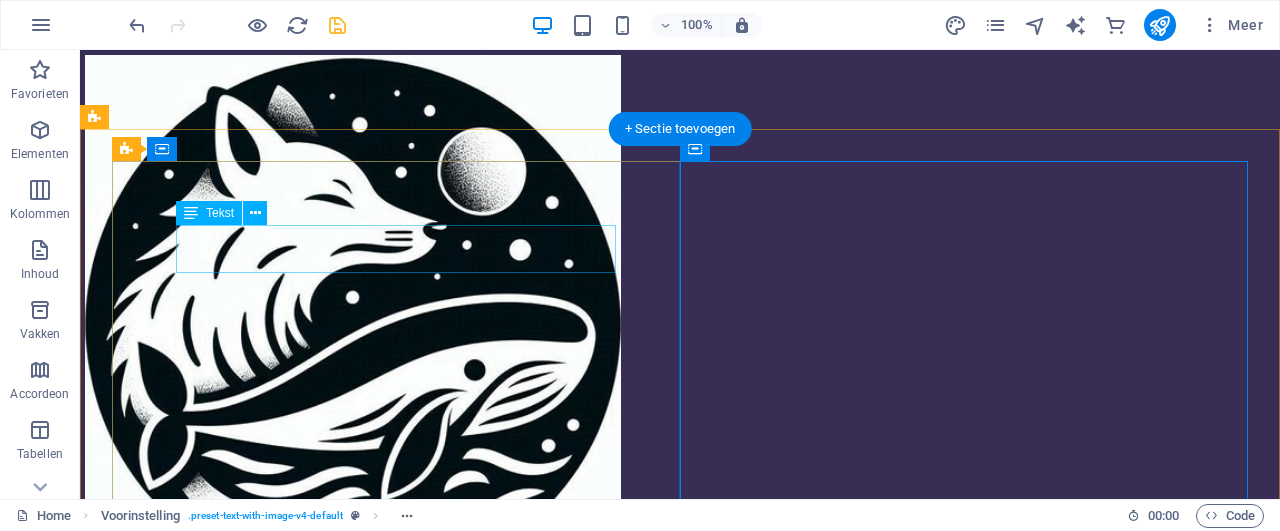 scroll, scrollTop: 208, scrollLeft: 0, axis: vertical 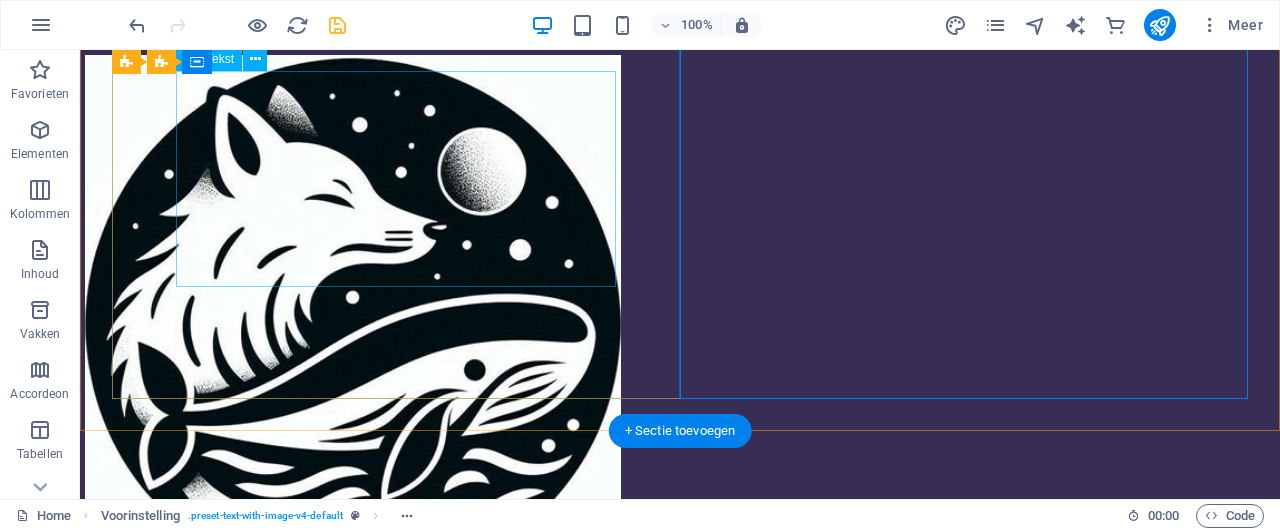 click on "je hart leerde  fluisteren, je hoofd ging luider roepen   om beter te kunnen luisteren, leer jeoren en voelen!" at bounding box center [680, 624] 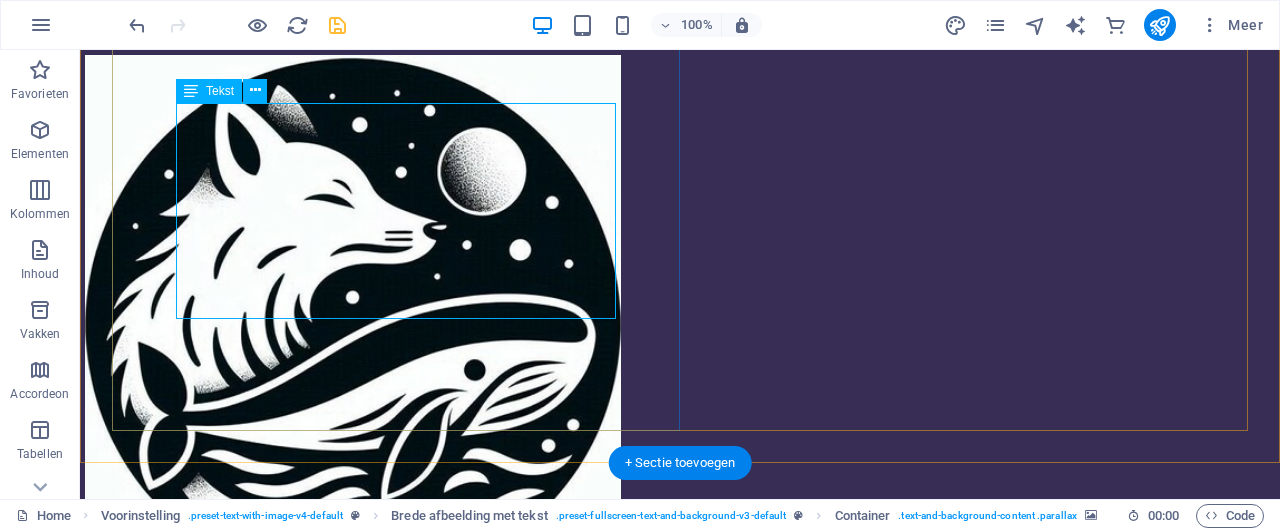 scroll, scrollTop: 208, scrollLeft: 0, axis: vertical 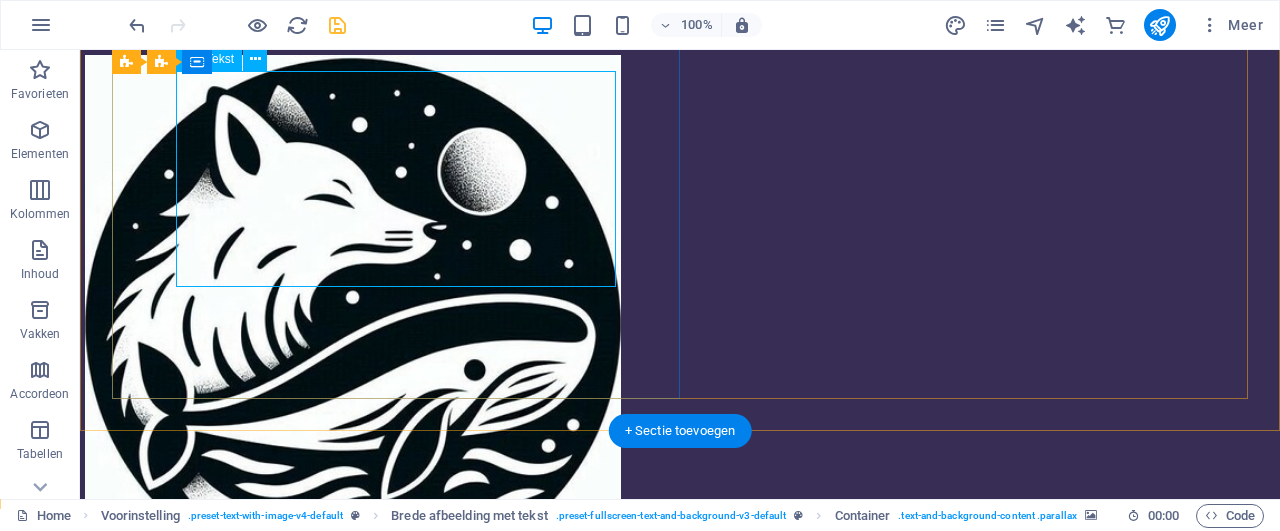 click on "je hart leerde  fluisteren, je hoofd ging luider roepen   om beter te kunnen luisteren, leer jeoren en voelen!" at bounding box center (680, 624) 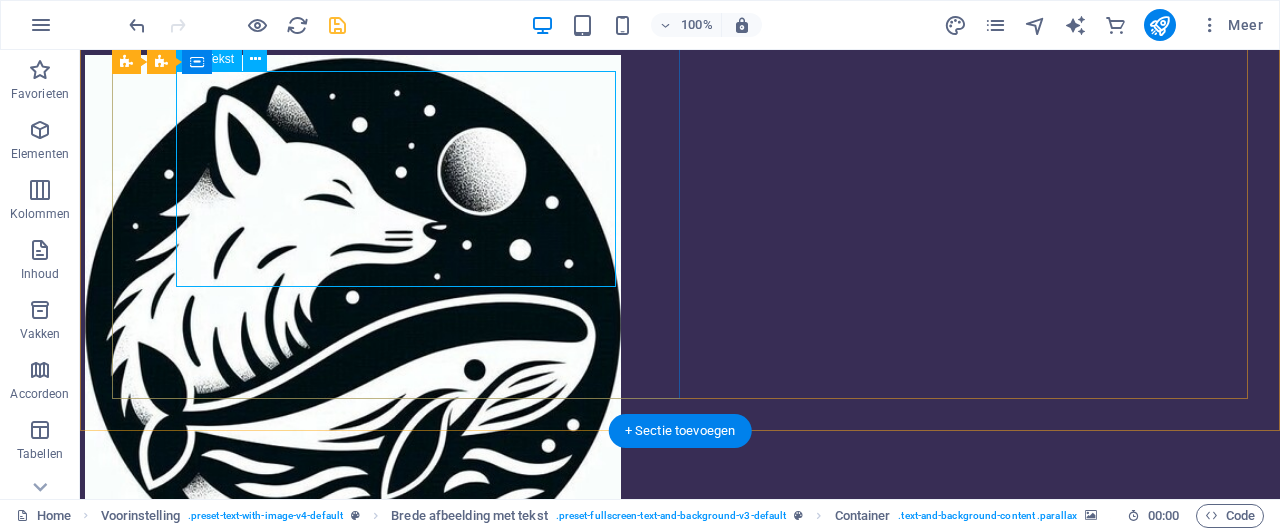click on "je hart leerde  fluisteren, je hoofd ging luider roepen   om beter te kunnen luisteren, leer jeoren en voelen!" at bounding box center [680, 624] 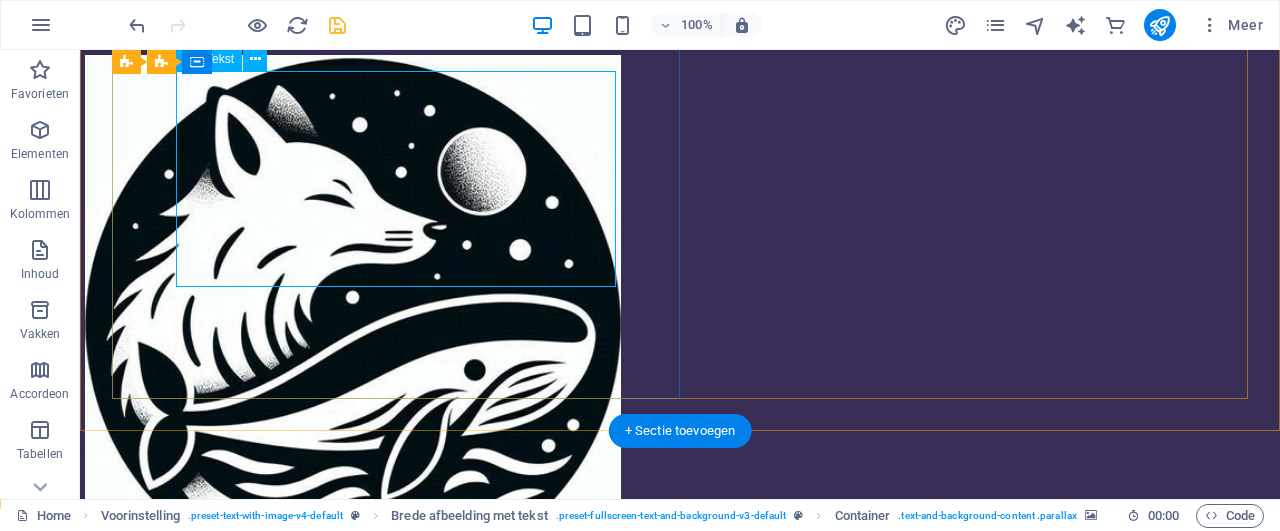 click on "je hart leerde  fluisteren, je hoofd ging luider roepen   om beter te kunnen luisteren, leer jeoren en voelen!" at bounding box center (680, 624) 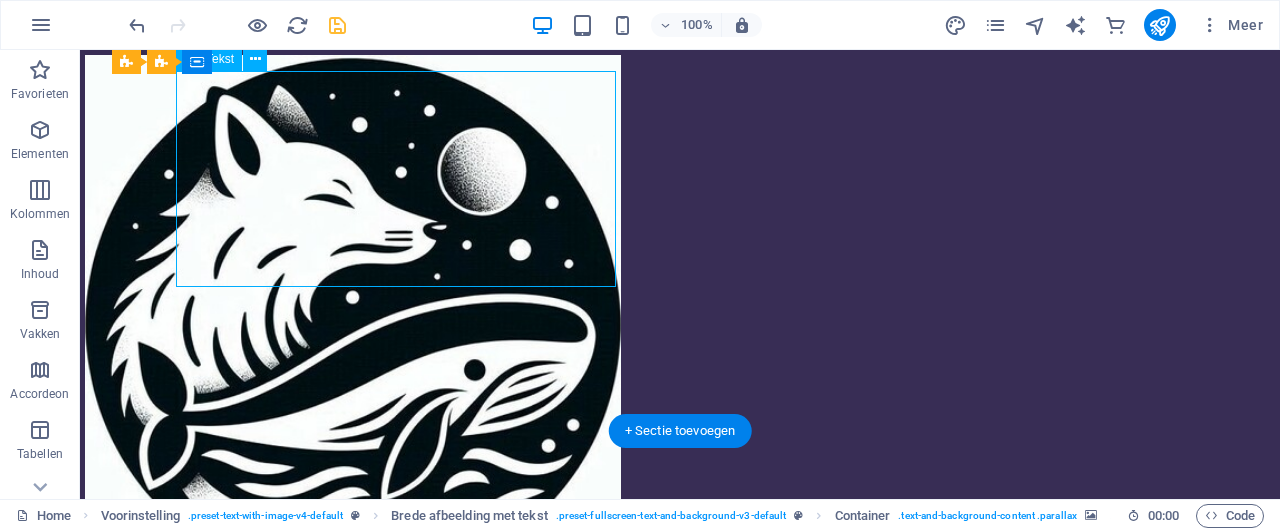 click on "je hart leerde  fluisteren, je hoofd ging luider roepen   om beter te kunnen luisteren, leer jeoren en voelen!" at bounding box center [680, 624] 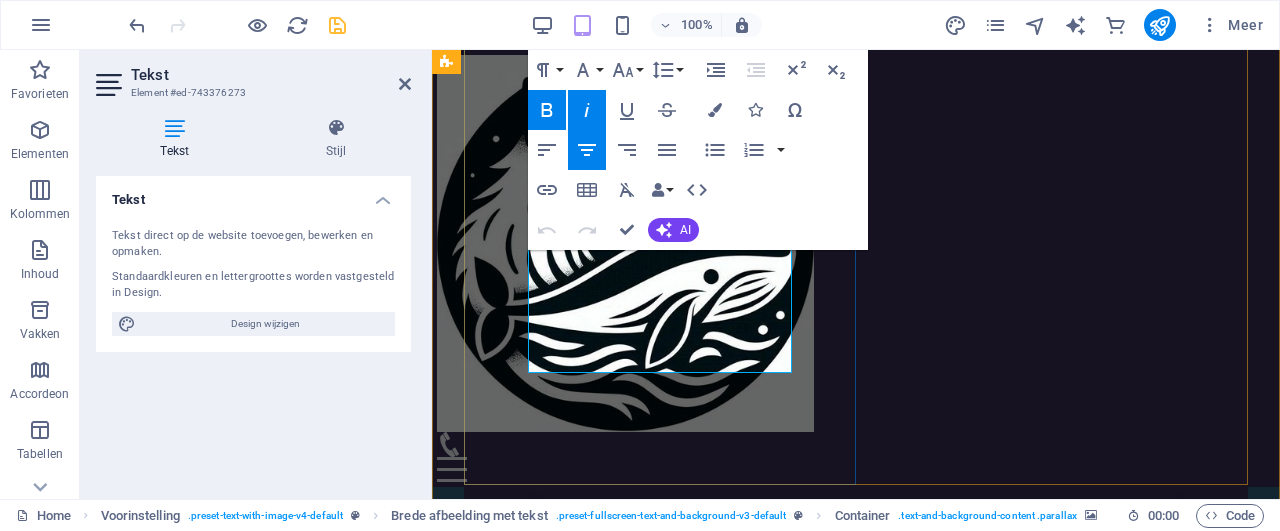 drag, startPoint x: 606, startPoint y: 314, endPoint x: 729, endPoint y: 303, distance: 123.49089 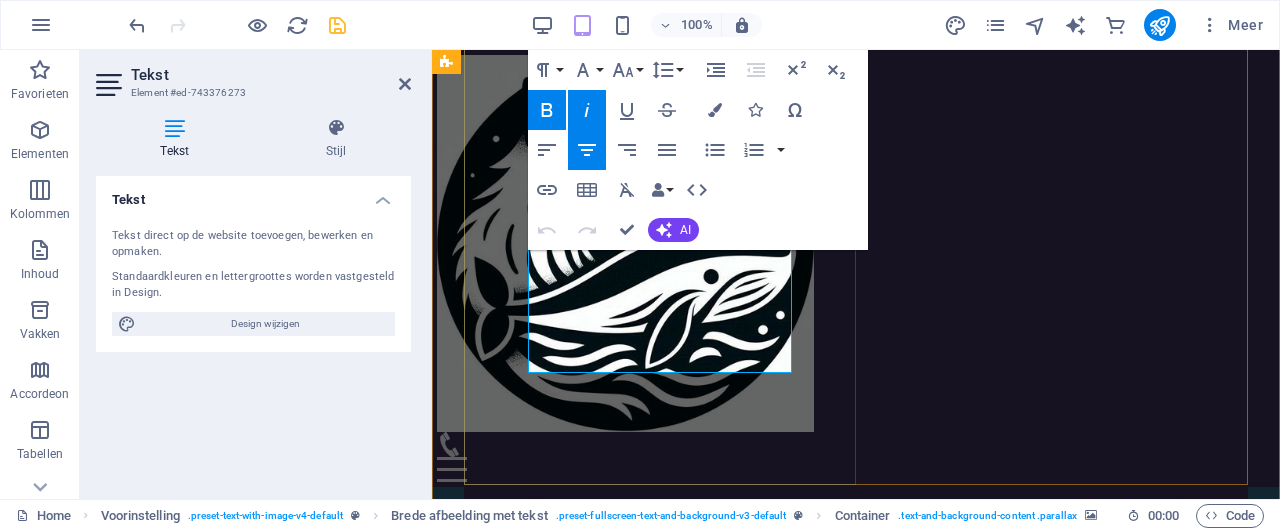 click on "leer jeoren" at bounding box center (855, 655) 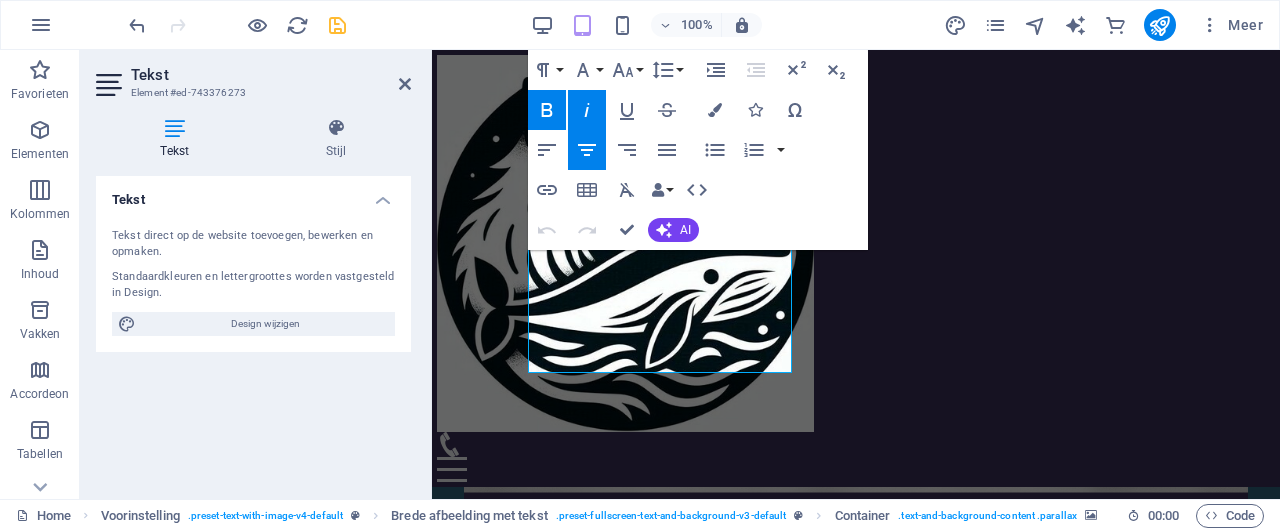 type 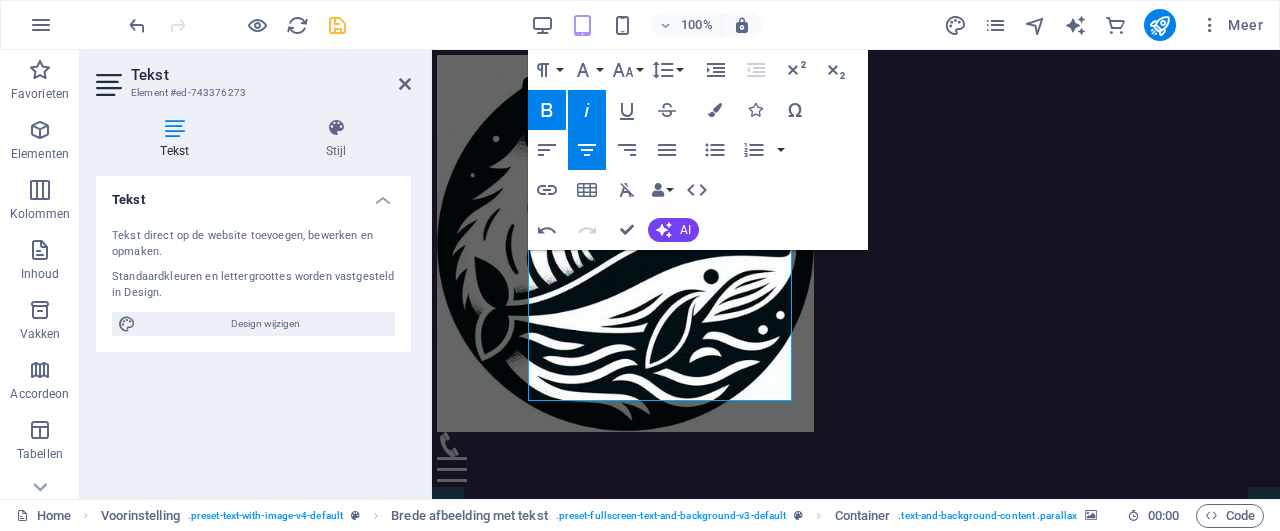 scroll, scrollTop: 143, scrollLeft: 0, axis: vertical 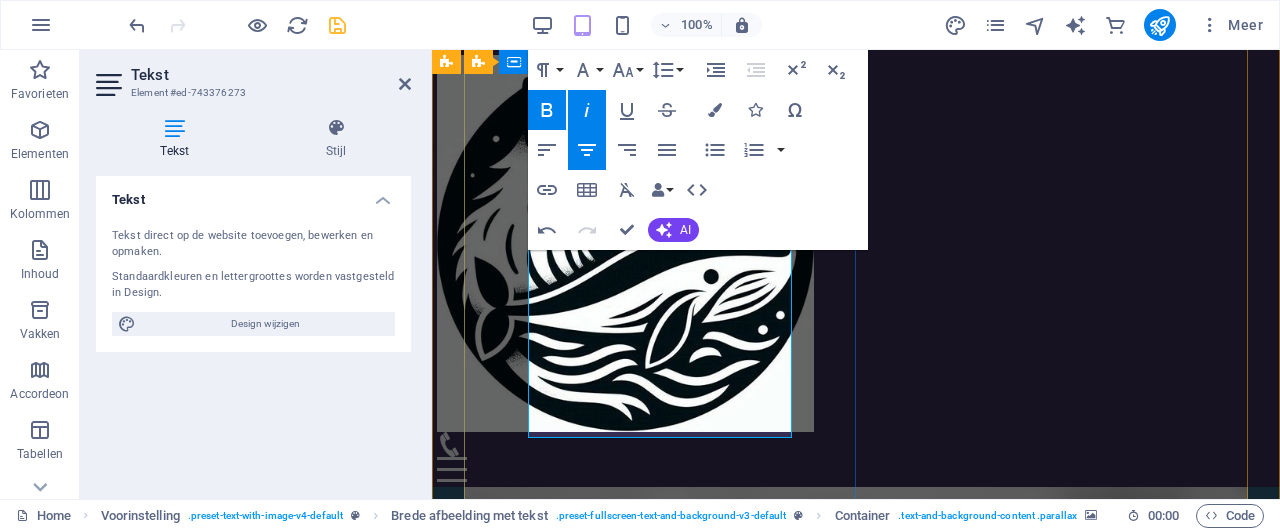 click on "moet  jeoren" at bounding box center (855, 774) 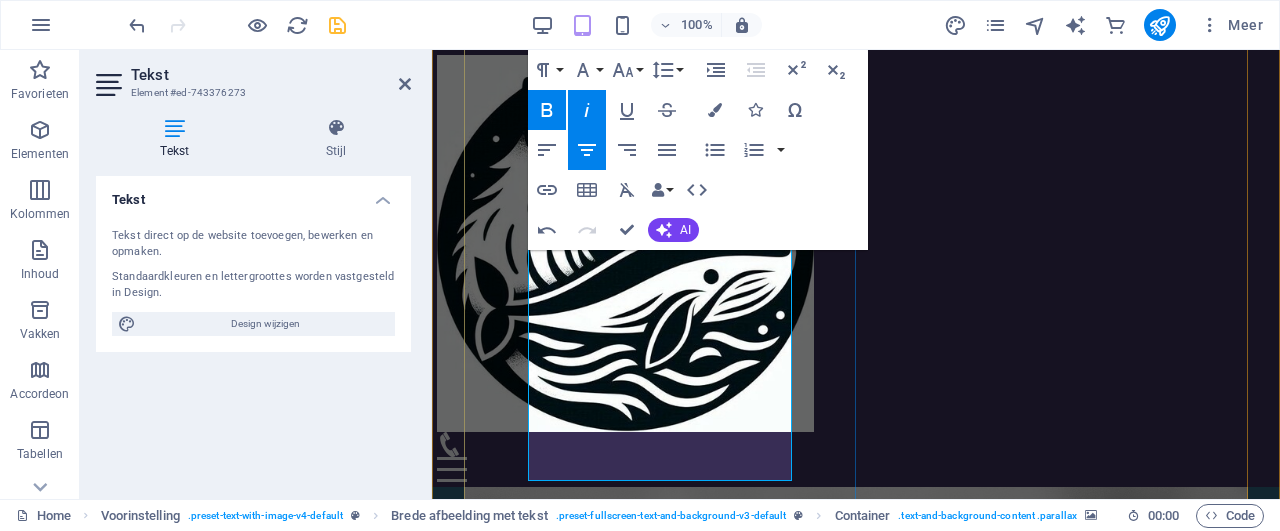 scroll, scrollTop: 208, scrollLeft: 0, axis: vertical 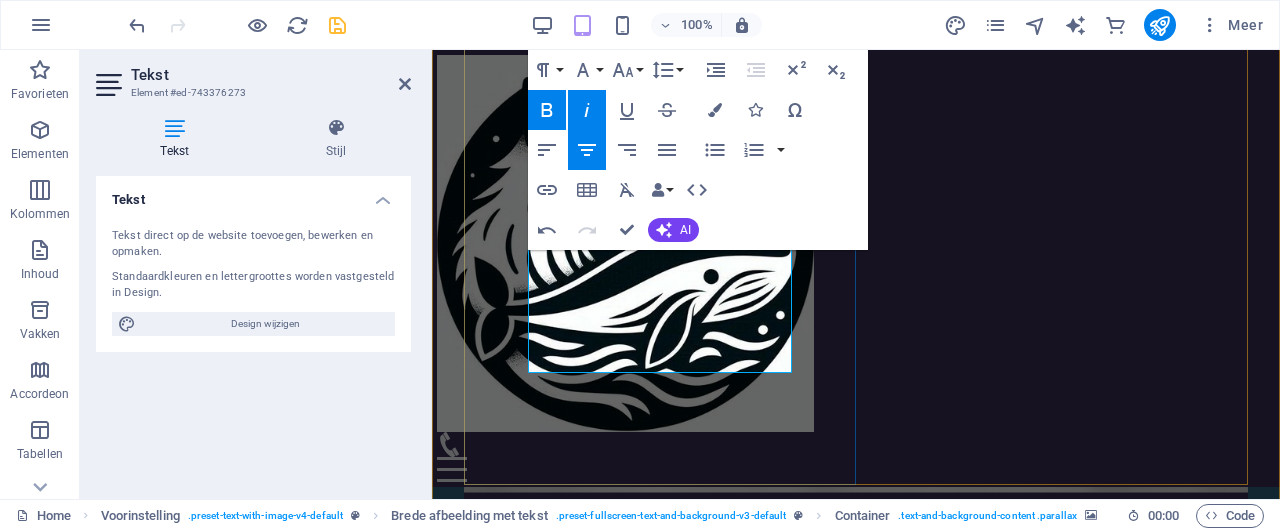 click on "moet  je leren h oren" at bounding box center (856, 710) 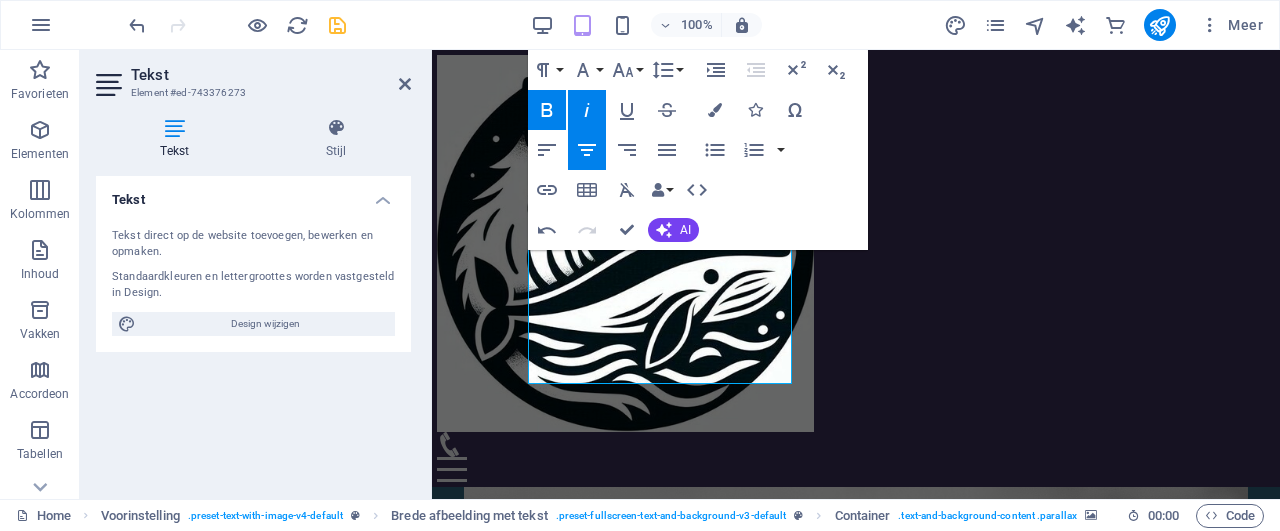 scroll, scrollTop: 208, scrollLeft: 0, axis: vertical 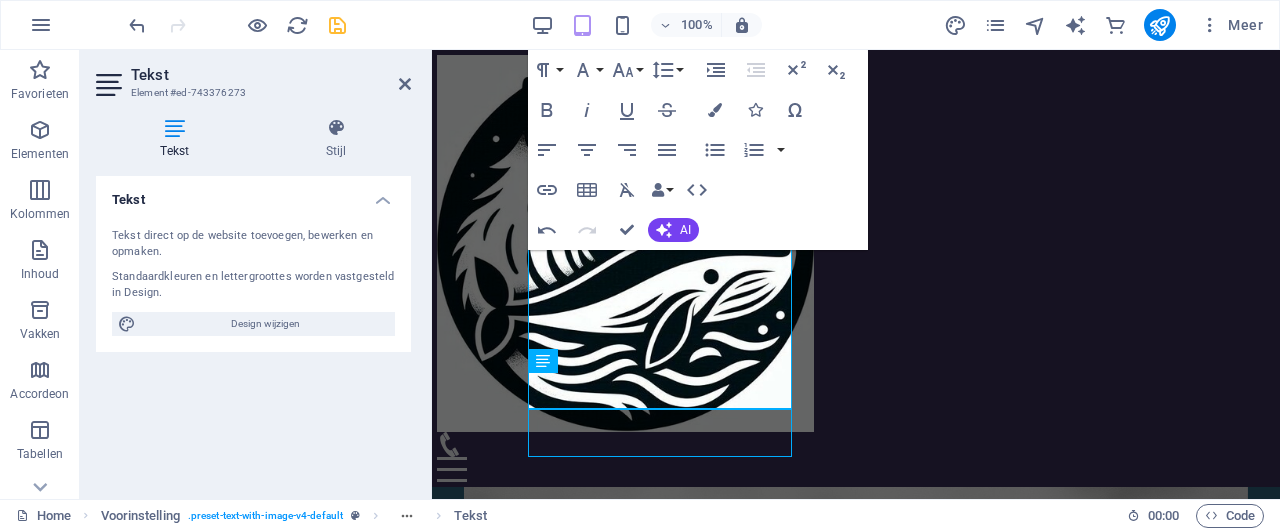 click at bounding box center (856, 252) 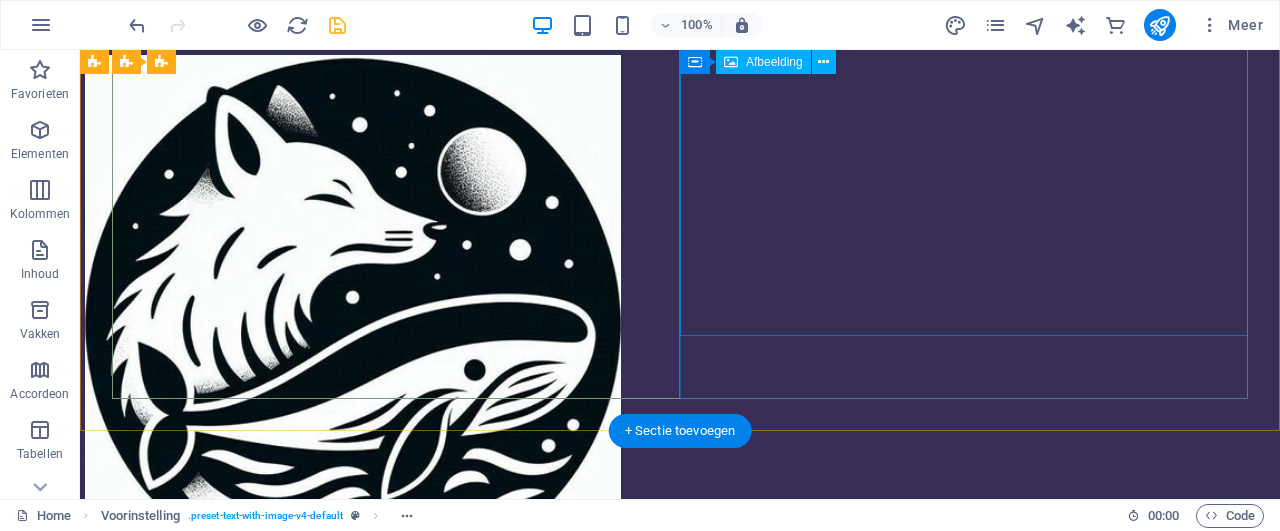 scroll, scrollTop: 0, scrollLeft: 0, axis: both 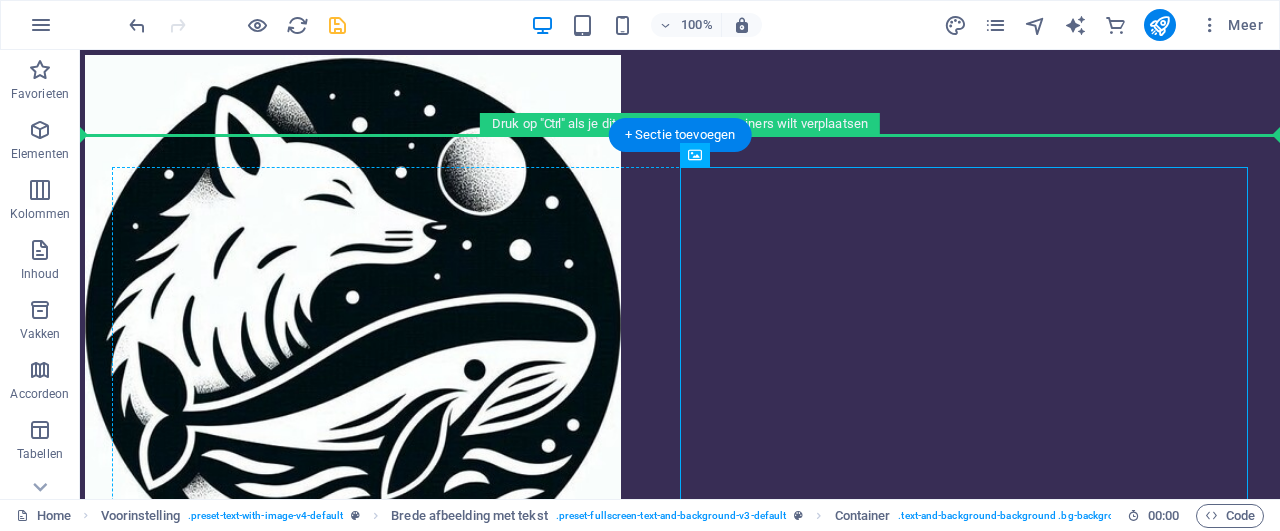 drag, startPoint x: 807, startPoint y: 281, endPoint x: 659, endPoint y: 257, distance: 149.93332 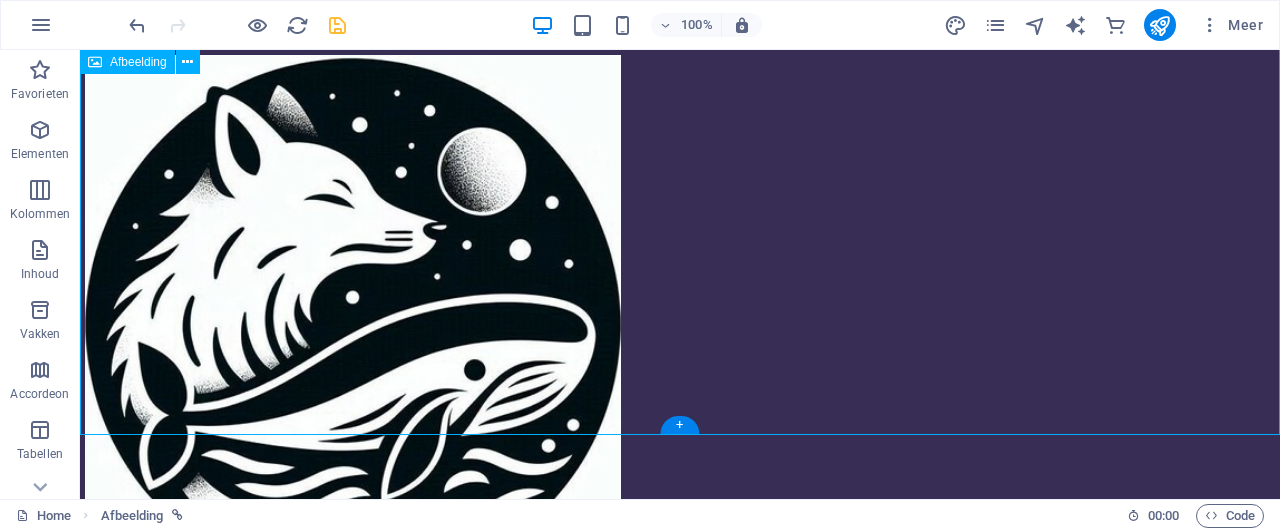 scroll, scrollTop: 624, scrollLeft: 0, axis: vertical 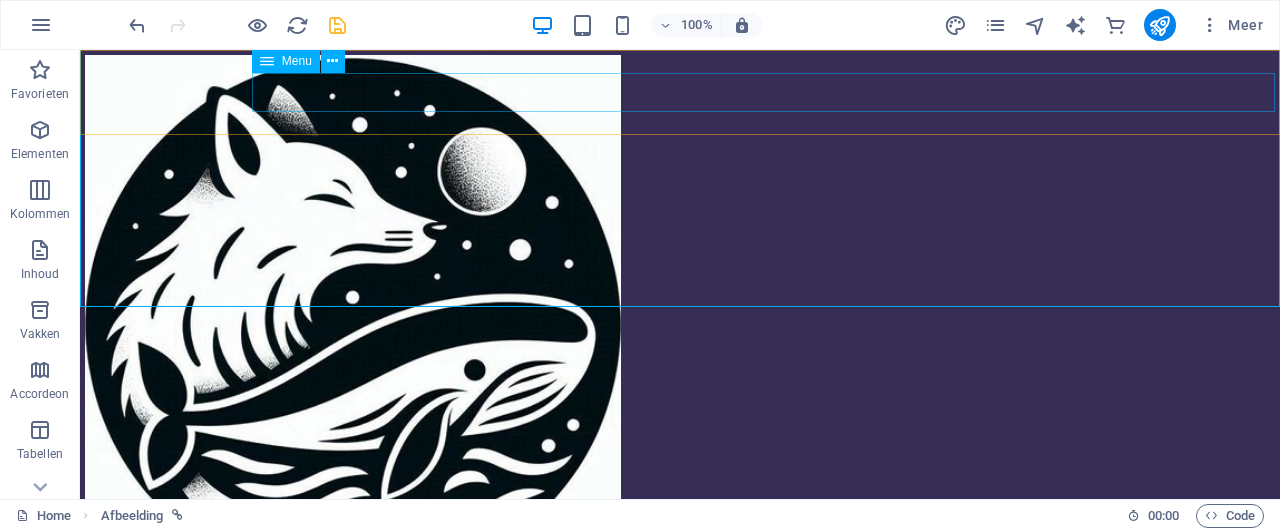 click on "Home de pitvos Contact" at bounding box center (679, 610) 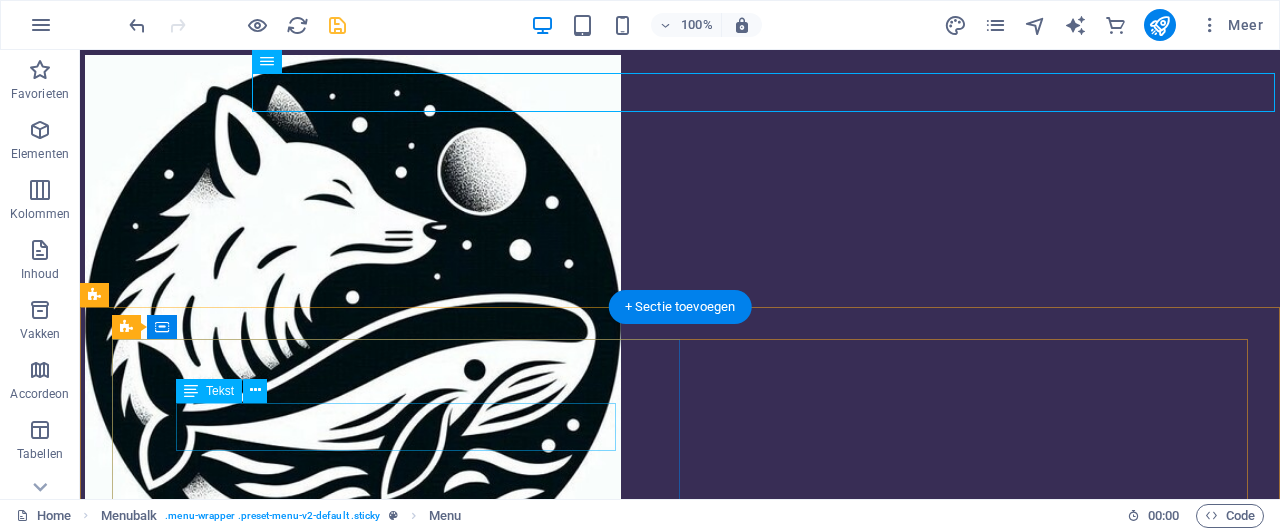 click on "welkom bij de pitvos" at bounding box center [680, 872] 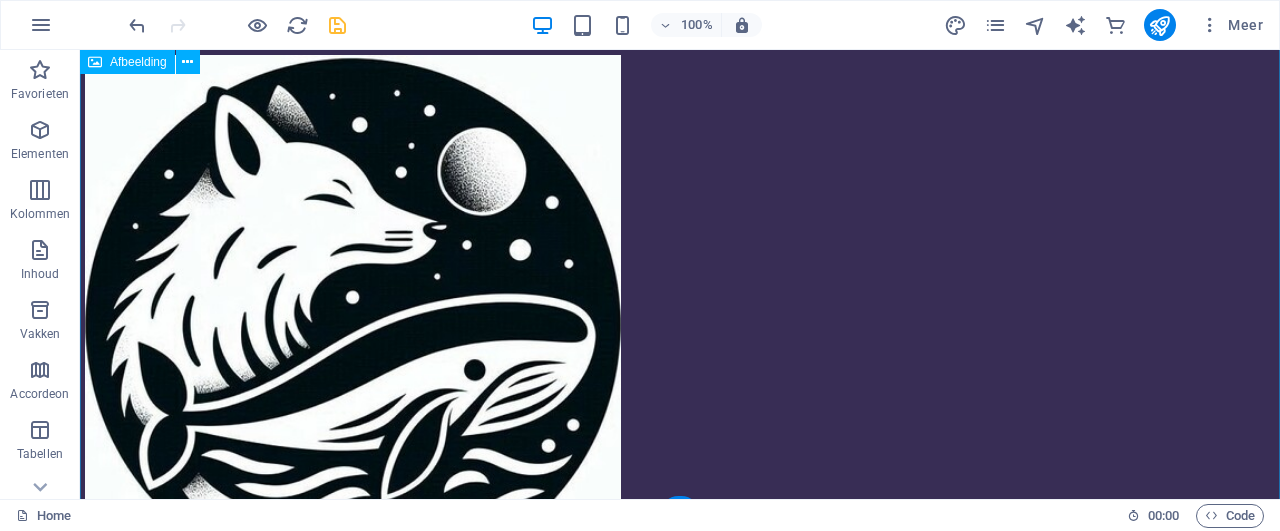 scroll, scrollTop: 0, scrollLeft: 0, axis: both 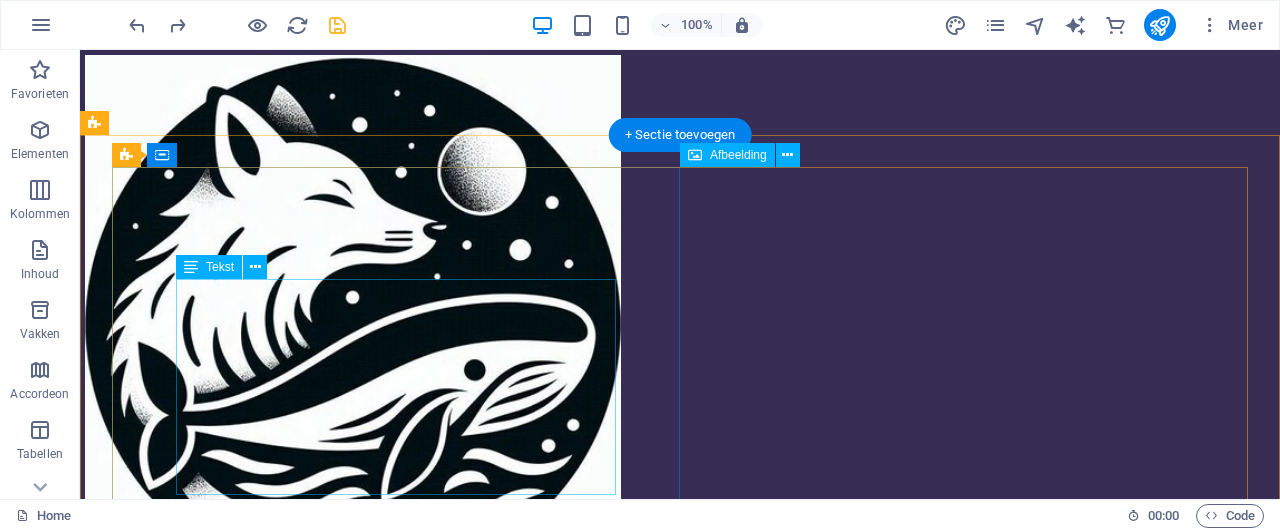 click on "je hart leerde  fluisteren, je hoofd ging luider roepen   om beter te kunnen luisteren, zul je moeten willen horen en voelen!" at bounding box center [680, 832] 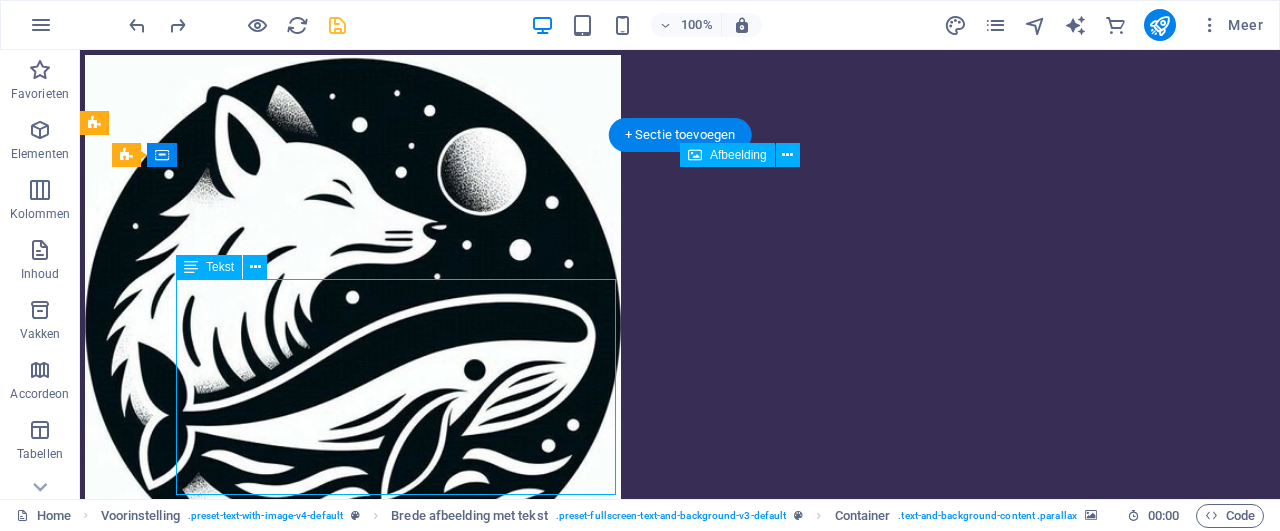 click on "je hart leerde  fluisteren, je hoofd ging luider roepen   om beter te kunnen luisteren, zul je moeten willen horen en voelen!" at bounding box center (680, 832) 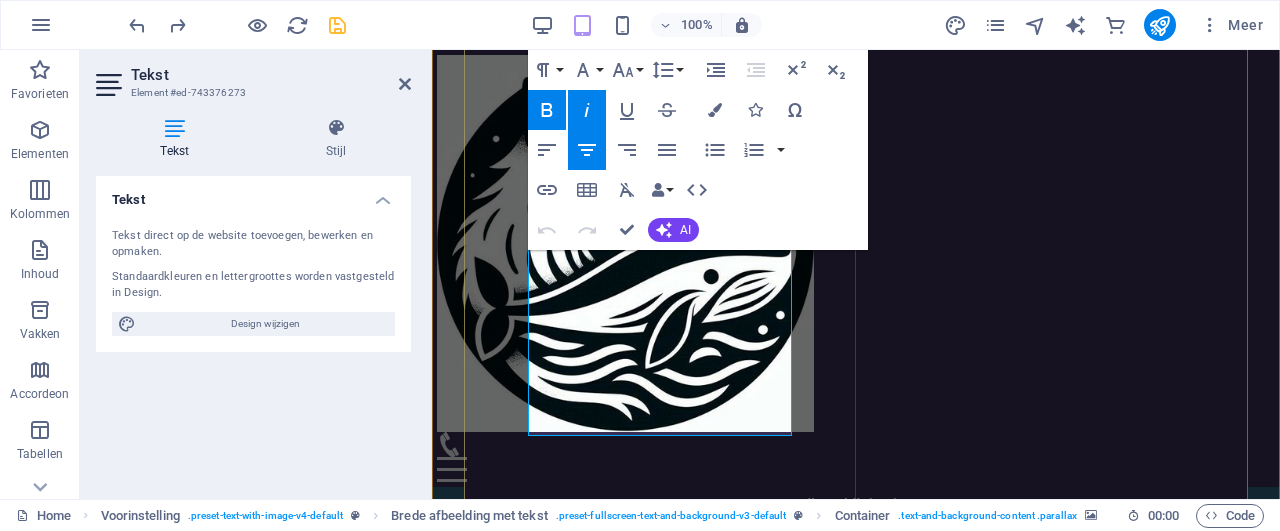 scroll, scrollTop: 208, scrollLeft: 0, axis: vertical 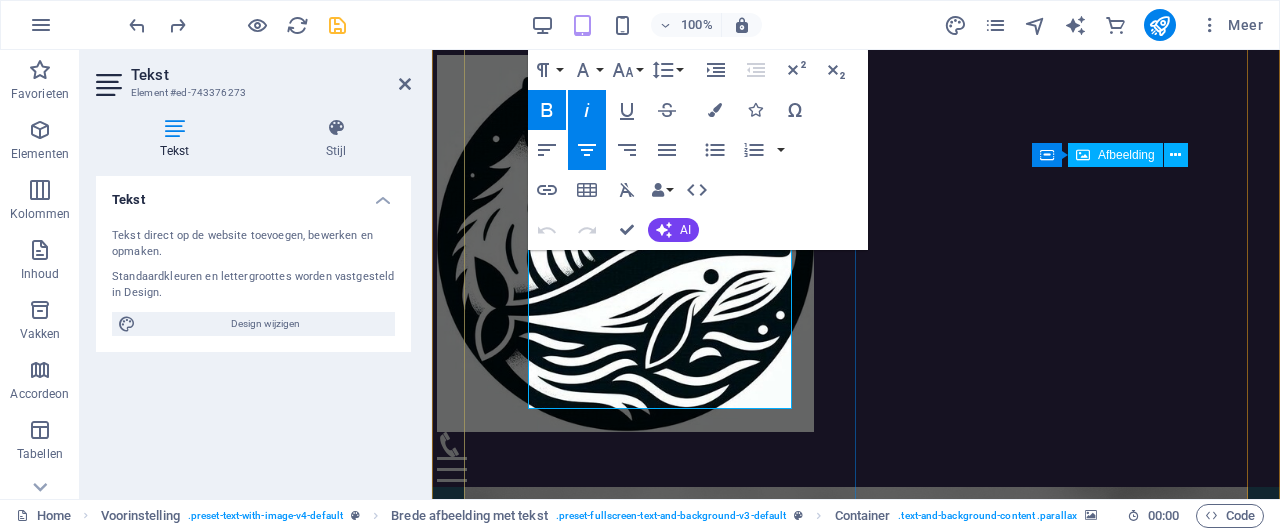 click on "zul je moeten willen horen" at bounding box center (856, 727) 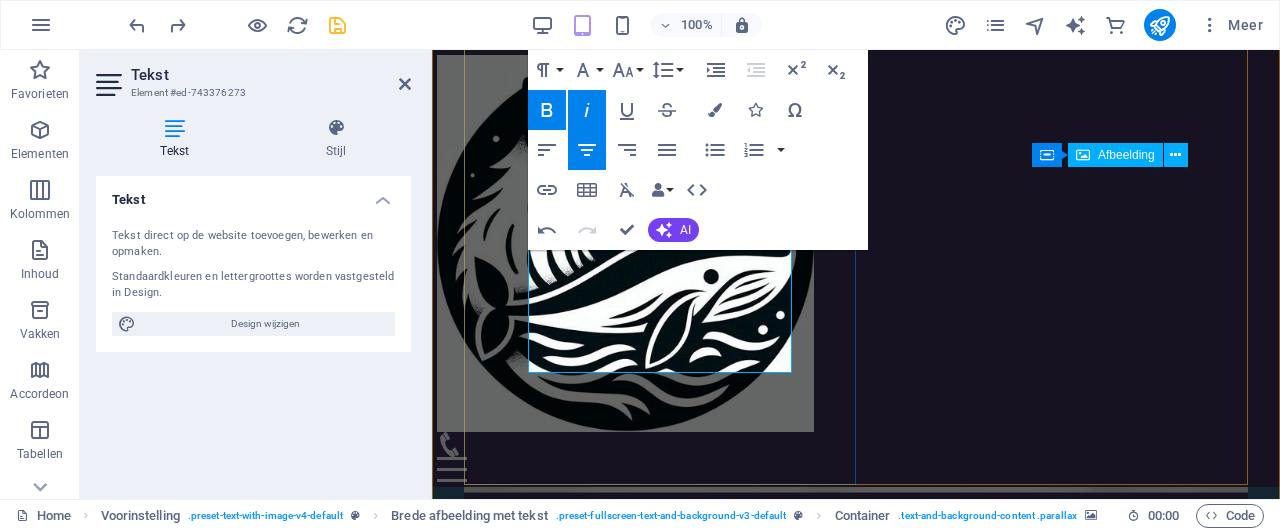 type 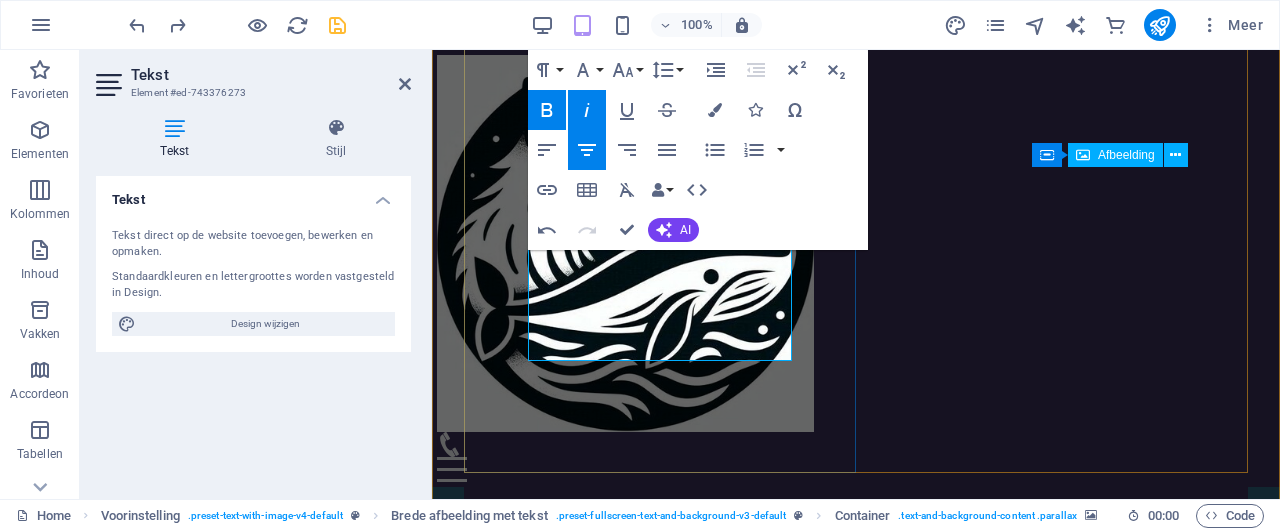 click on "moet je leren horen" at bounding box center (796, 691) 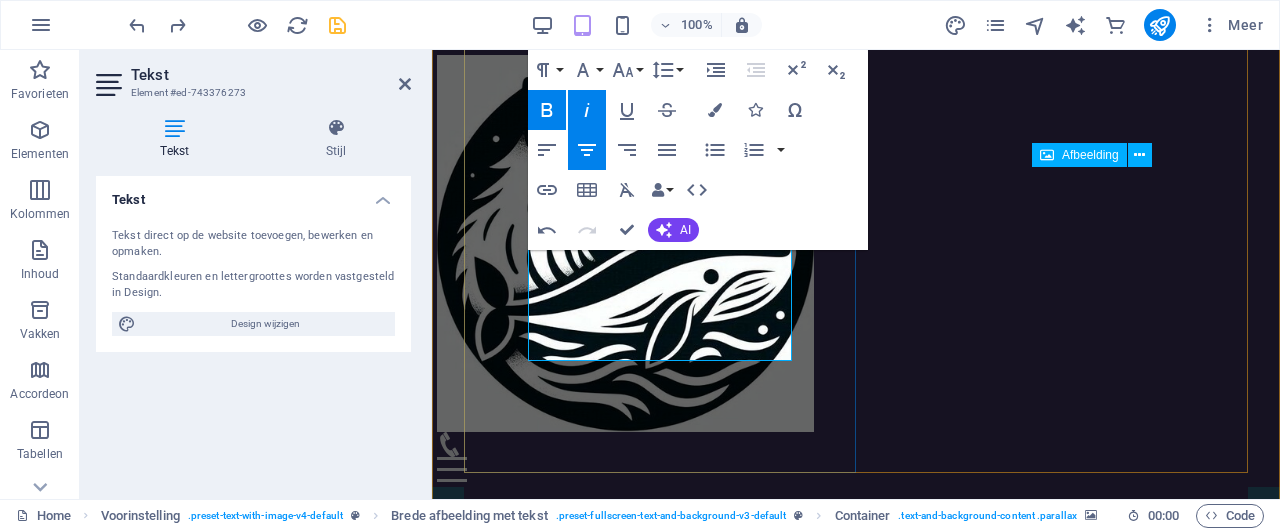 click on "moet je leren horen" at bounding box center [796, 691] 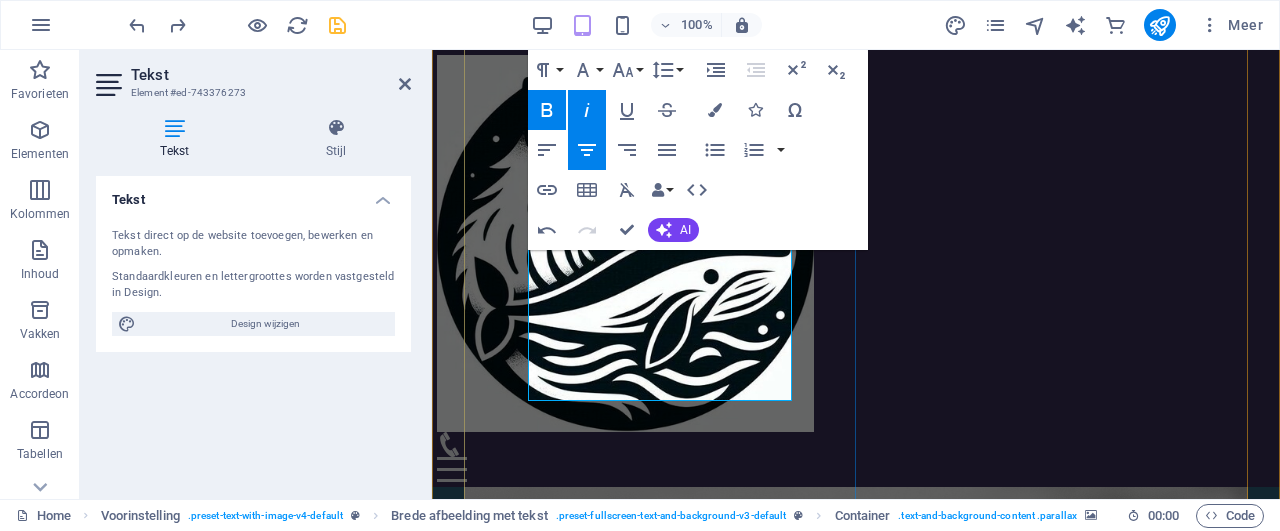 scroll, scrollTop: 208, scrollLeft: 0, axis: vertical 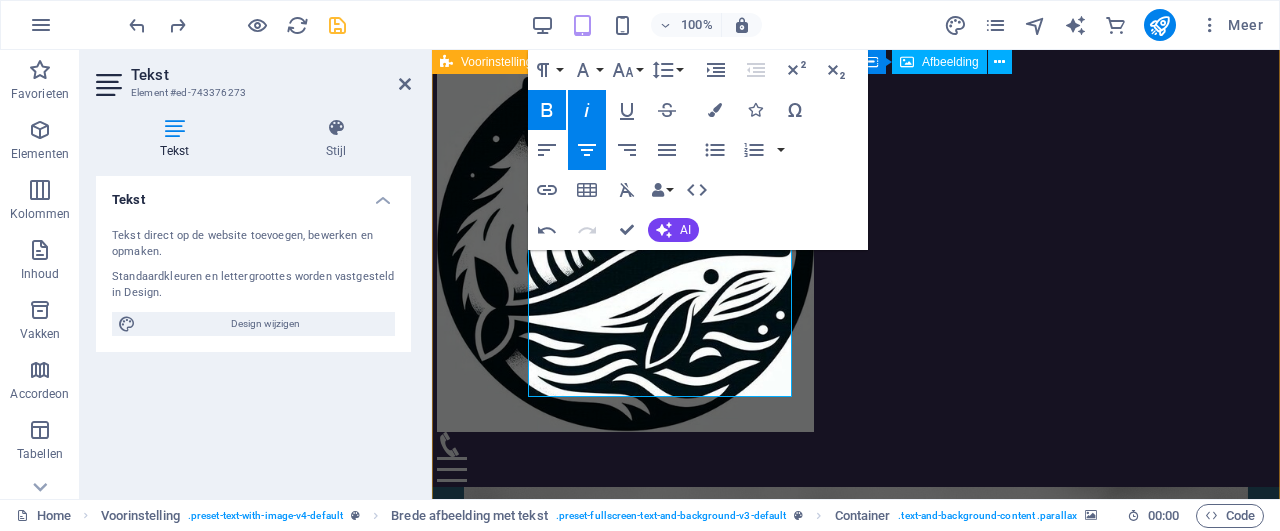 drag, startPoint x: 451, startPoint y: 357, endPoint x: 800, endPoint y: 360, distance: 349.0129 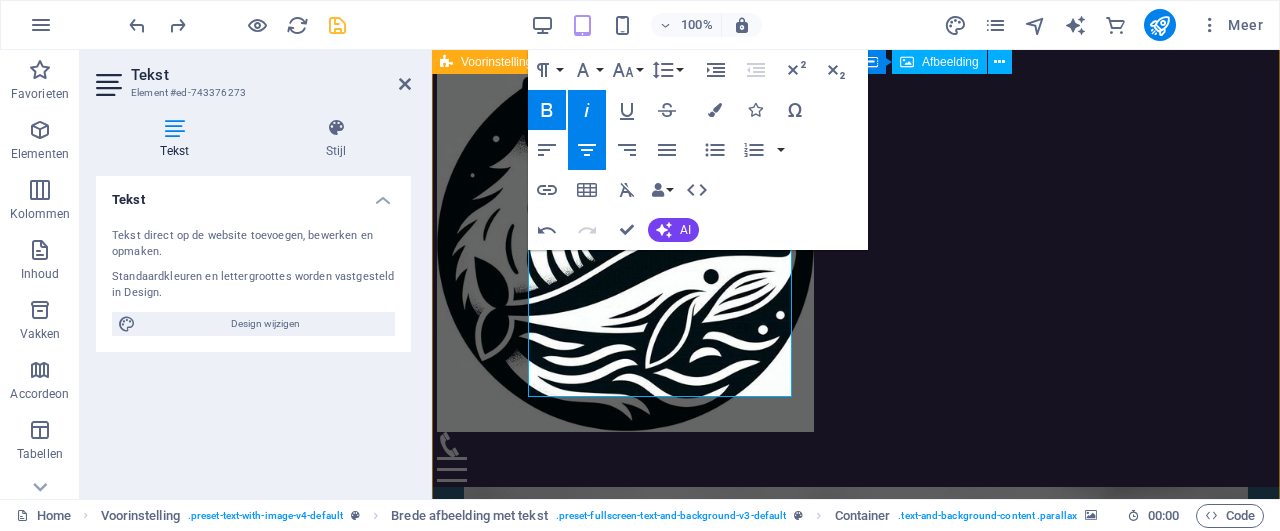 click on "welkom bij de pitvos je hart leerde  fluisteren, je hoofd ging luider roepen   om beter te kunnen luisteren, moet je eerst weer  leren horen  en voelen! mijn naam is free,  ik luister" at bounding box center [856, 669] 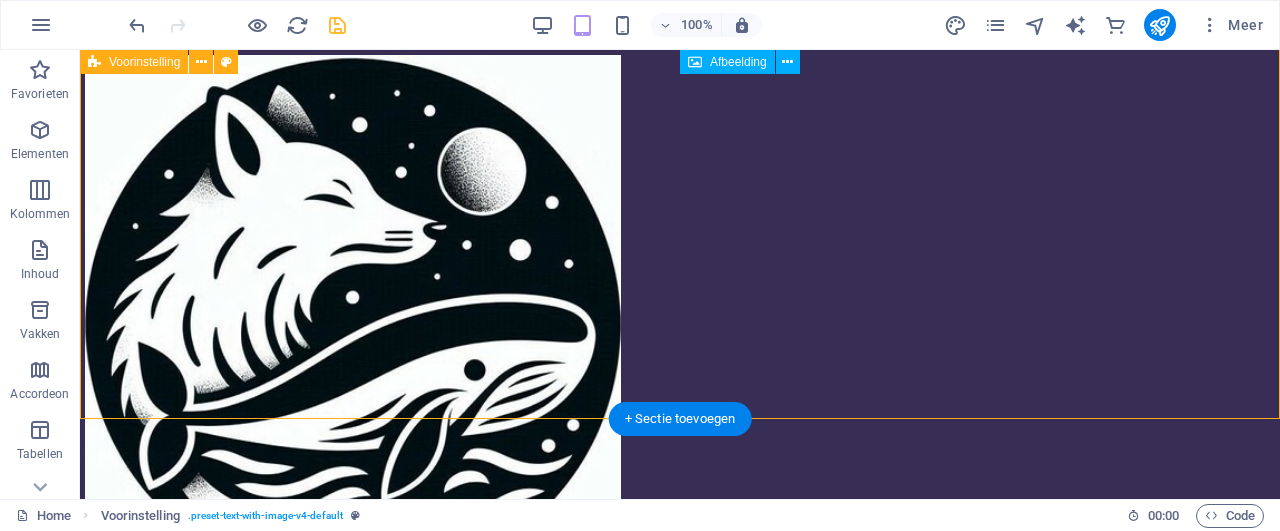 click at bounding box center (680, 235) 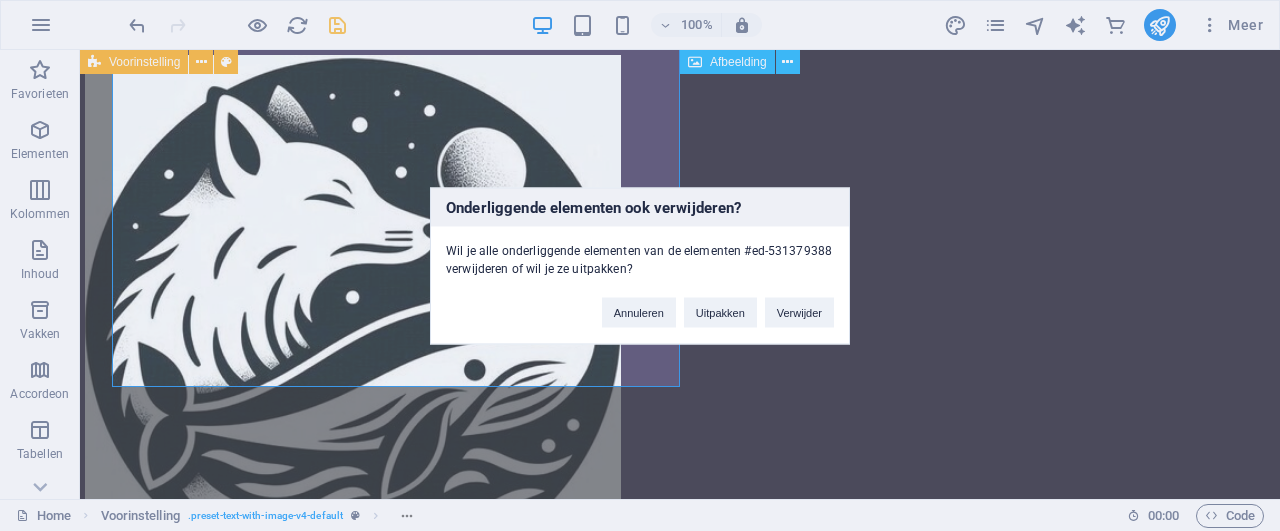 type 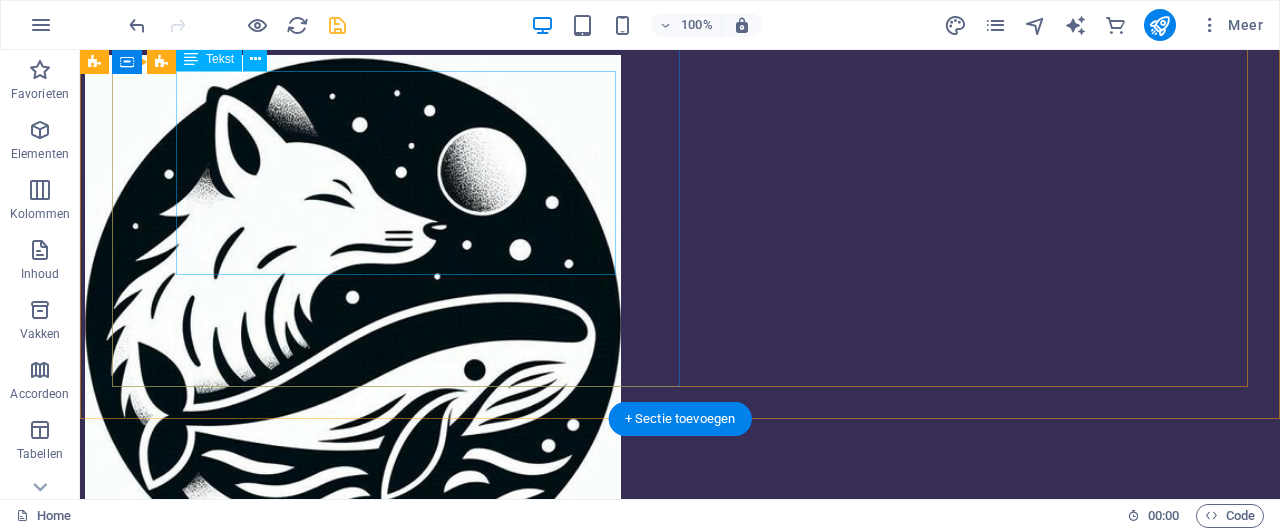click on "je hart leerde  fluisteren, je hoofd ging luider roepen   om beter te kunnen luisteren, moet je eerst weer leren horen  en voelen!" at bounding box center [680, 594] 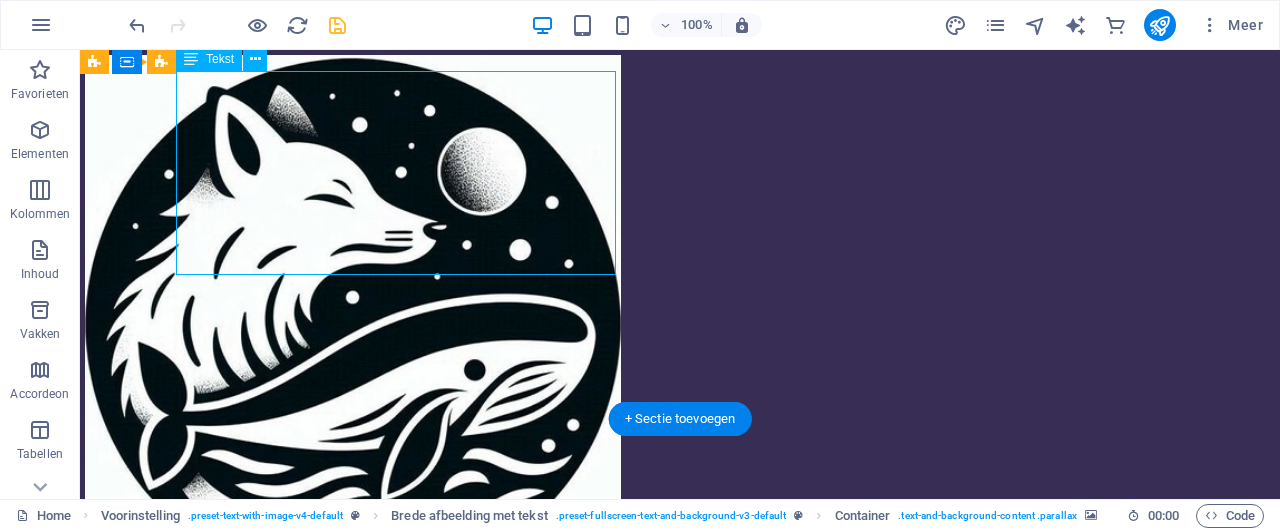 click on "je hart leerde  fluisteren, je hoofd ging luider roepen   om beter te kunnen luisteren, moet je eerst weer leren horen  en voelen!" at bounding box center [680, 594] 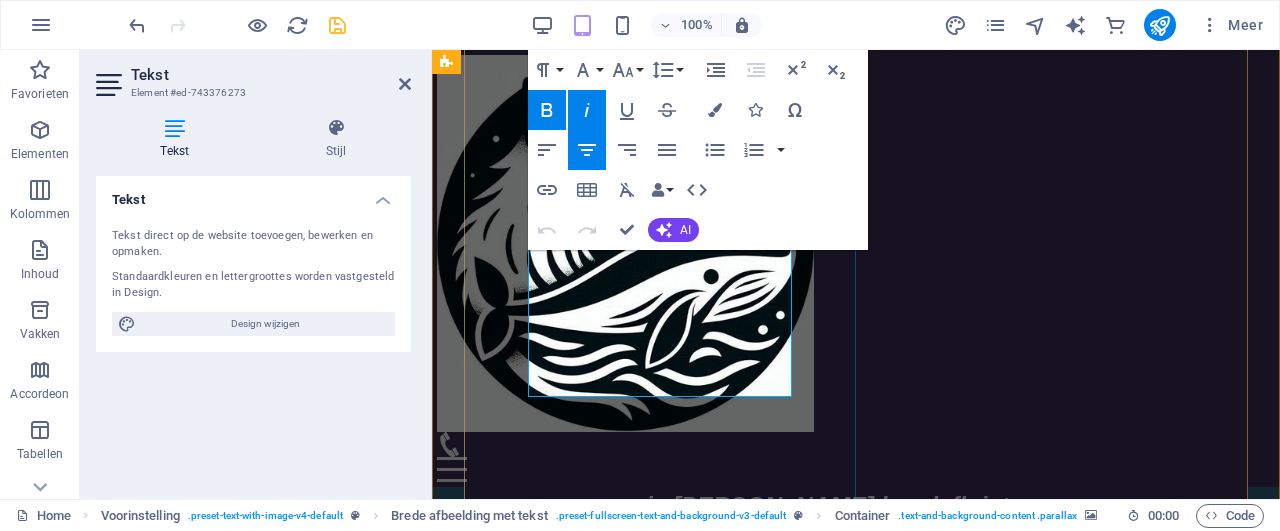 click on "om beter te kunnen luisteren," at bounding box center (856, 602) 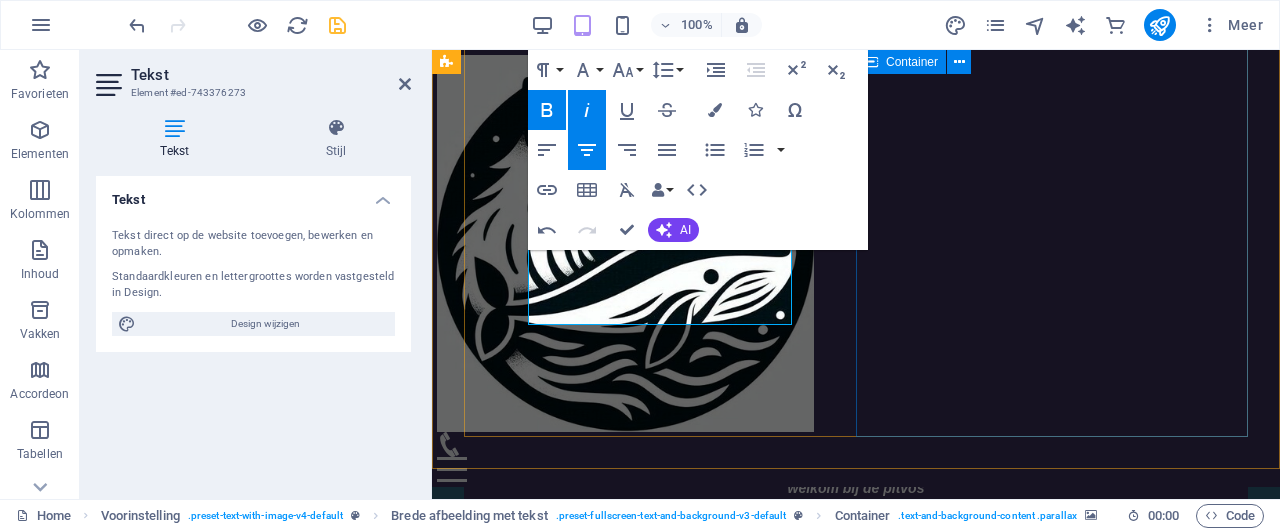 type 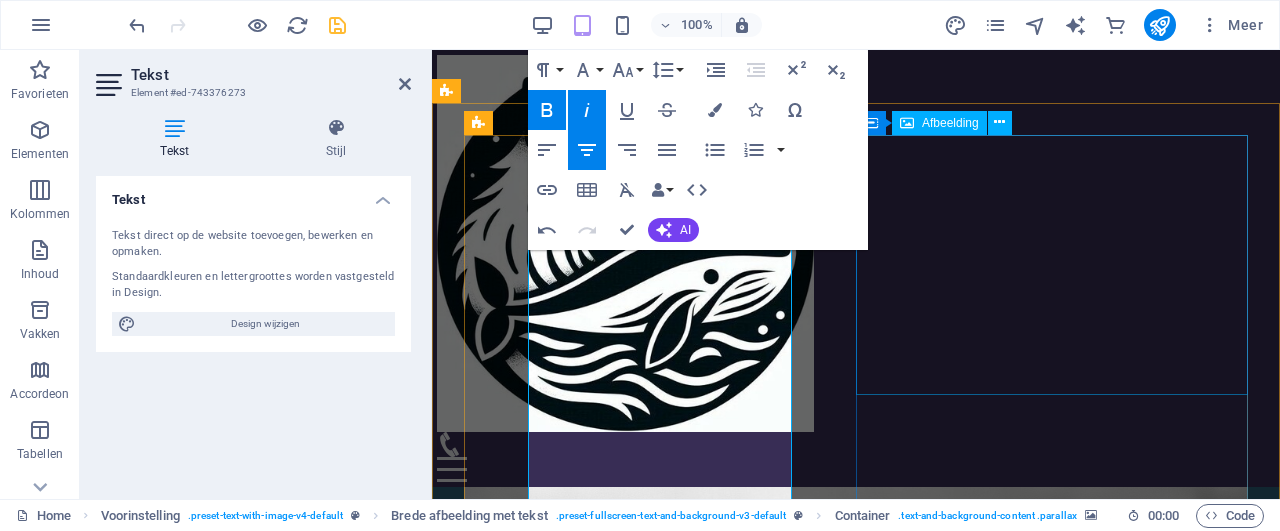 scroll, scrollTop: 208, scrollLeft: 0, axis: vertical 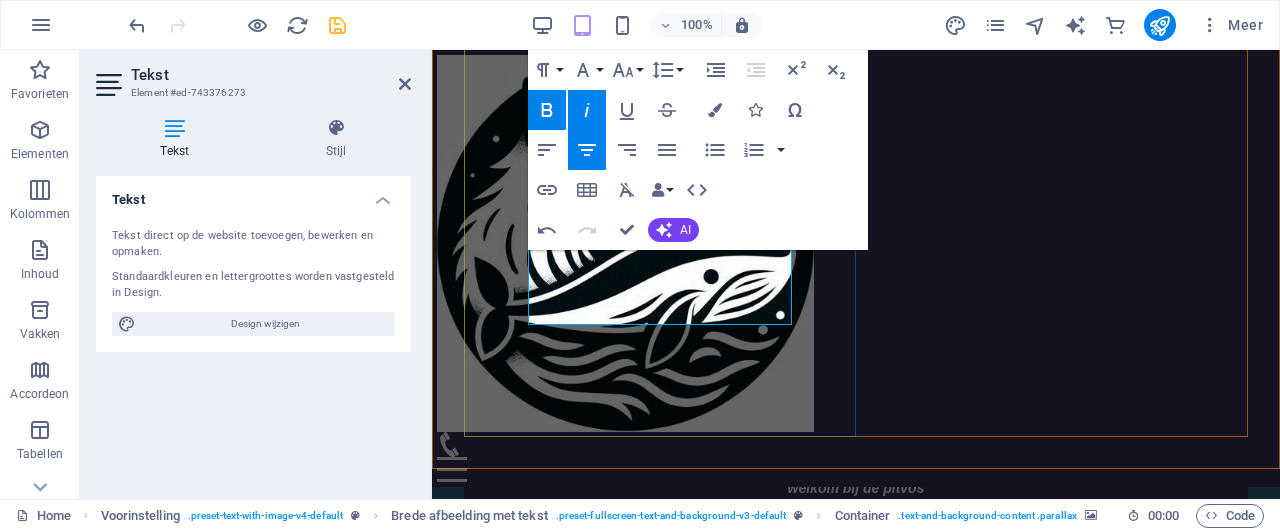 click on "leren horen" at bounding box center [796, 673] 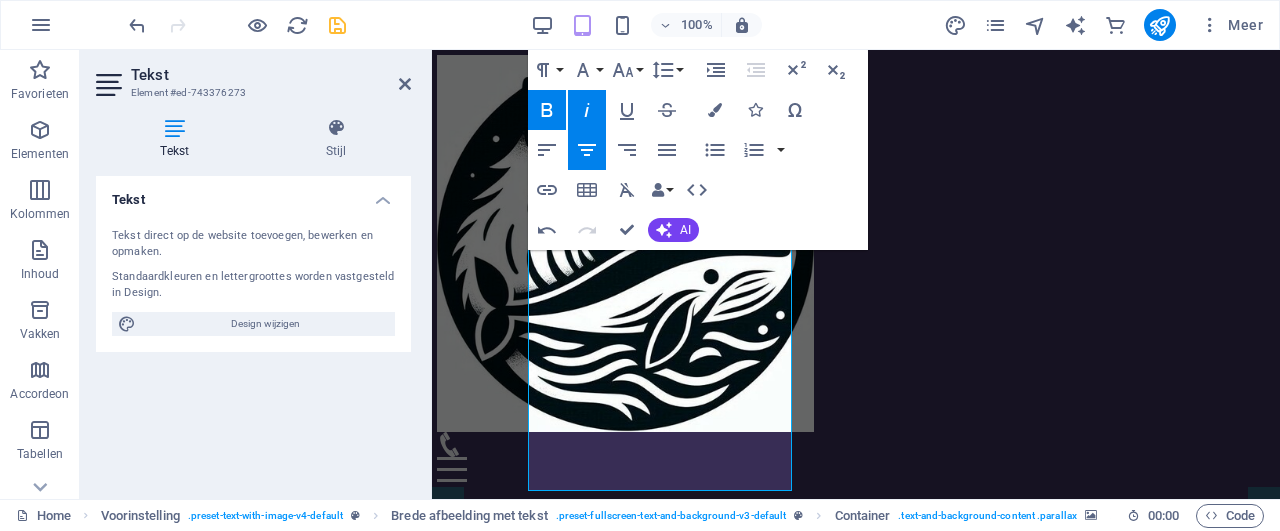 scroll, scrollTop: 208, scrollLeft: 0, axis: vertical 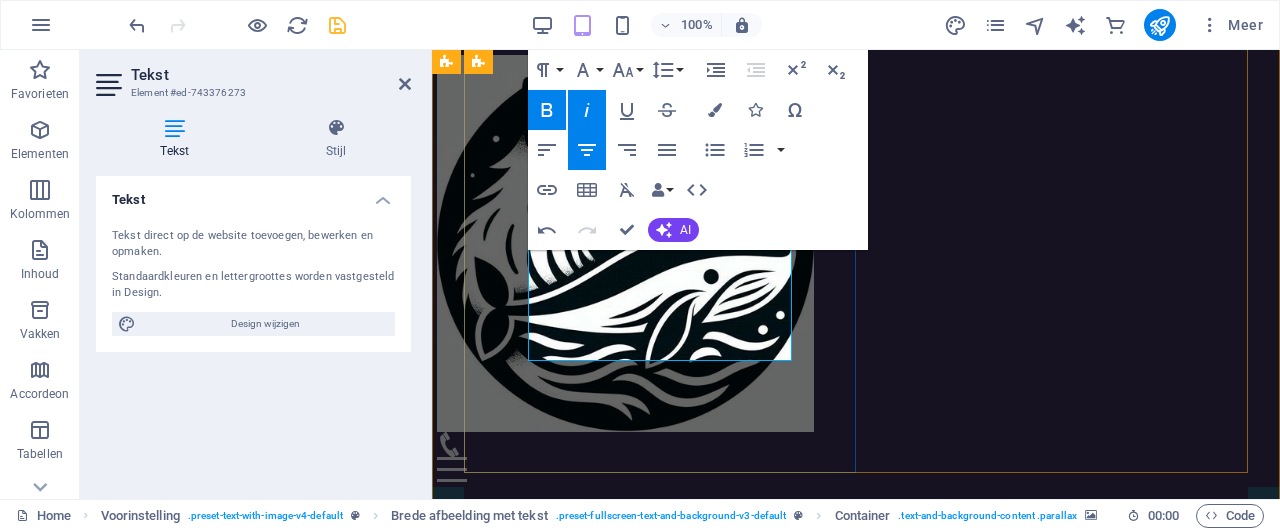 click on "moet je weer  leren horen" at bounding box center (797, 691) 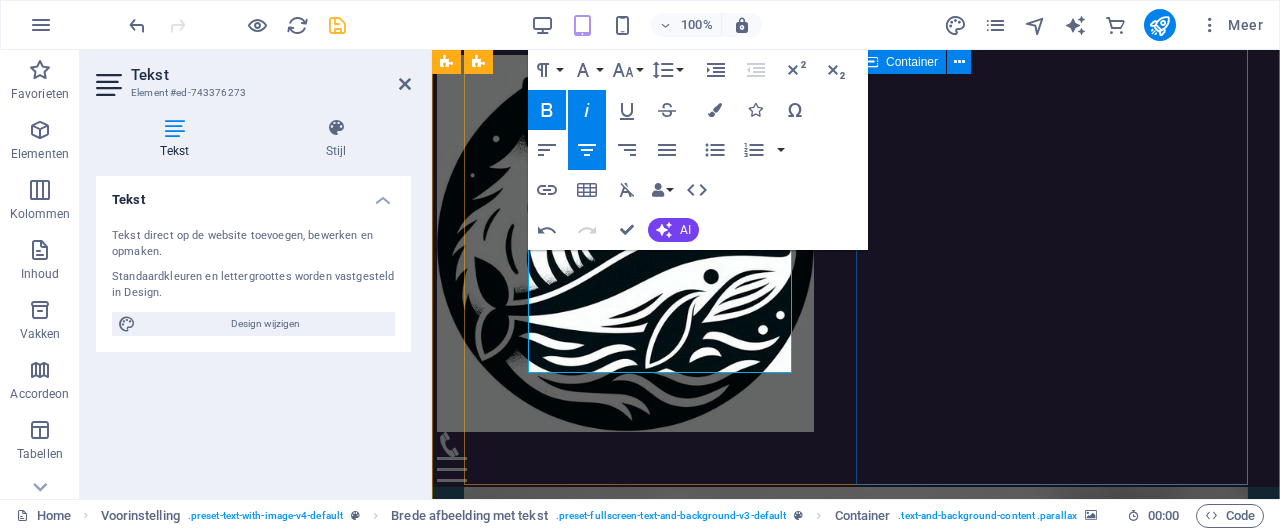 scroll, scrollTop: 208, scrollLeft: 0, axis: vertical 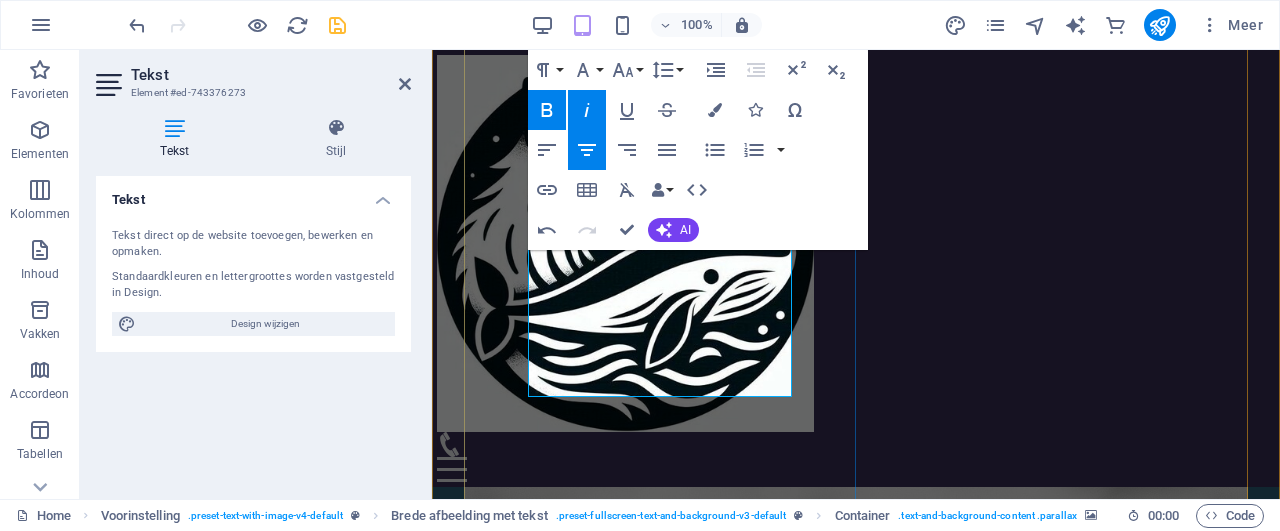 click on "moet je het willen  horen" at bounding box center (796, 709) 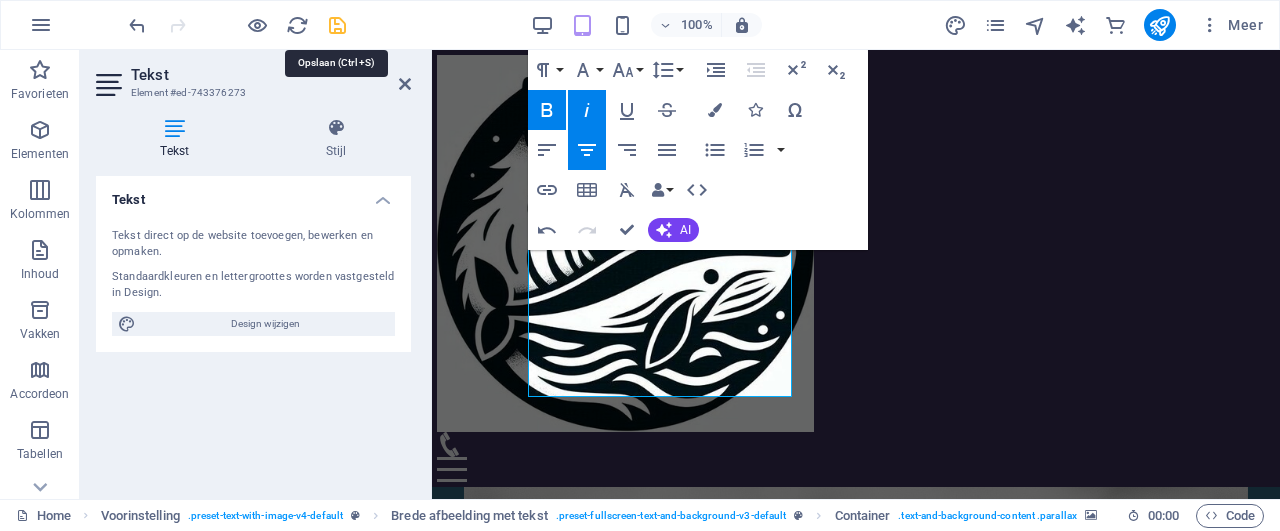 click at bounding box center (337, 25) 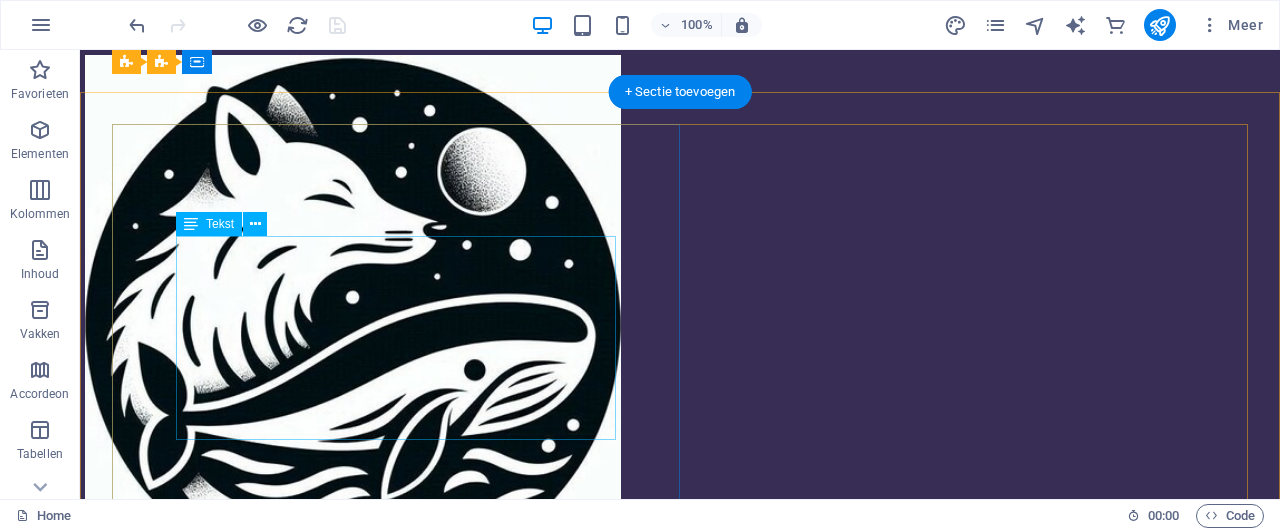 scroll, scrollTop: 0, scrollLeft: 0, axis: both 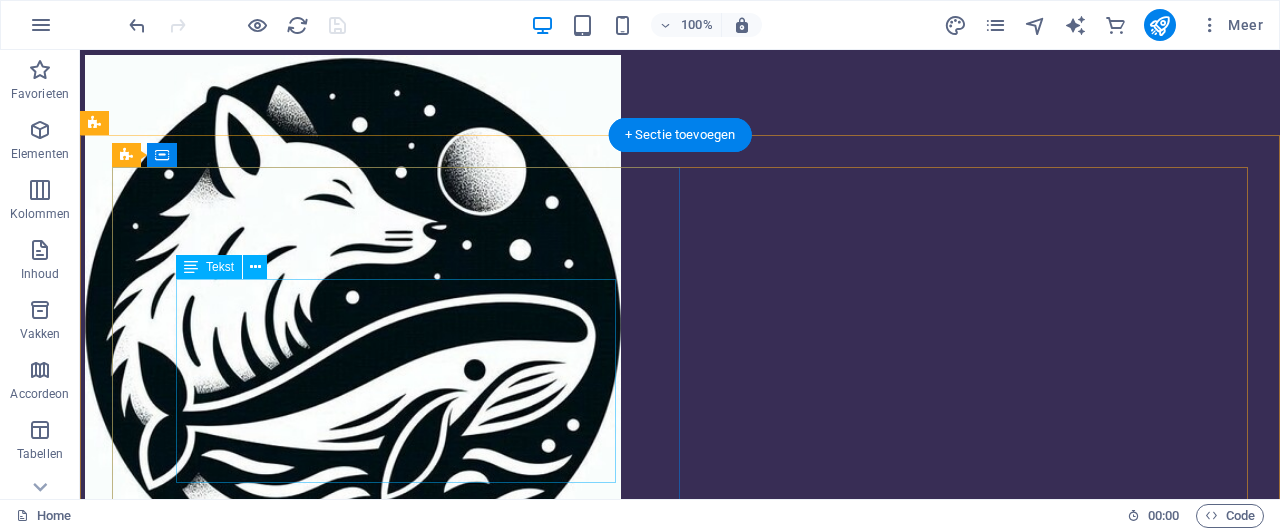 click on "je hart leerde  fluisteren, je hoofd ging luider roepen   om beter te kunnen luisteren, moet je het willen horen... en voelen!" at bounding box center [680, 820] 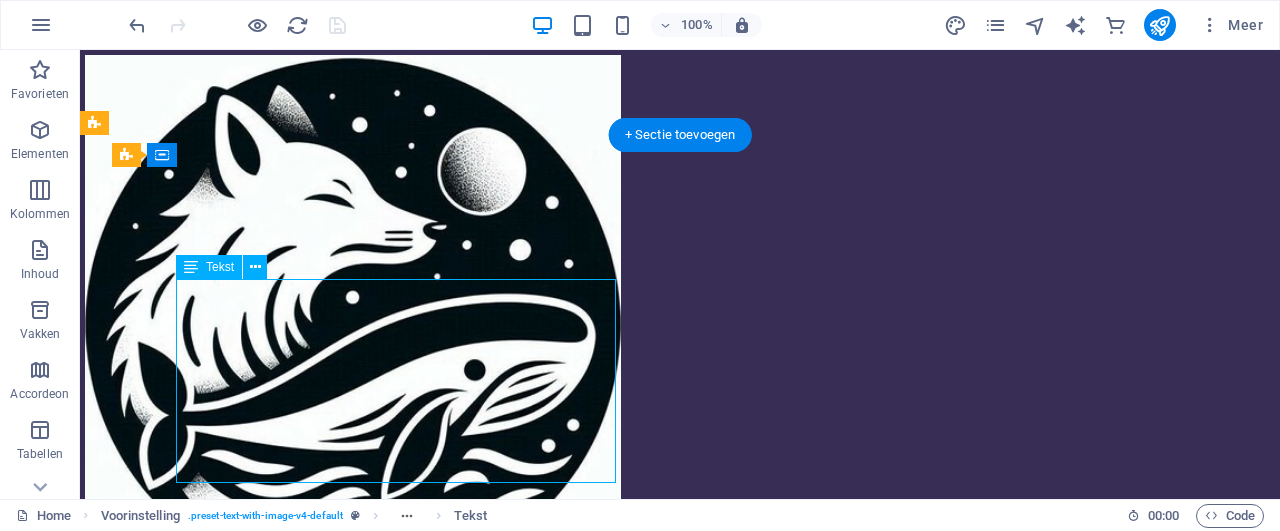 click on "je hart leerde  fluisteren, je hoofd ging luider roepen   om beter te kunnen luisteren, moet je het willen horen... en voelen!" at bounding box center (680, 820) 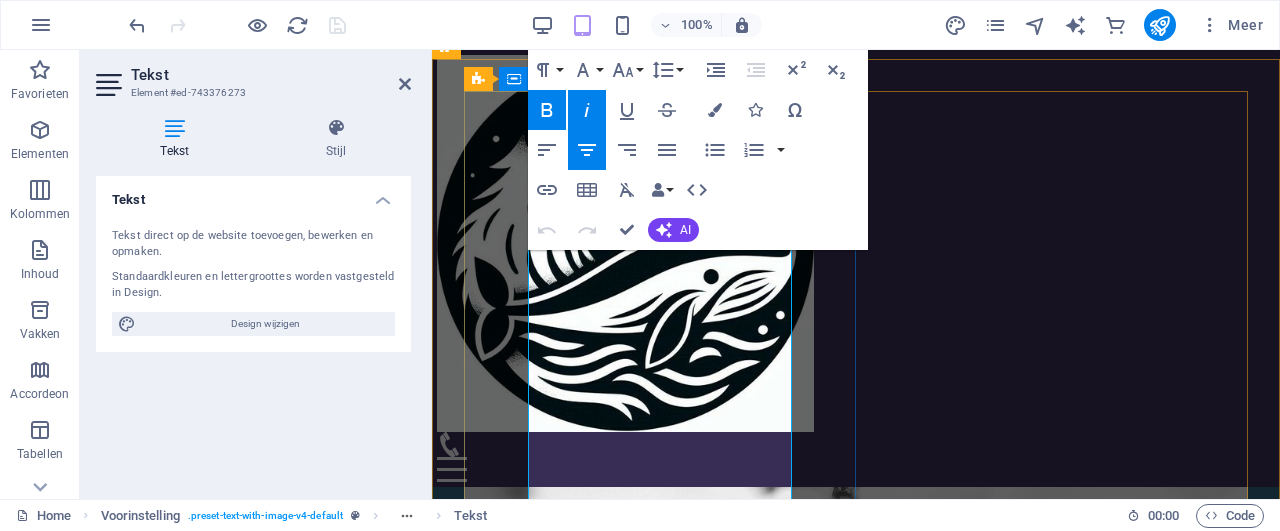 scroll, scrollTop: 208, scrollLeft: 0, axis: vertical 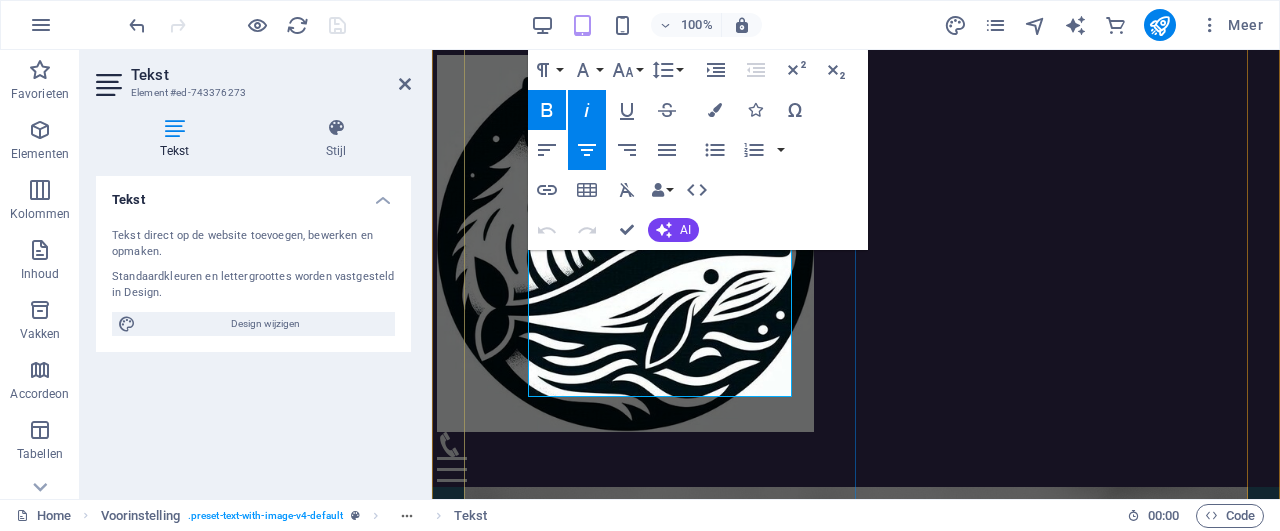 click on "moet je het willen horen..." at bounding box center (856, 710) 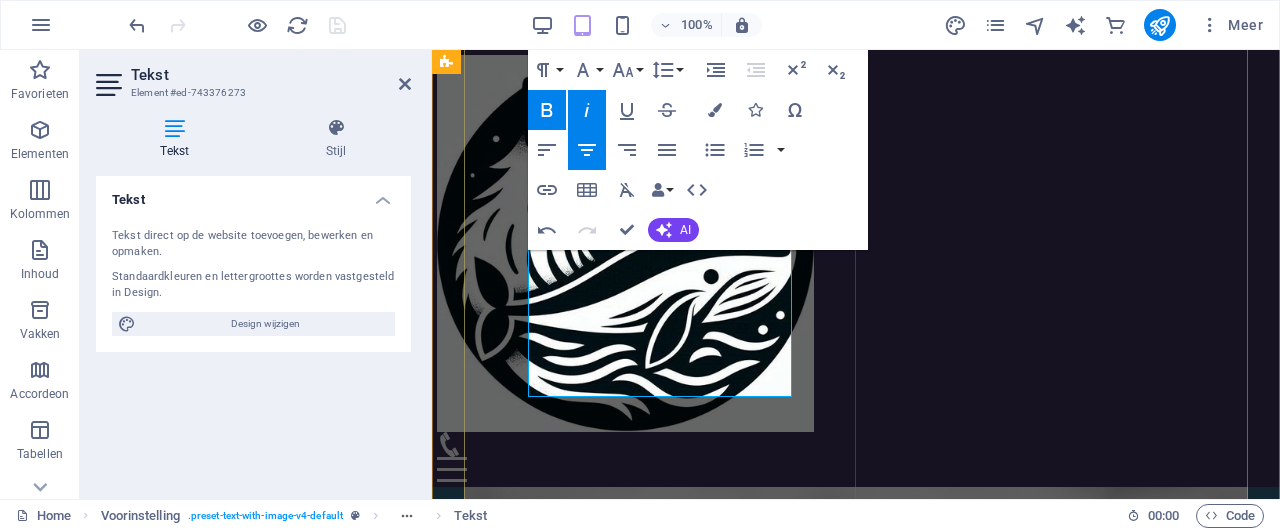 click on "moet je het eerst weer horen..." at bounding box center (855, 709) 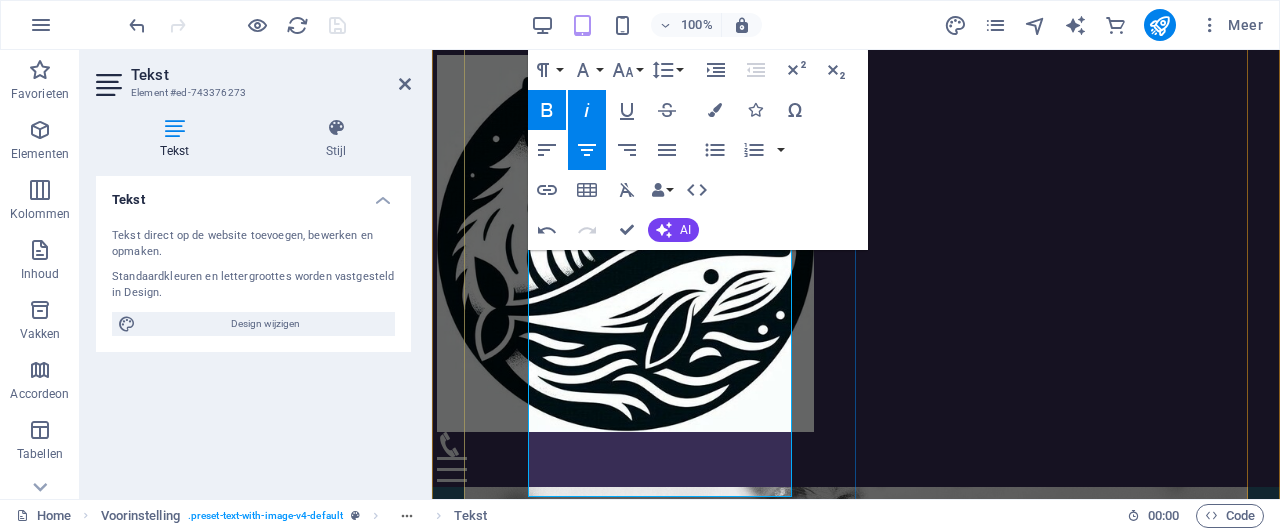 scroll, scrollTop: 208, scrollLeft: 0, axis: vertical 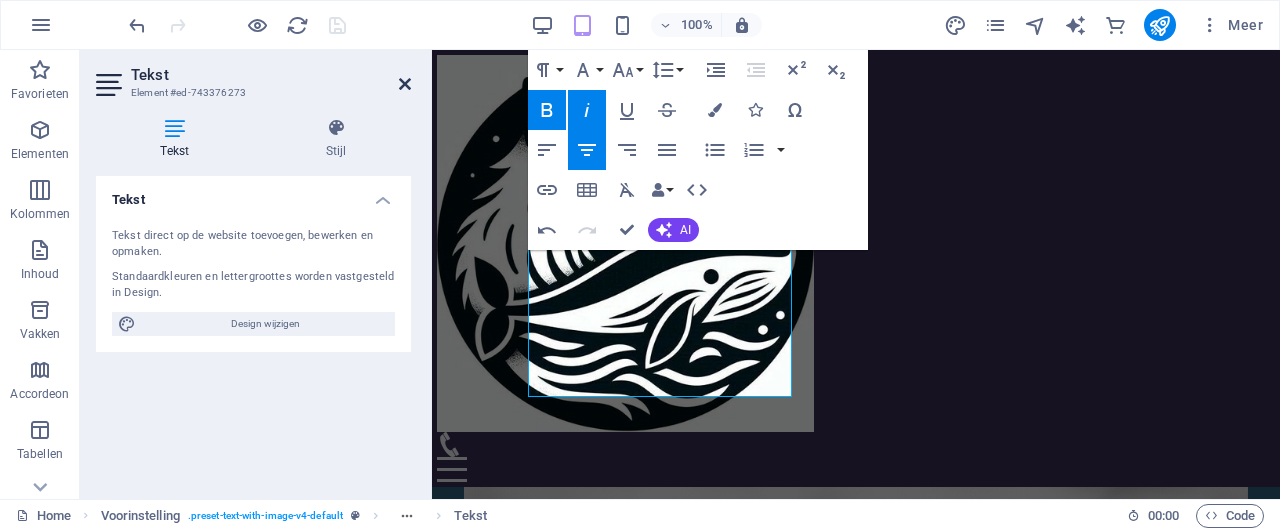 click at bounding box center (405, 84) 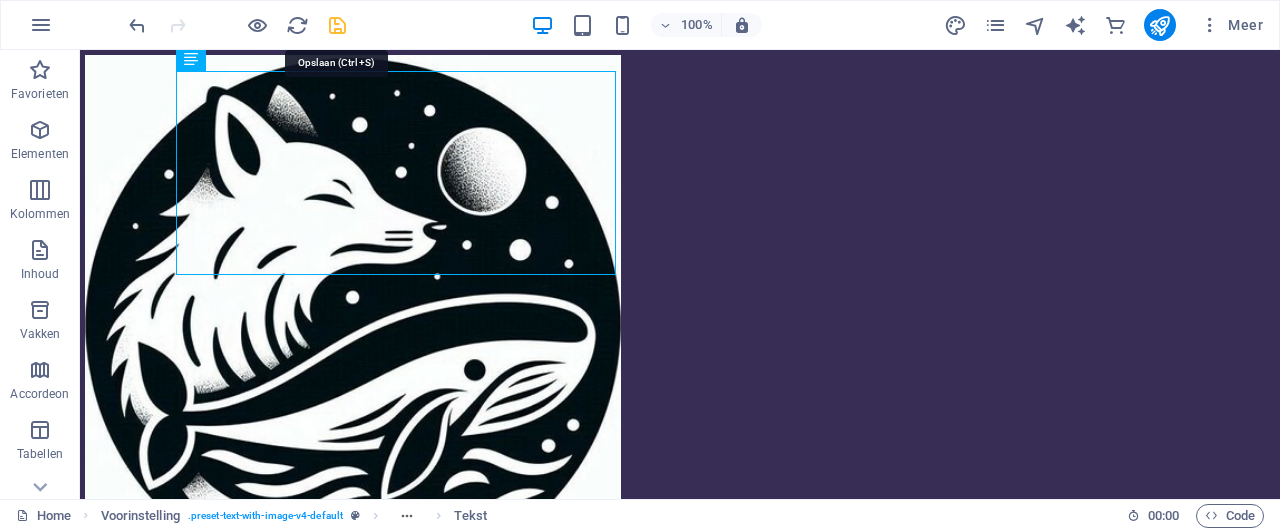 click at bounding box center (337, 25) 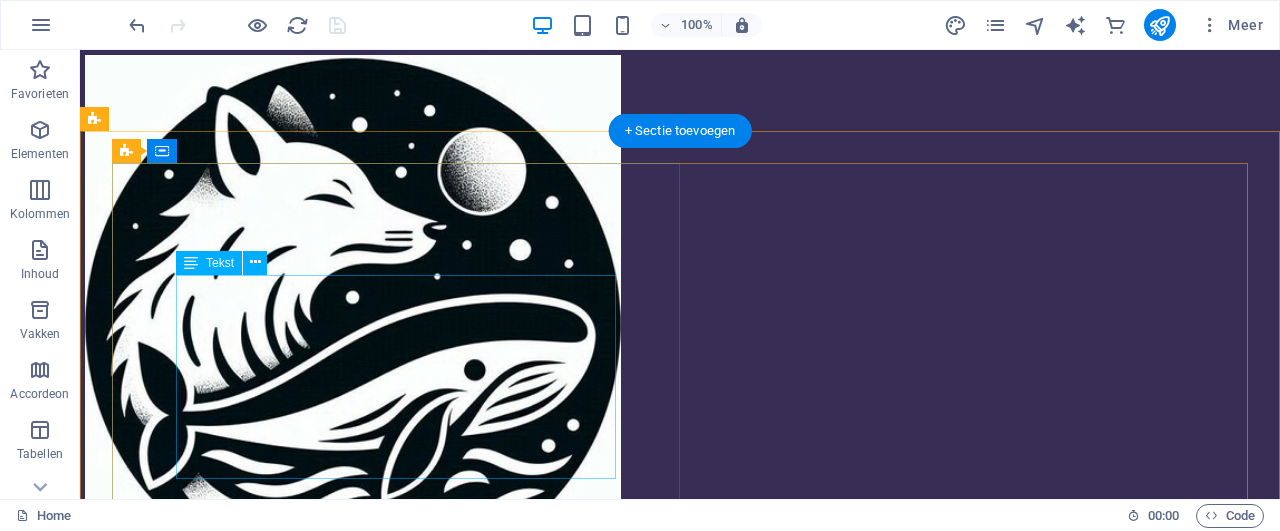 scroll, scrollTop: 208, scrollLeft: 0, axis: vertical 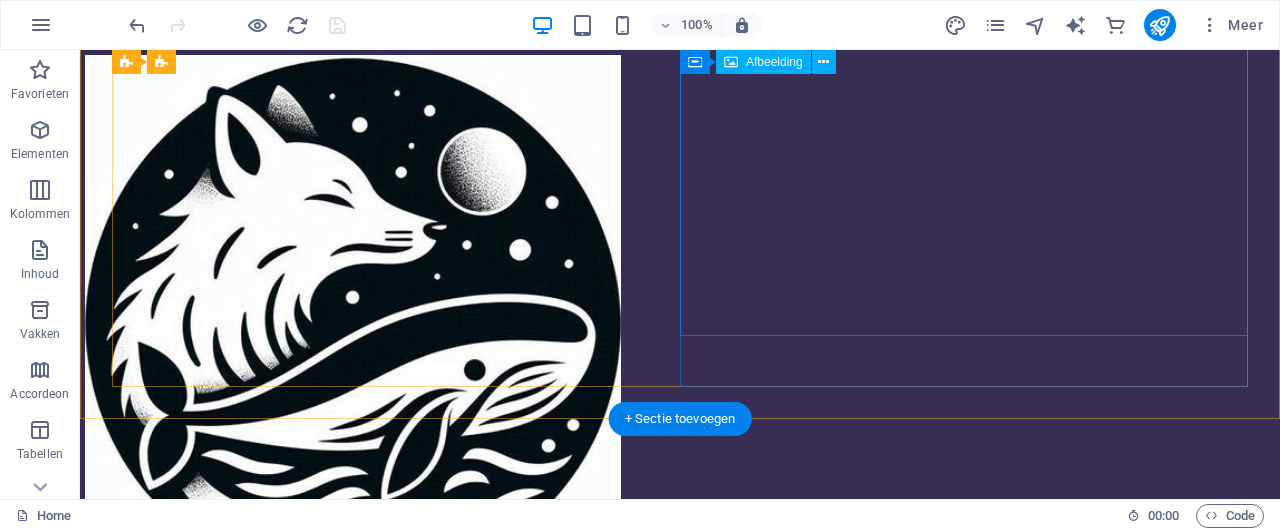 click at bounding box center [680, 1224] 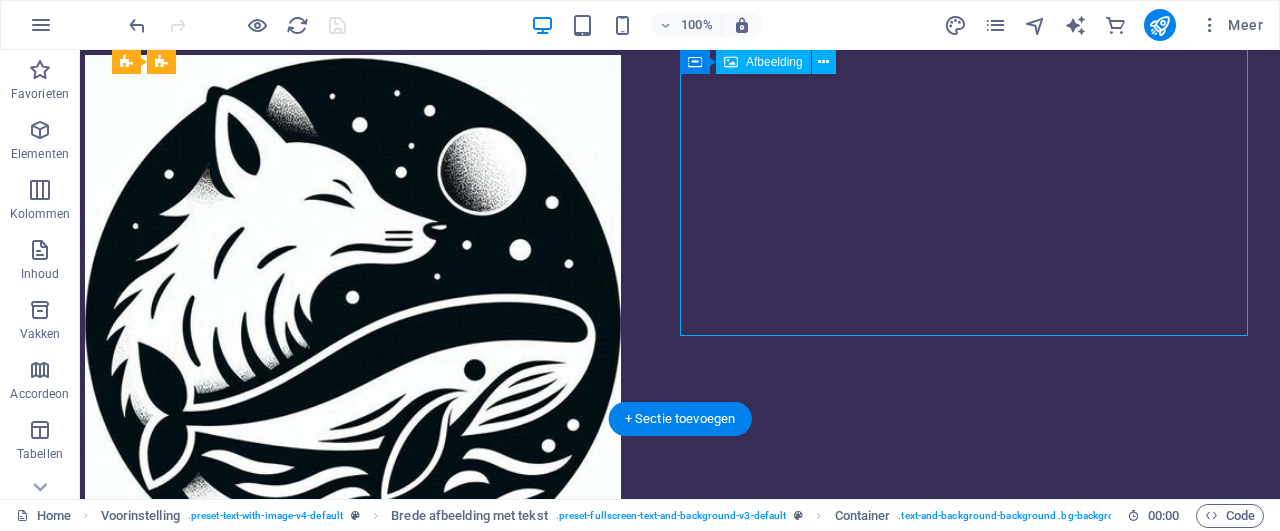 click at bounding box center [680, 1224] 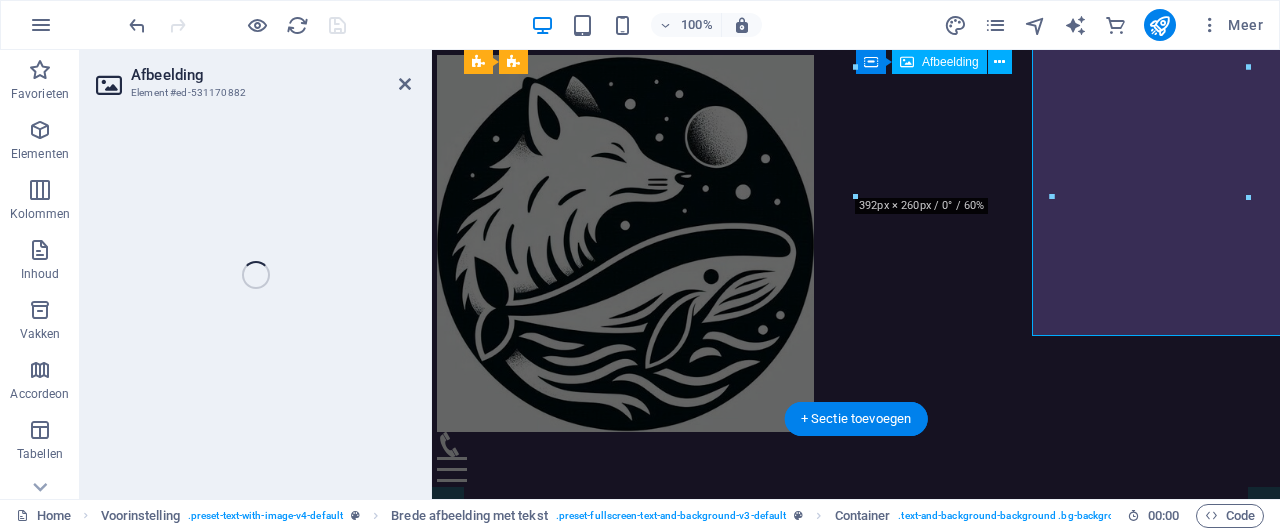 click at bounding box center [856, 1107] 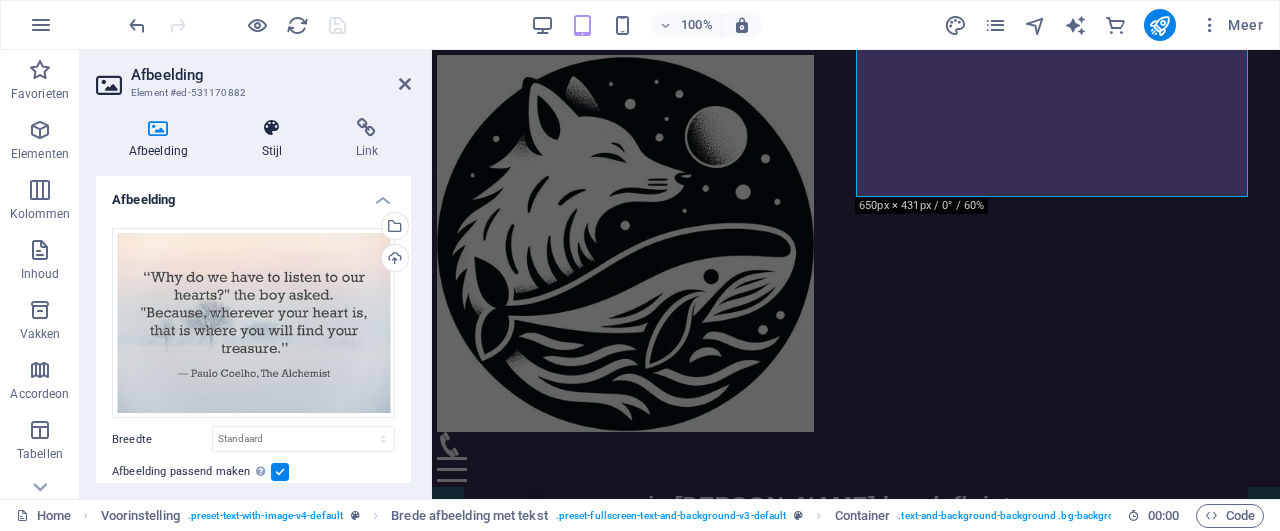 click at bounding box center (272, 128) 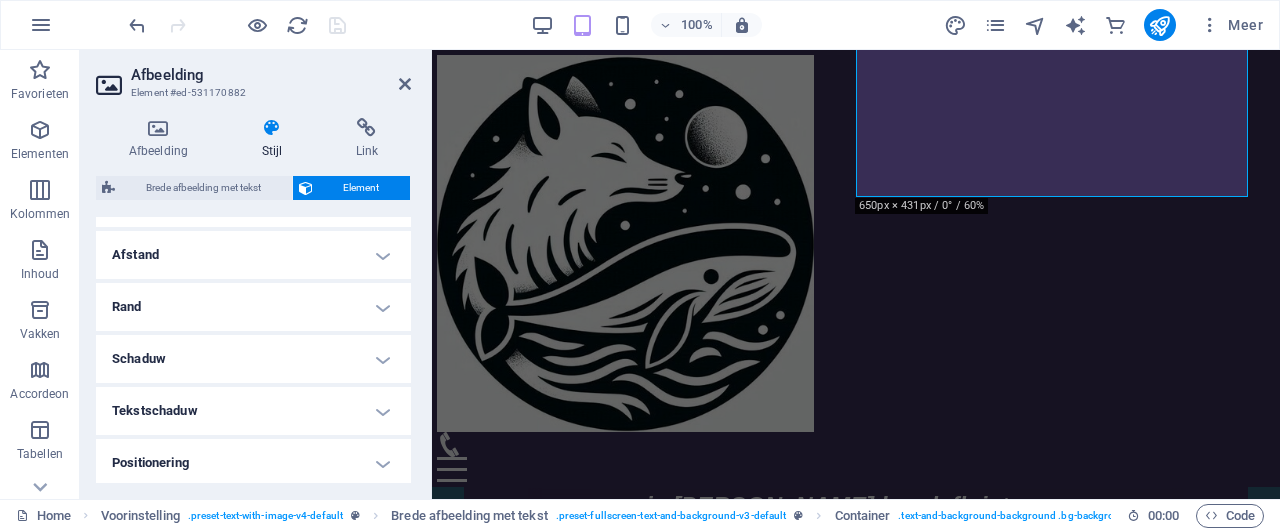scroll, scrollTop: 576, scrollLeft: 0, axis: vertical 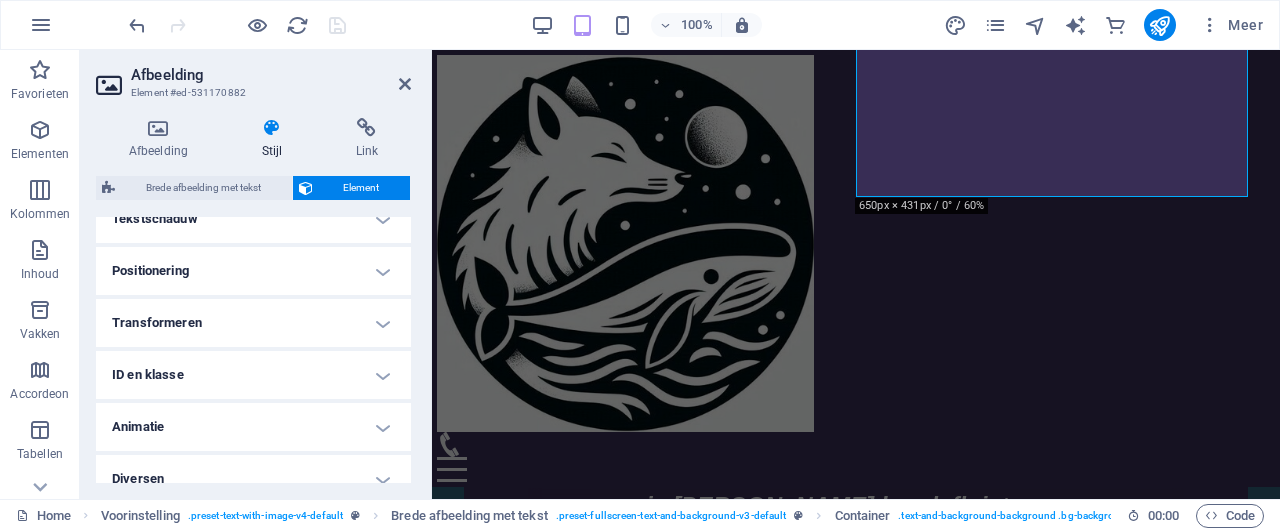 click on "Positionering" at bounding box center (253, 271) 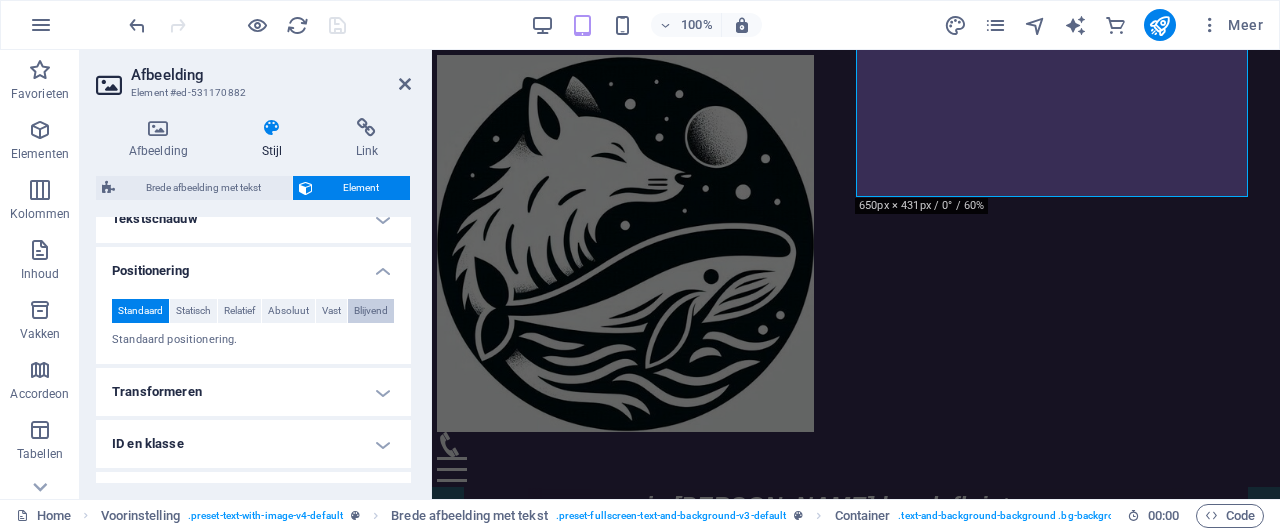 click on "Blijvend" at bounding box center (371, 311) 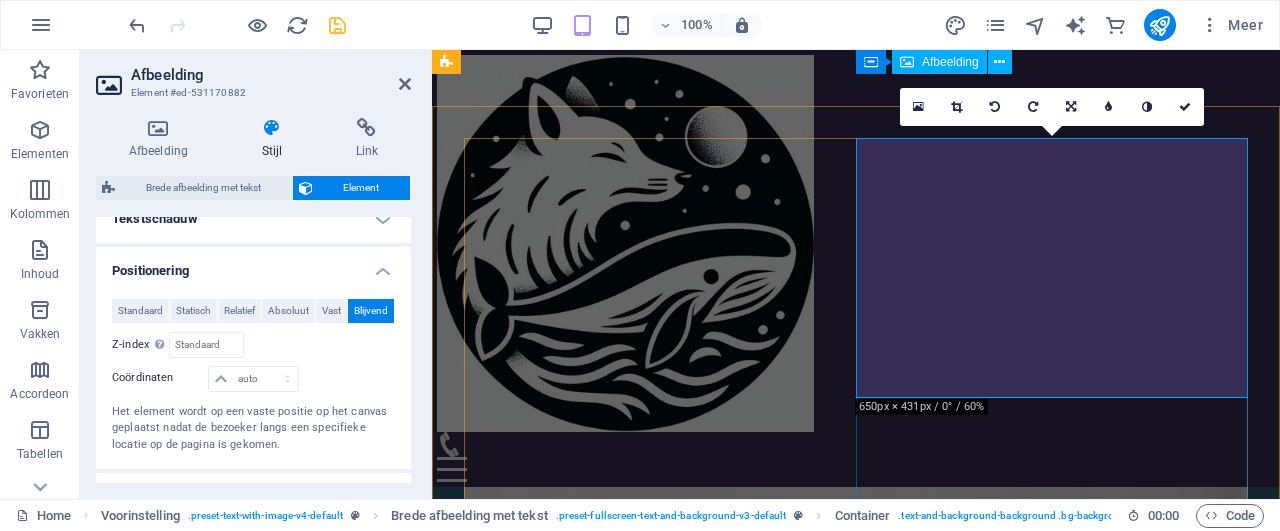 scroll, scrollTop: 0, scrollLeft: 0, axis: both 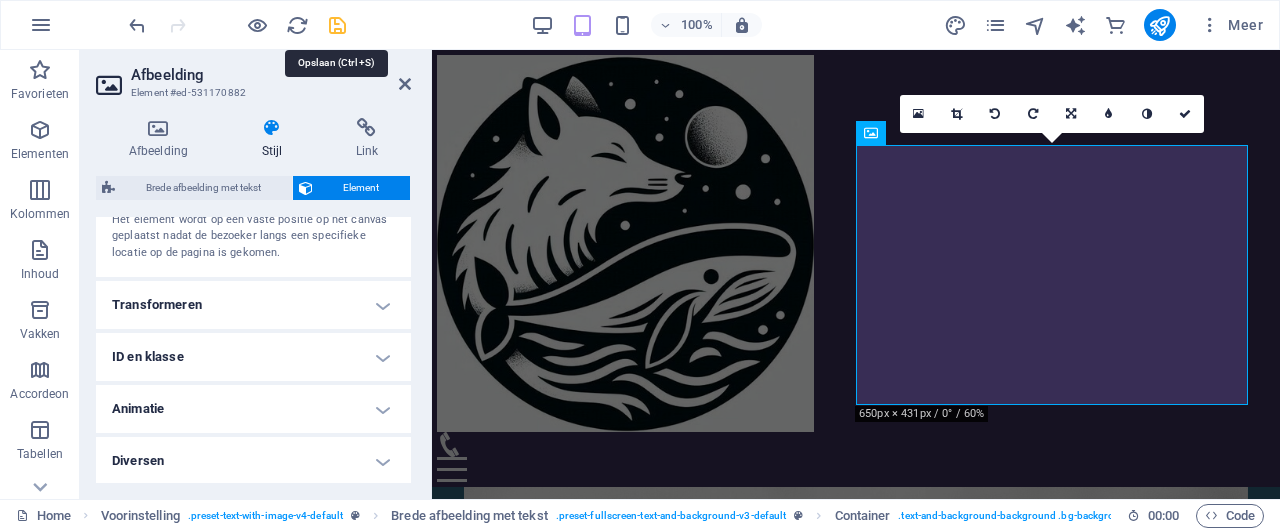 click at bounding box center [337, 25] 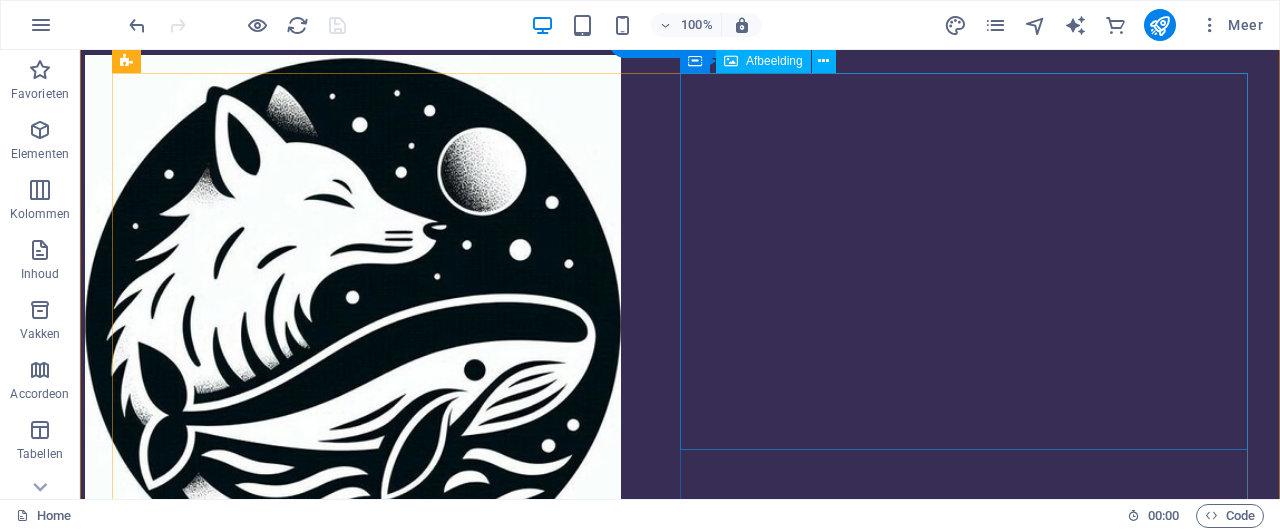 scroll, scrollTop: 208, scrollLeft: 0, axis: vertical 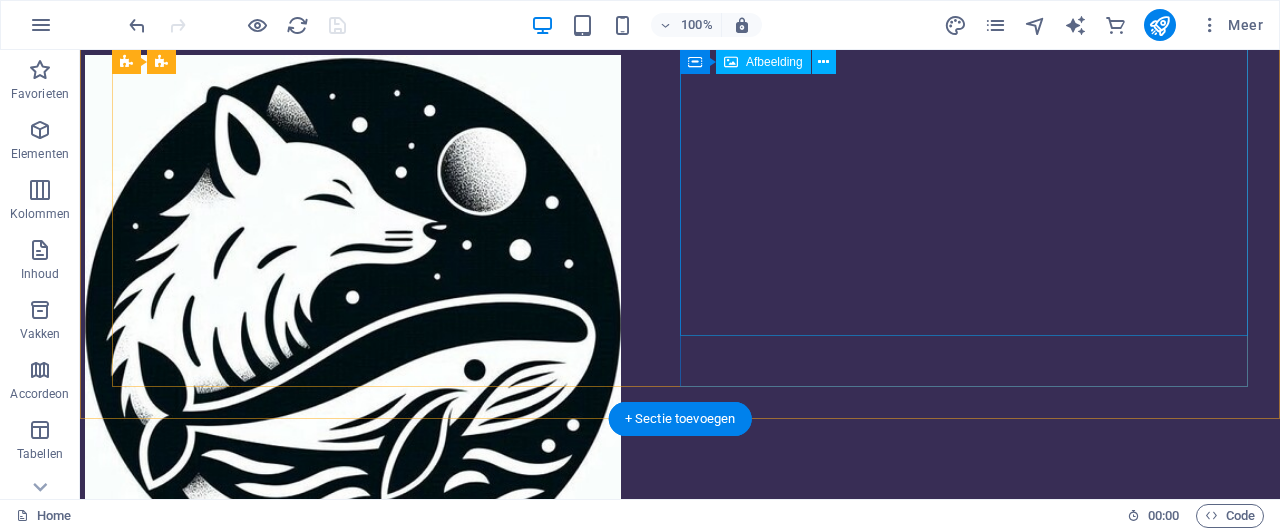 click at bounding box center [680, 1224] 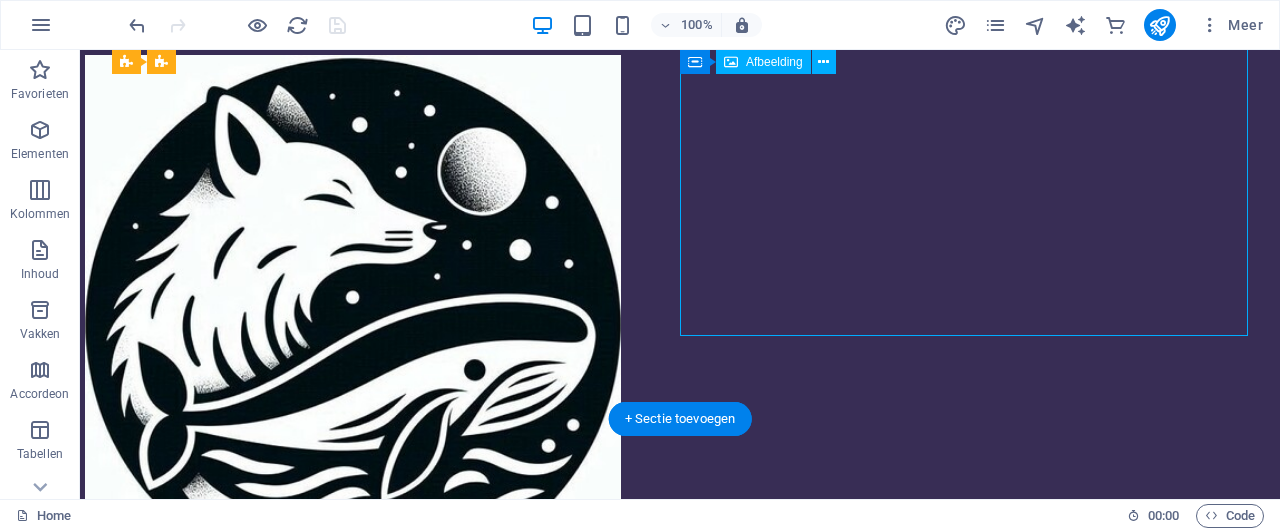 click at bounding box center [680, 1224] 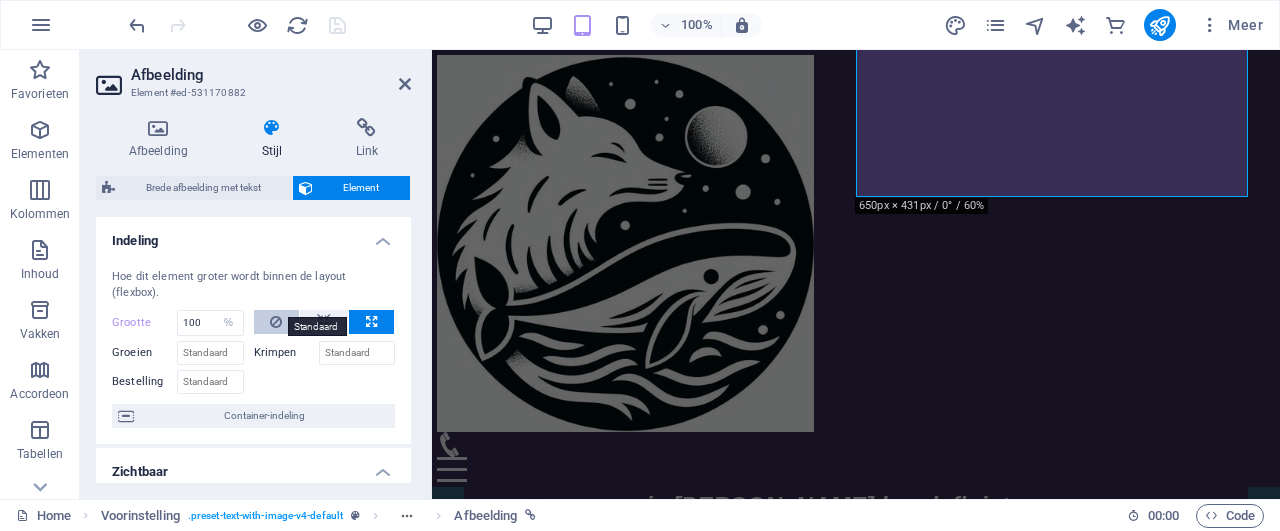 click at bounding box center (277, 322) 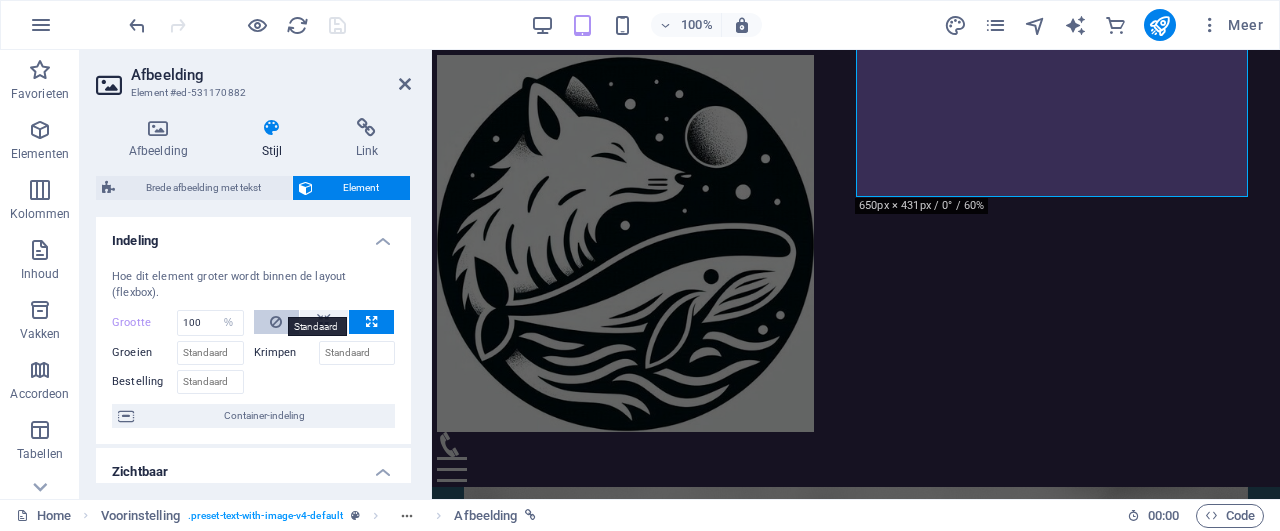 type 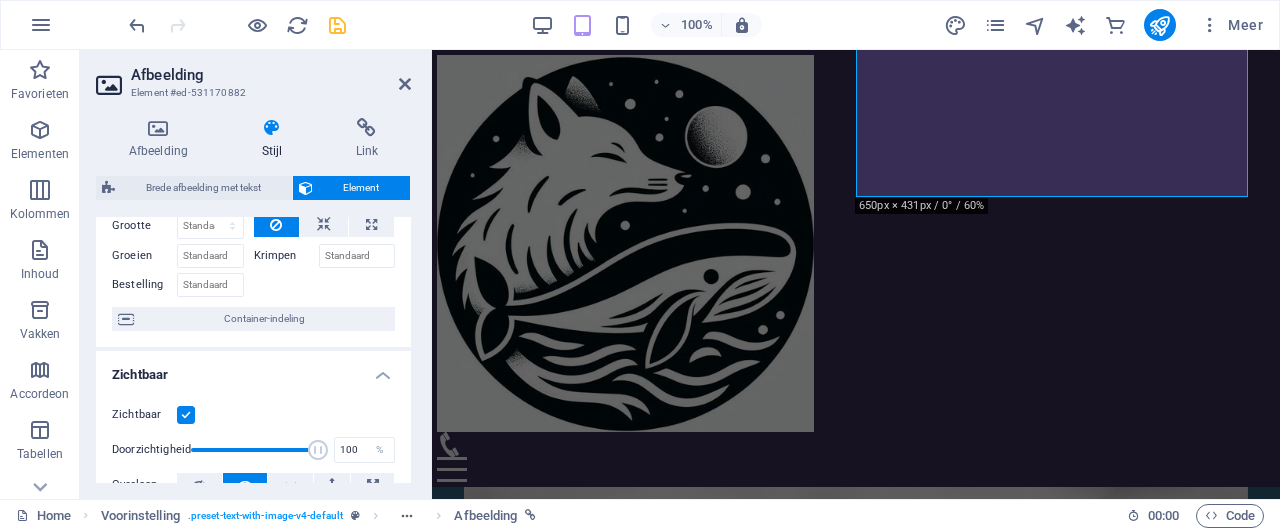 scroll, scrollTop: 192, scrollLeft: 0, axis: vertical 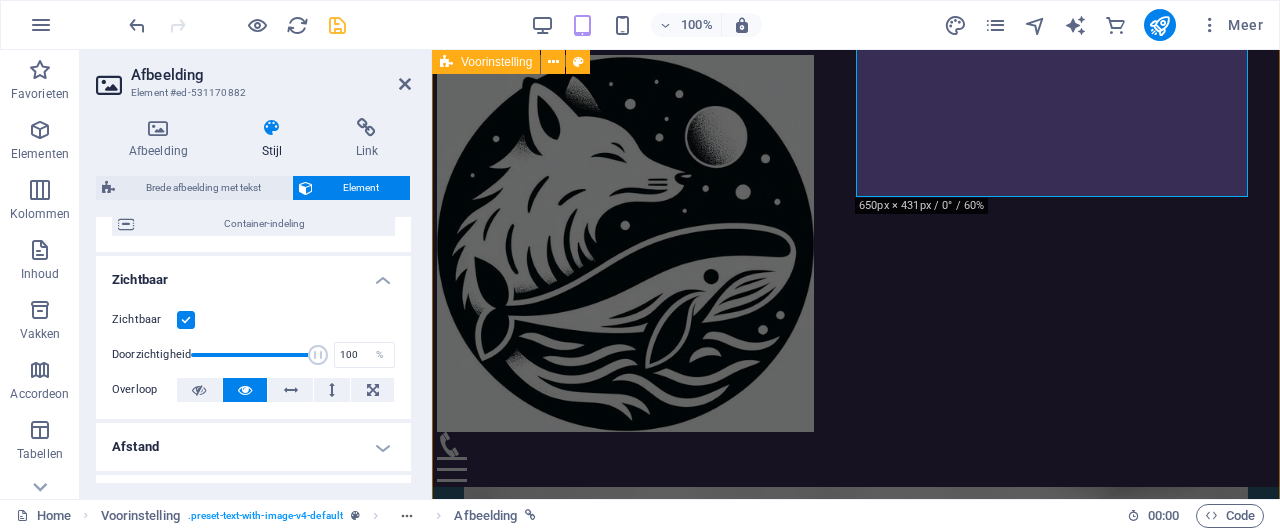 click at bounding box center [337, 25] 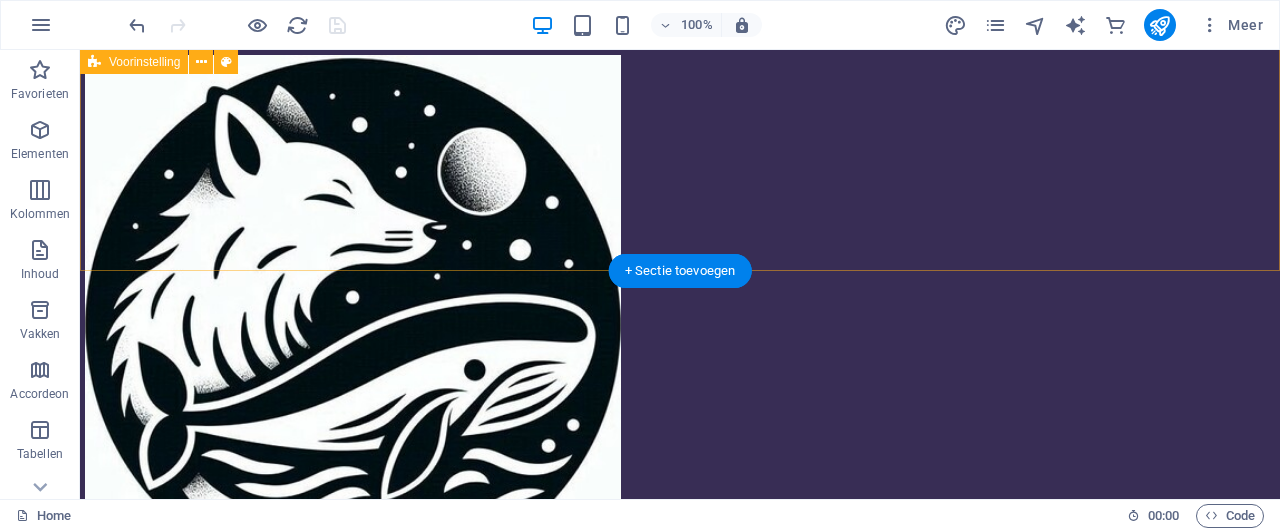 scroll, scrollTop: 416, scrollLeft: 0, axis: vertical 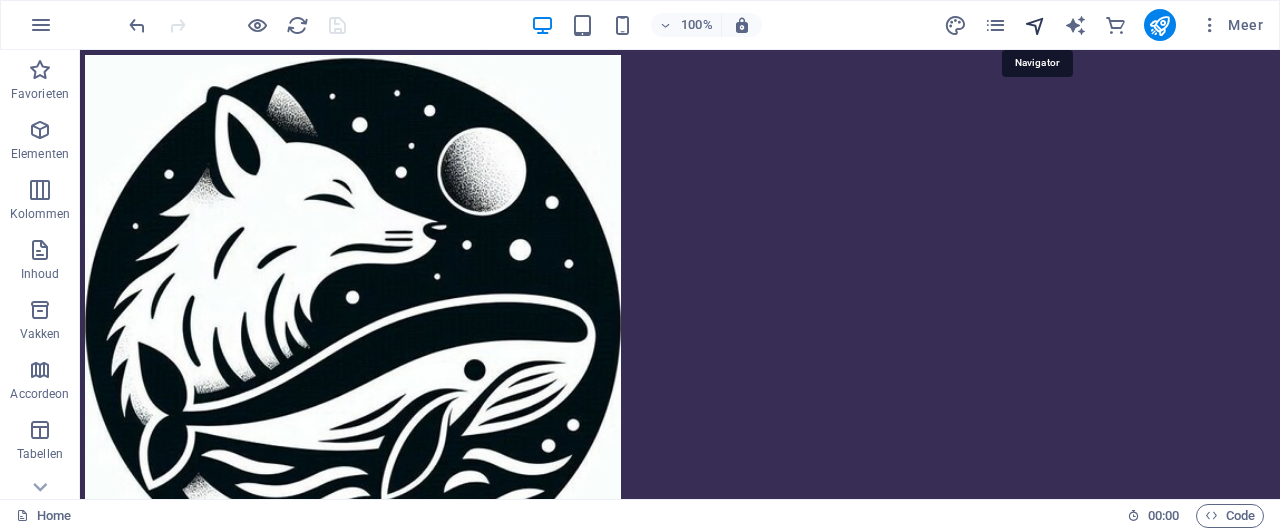 click at bounding box center (1035, 25) 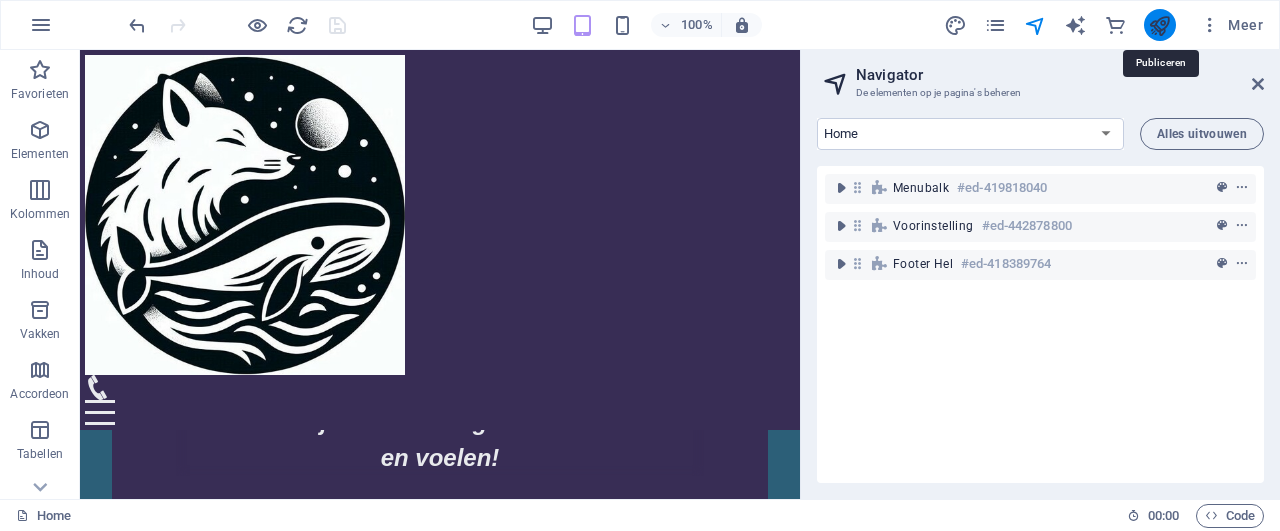 click at bounding box center (1159, 25) 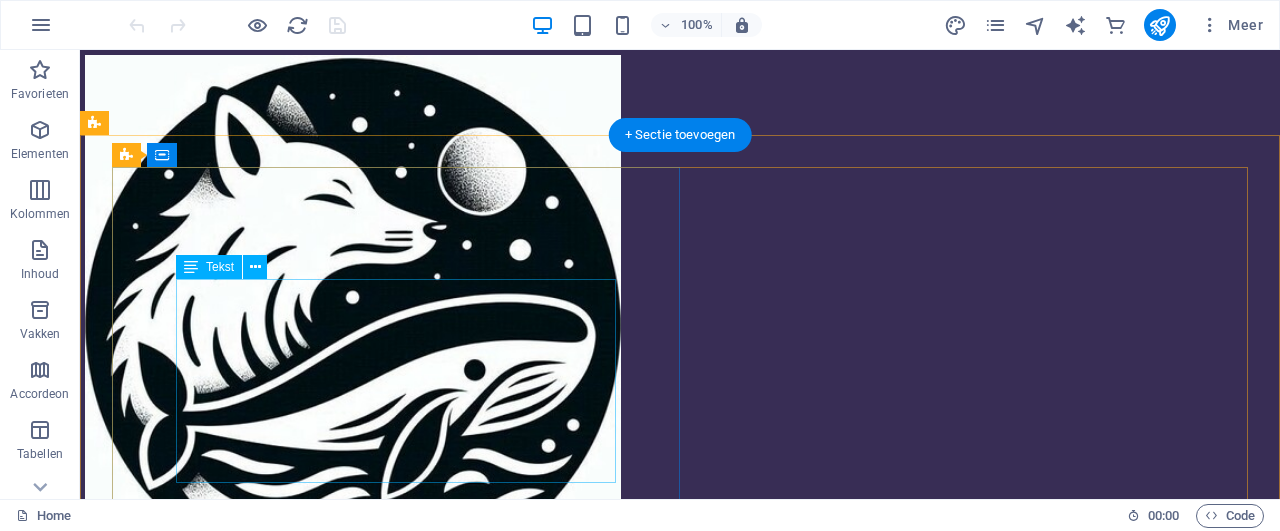 scroll, scrollTop: 208, scrollLeft: 0, axis: vertical 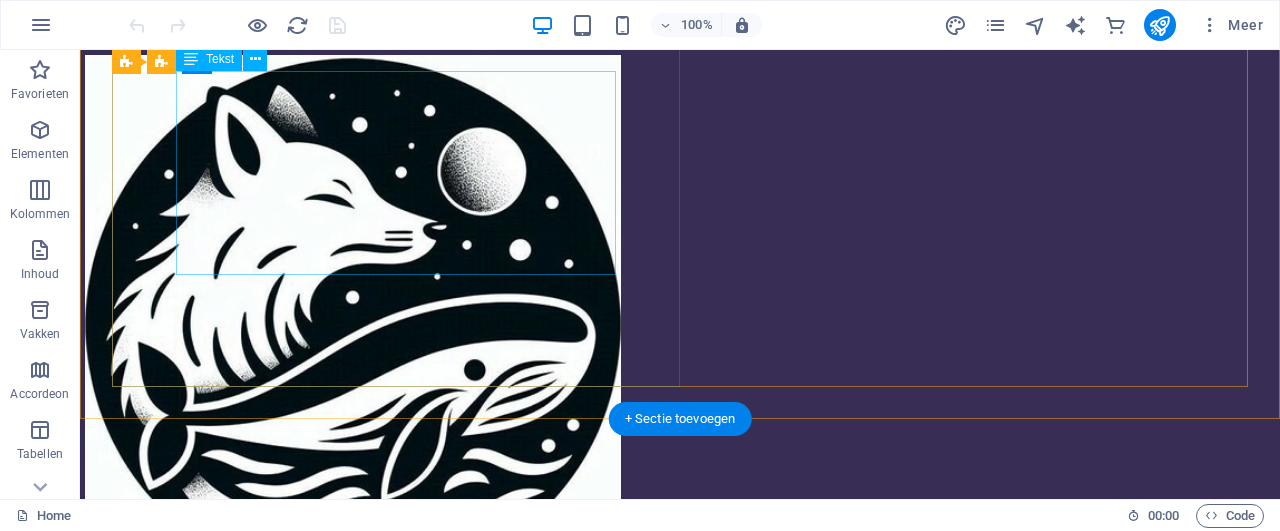 click on "je [PERSON_NAME] leerde  fluisteren, je hoofd ging luider roepen   om beter te kunnen luisteren, moet je eerst weer goed horen... en voelen!" at bounding box center (680, 612) 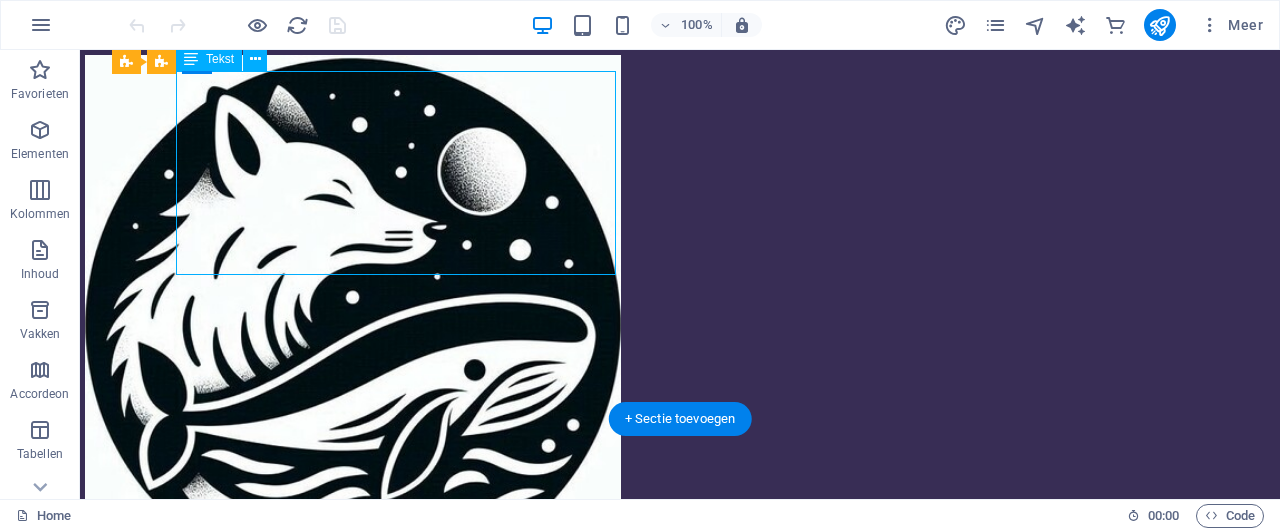 click on "je [PERSON_NAME] leerde  fluisteren, je hoofd ging luider roepen   om beter te kunnen luisteren, moet je eerst weer goed horen... en voelen!" at bounding box center [680, 612] 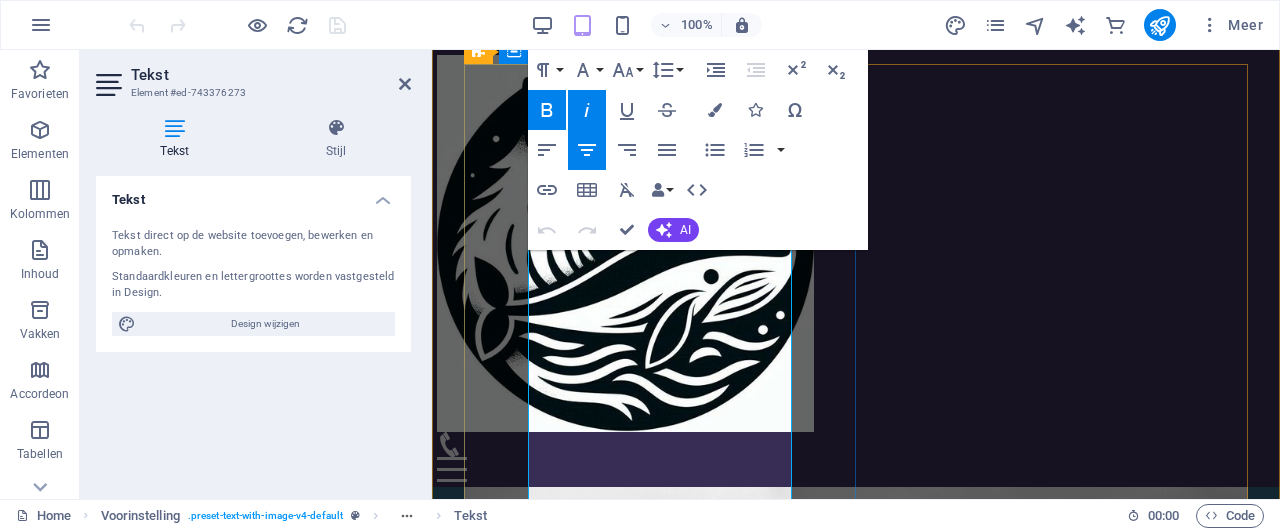 scroll, scrollTop: 208, scrollLeft: 0, axis: vertical 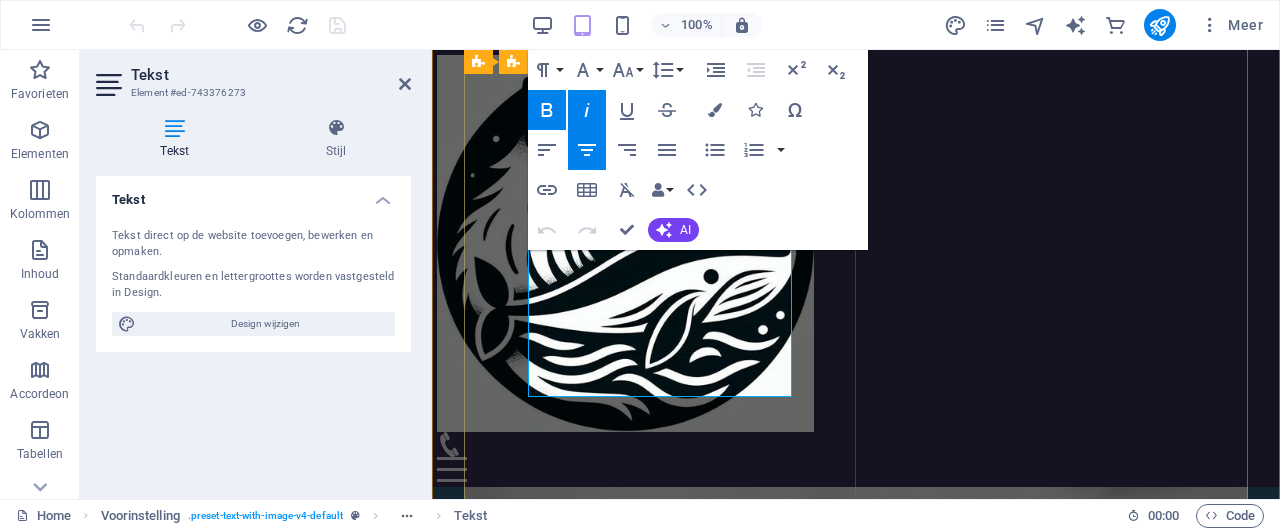 click on "moet je eerst weer goed horen..." at bounding box center [856, 709] 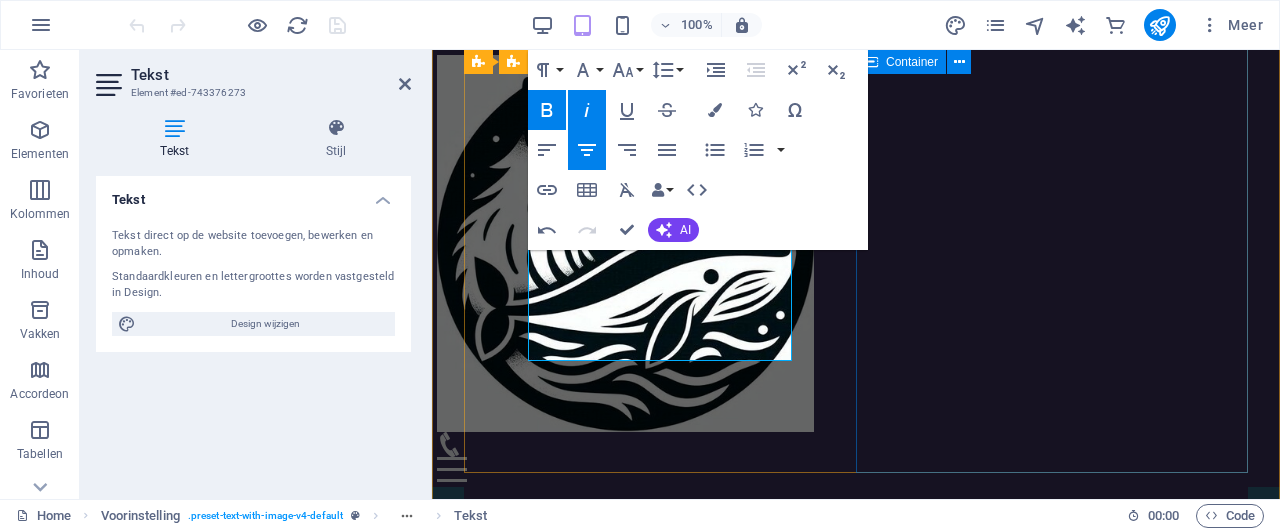 type 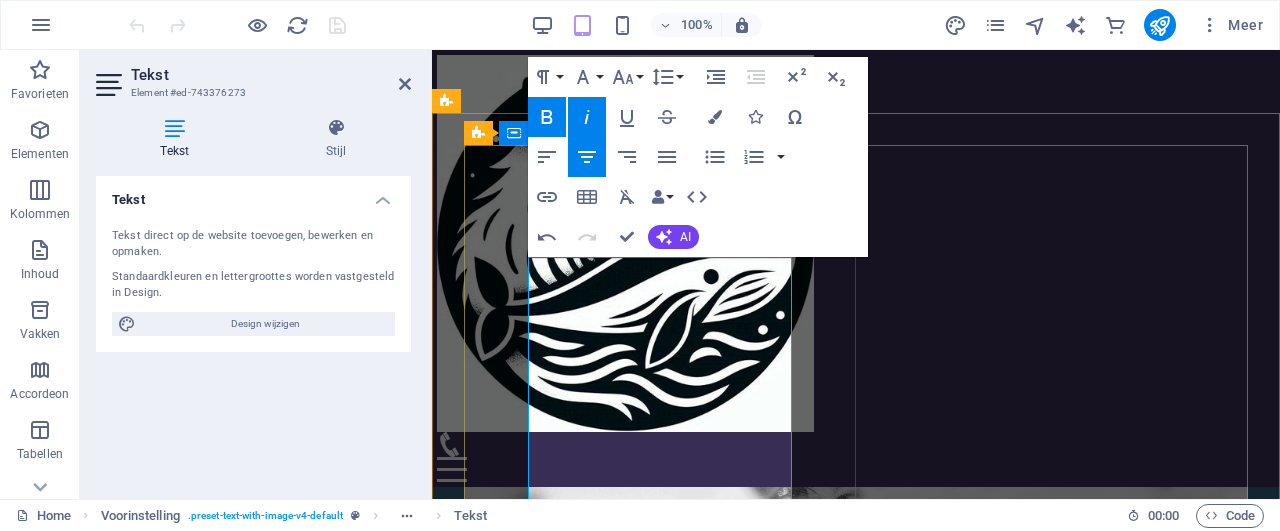 scroll, scrollTop: 208, scrollLeft: 0, axis: vertical 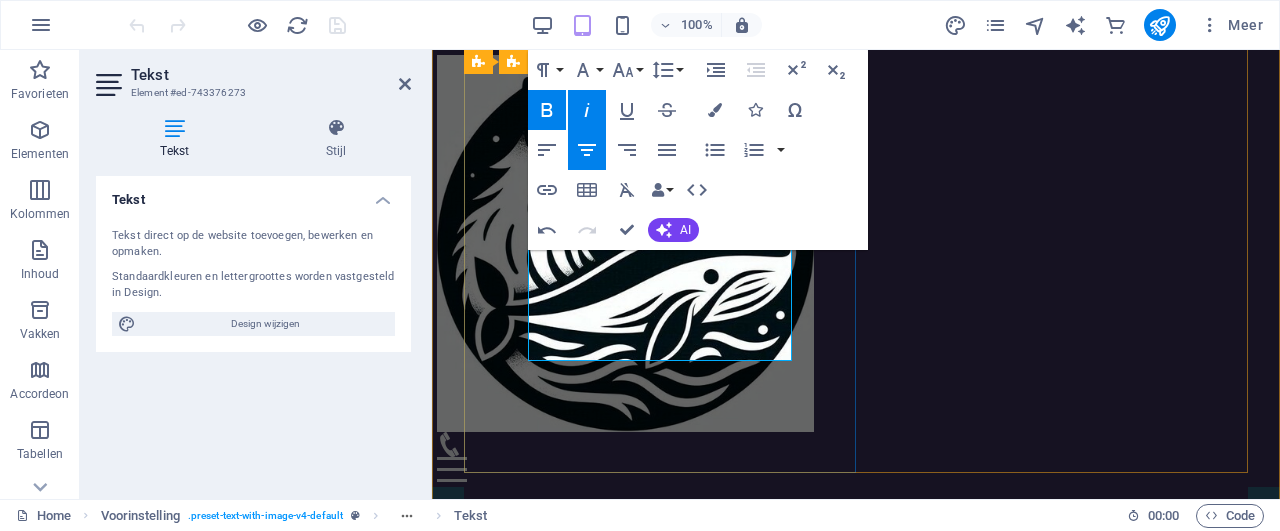 drag, startPoint x: 575, startPoint y: 305, endPoint x: 611, endPoint y: 319, distance: 38.626415 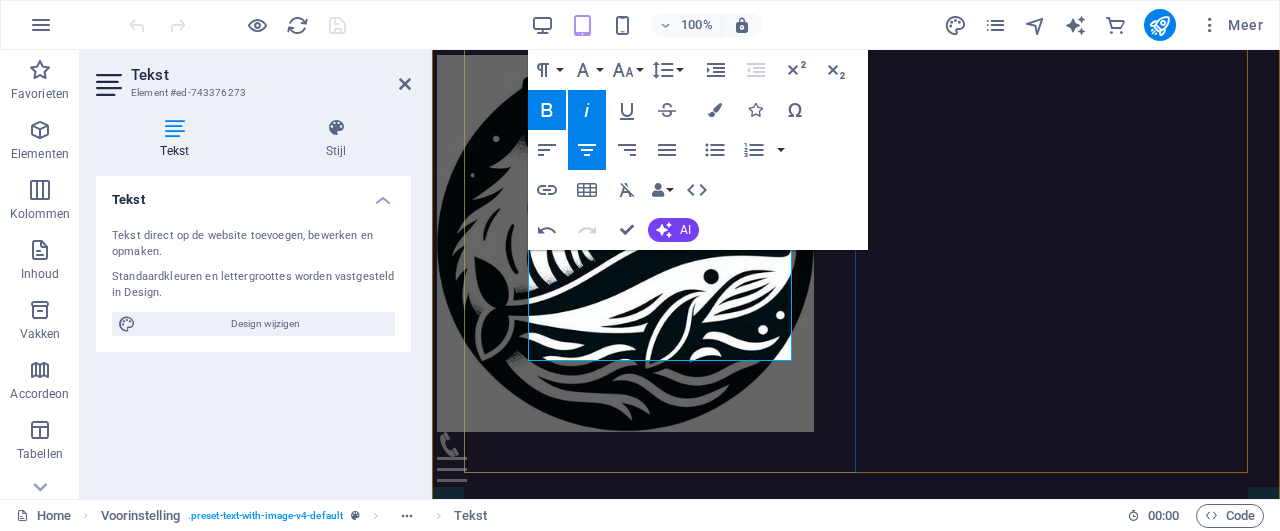 click on "leer je eerst horen..." at bounding box center (856, 691) 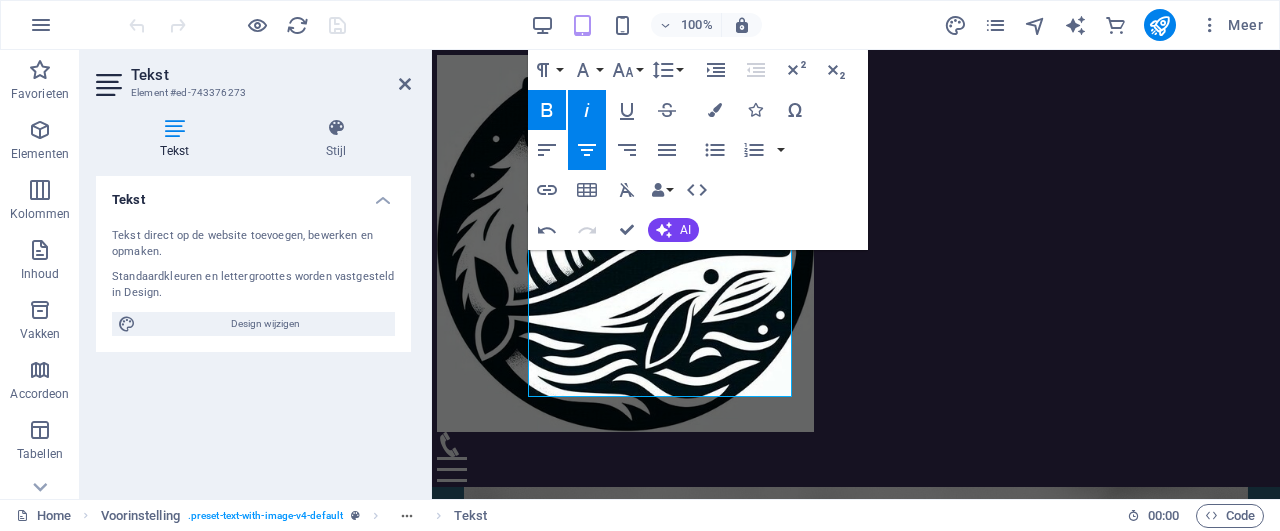 click on "Tekst Element #ed-743376273 Tekst Stijl Tekst Tekst direct op de website toevoegen, bewerken en opmaken. Standaardkleuren en lettergroottes worden vastgesteld in Design. Design wijzigen Uitlijning Links uitgelijnd Gecentreerd Rechts uitgelijnd Brede afbeelding met tekst Element Indeling Hoe dit element groter wordt binnen de layout (flexbox). Grootte Standaard auto px % 1/1 1/2 1/3 1/4 1/5 1/6 1/7 1/8 1/9 1/10 Groeien Krimpen Bestelling Container-indeling Zichtbaar Zichtbaar Doorzichtigheid 100 % Overloop Afstand Marge Standaard auto px % rem vw vh Aangepast Aangepast auto px % rem vw vh auto px % rem vw vh auto px % rem vw vh auto px % rem vw vh Opvulruimte Standaard px rem % vh vw Aangepast Aangepast px rem % vh vw px rem % vh vw px rem % vh vw px rem % vh vw Rand Stijl              - Breedte 1 auto px rem % vh vw Aangepast Aangepast 1 auto px rem % vh vw 1 auto px rem % vh vw 1 auto px rem % vh vw 1 auto px rem % vh vw  - Kleur Ronde hoeken Standaard px rem % vh vw Aangepast Aangepast px rem % vh" at bounding box center (256, 274) 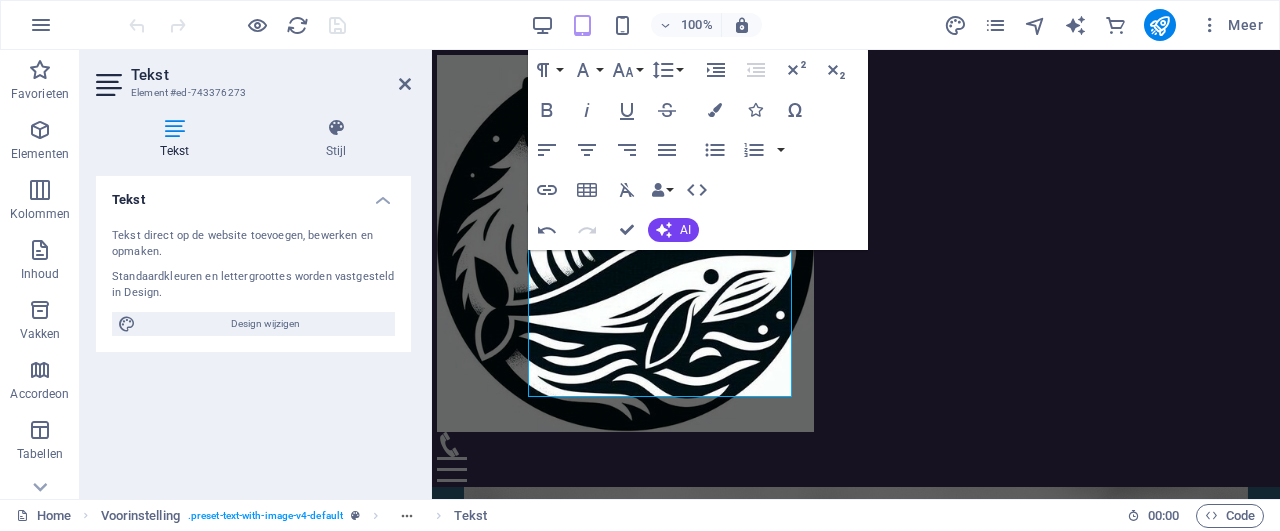 click on "Tekst Element #ed-743376273 Tekst Stijl Tekst Tekst direct op de website toevoegen, bewerken en opmaken. Standaardkleuren en lettergroottes worden vastgesteld in Design. Design wijzigen Uitlijning Links uitgelijnd Gecentreerd Rechts uitgelijnd Brede afbeelding met tekst Element Indeling Hoe dit element groter wordt binnen de layout (flexbox). Grootte Standaard auto px % 1/1 1/2 1/3 1/4 1/5 1/6 1/7 1/8 1/9 1/10 Groeien Krimpen Bestelling Container-indeling Zichtbaar Zichtbaar Doorzichtigheid 100 % Overloop Afstand Marge Standaard auto px % rem vw vh Aangepast Aangepast auto px % rem vw vh auto px % rem vw vh auto px % rem vw vh auto px % rem vw vh Opvulruimte Standaard px rem % vh vw Aangepast Aangepast px rem % vh vw px rem % vh vw px rem % vh vw px rem % vh vw Rand Stijl              - Breedte 1 auto px rem % vh vw Aangepast Aangepast 1 auto px rem % vh vw 1 auto px rem % vh vw 1 auto px rem % vh vw 1 auto px rem % vh vw  - Kleur Ronde hoeken Standaard px rem % vh vw Aangepast Aangepast px rem % vh" at bounding box center [256, 274] 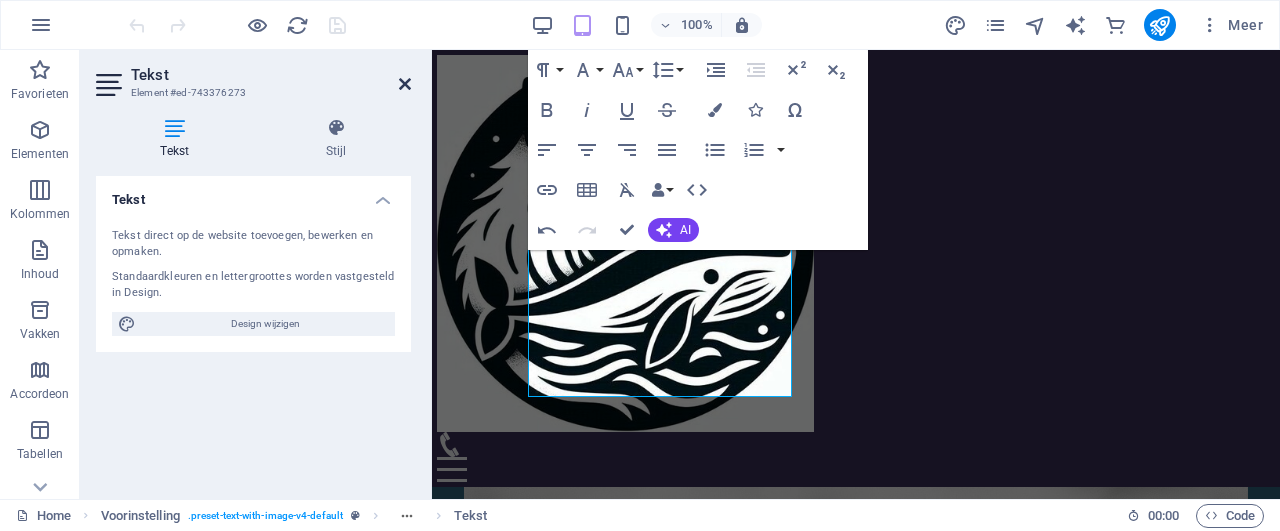 click at bounding box center [405, 84] 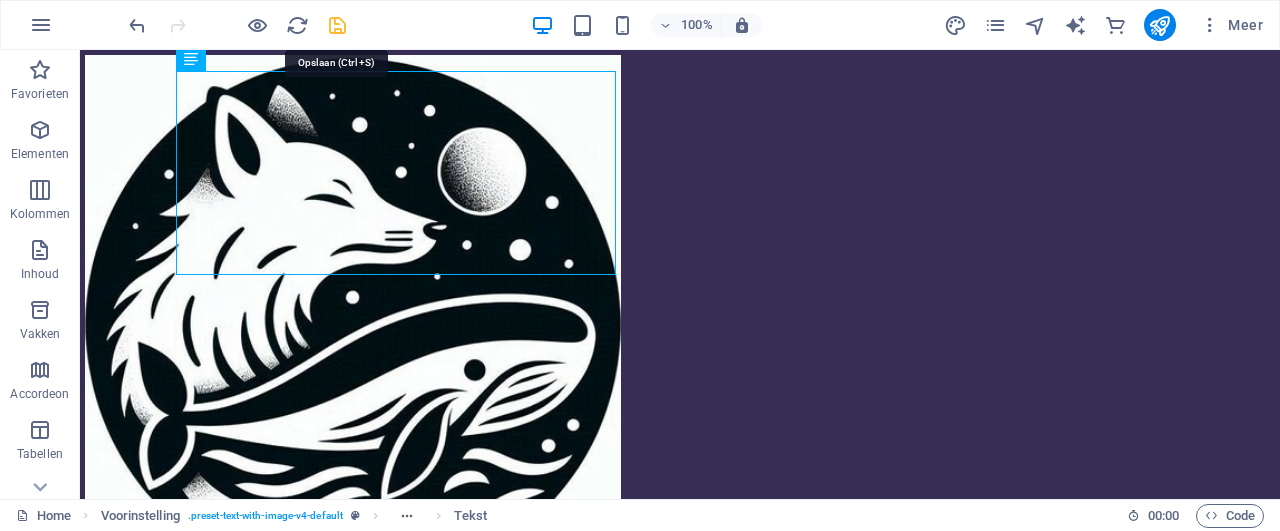 click at bounding box center (337, 25) 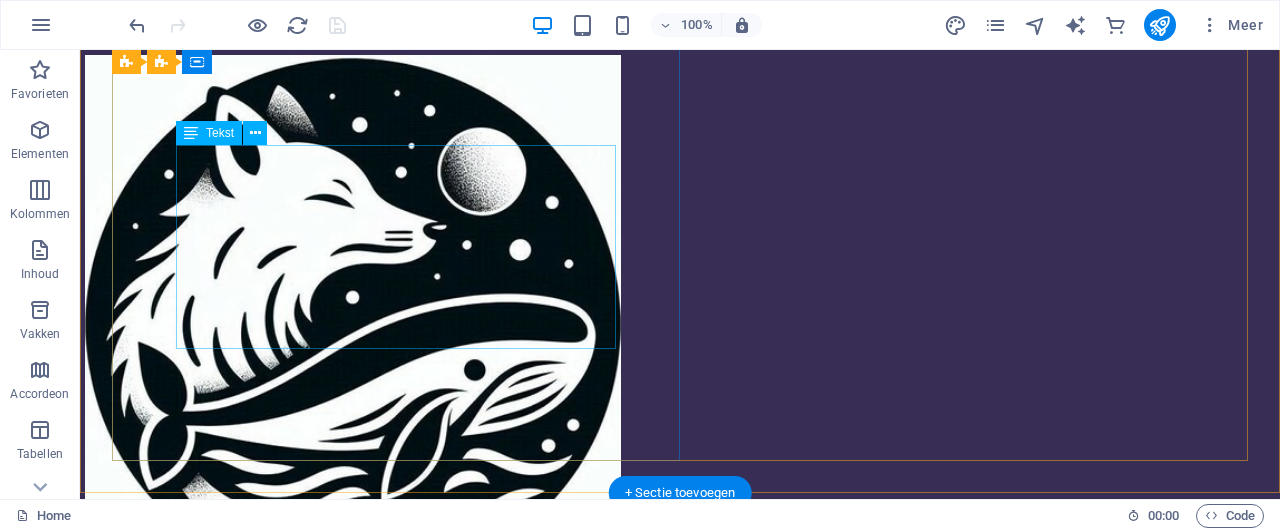 scroll, scrollTop: 0, scrollLeft: 0, axis: both 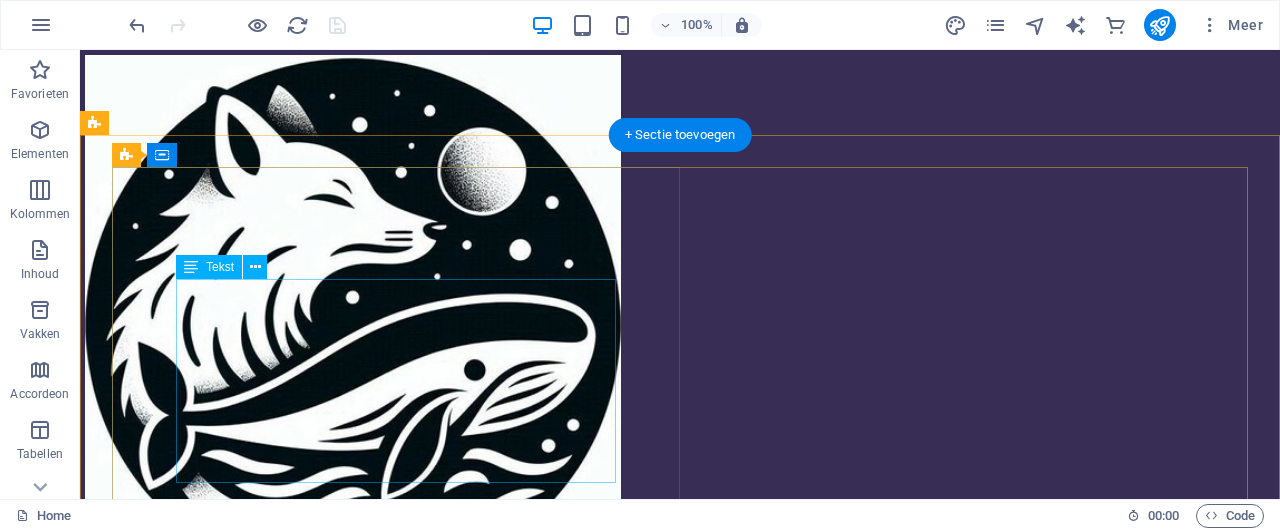 click on "je [PERSON_NAME] leerde  fluisteren, je hoofd ging luider roepen   om beter te kunnen luisteren, leer je best eerst horen... en voelen!" at bounding box center (680, 820) 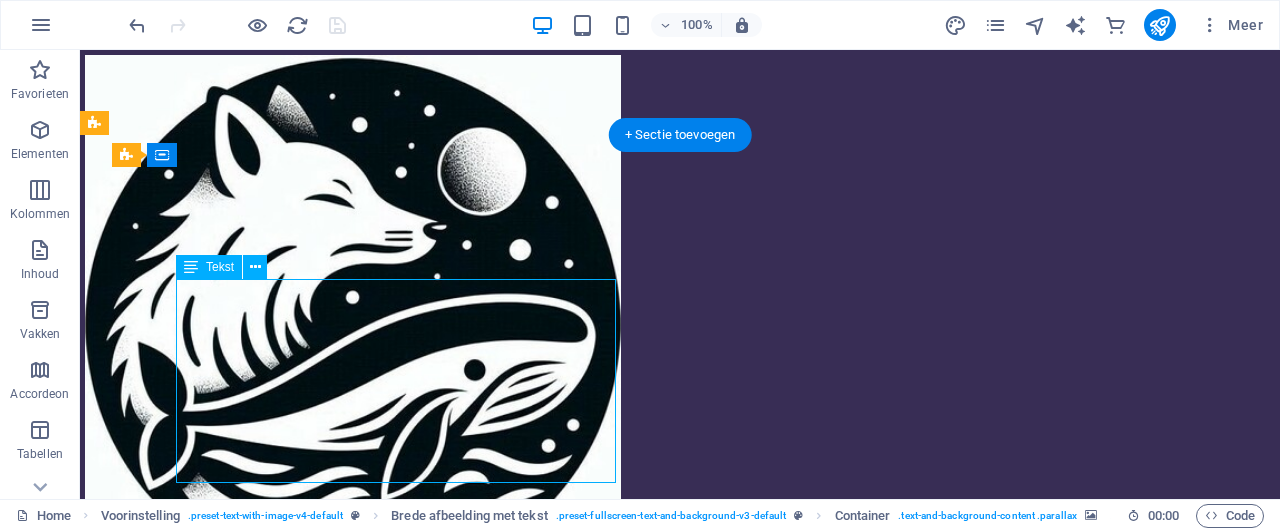 click on "je [PERSON_NAME] leerde  fluisteren, je hoofd ging luider roepen   om beter te kunnen luisteren, leer je best eerst horen... en voelen!" at bounding box center (680, 820) 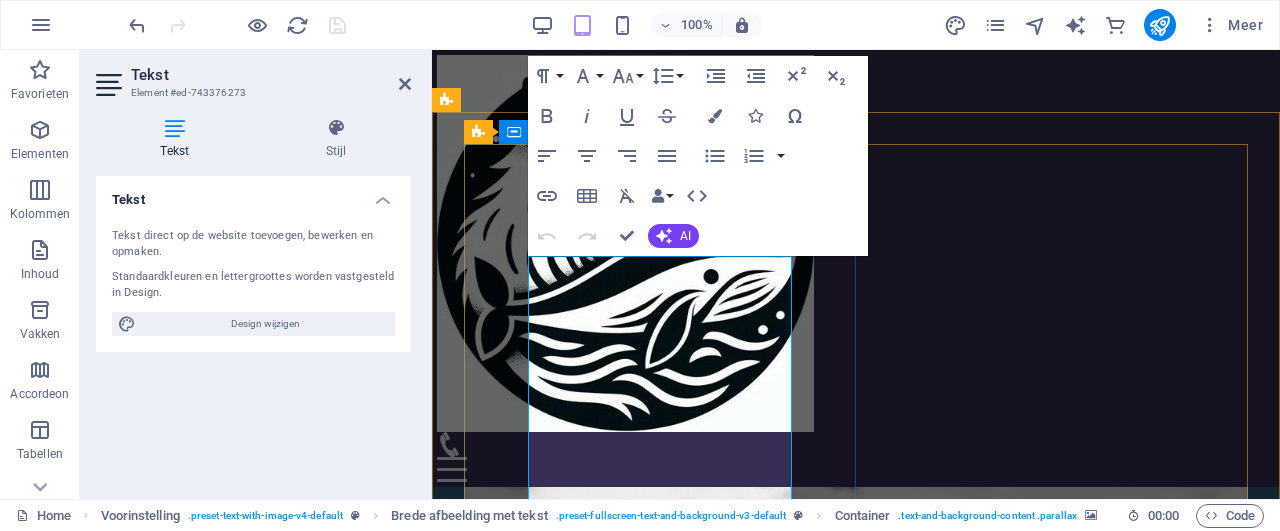 scroll, scrollTop: 208, scrollLeft: 0, axis: vertical 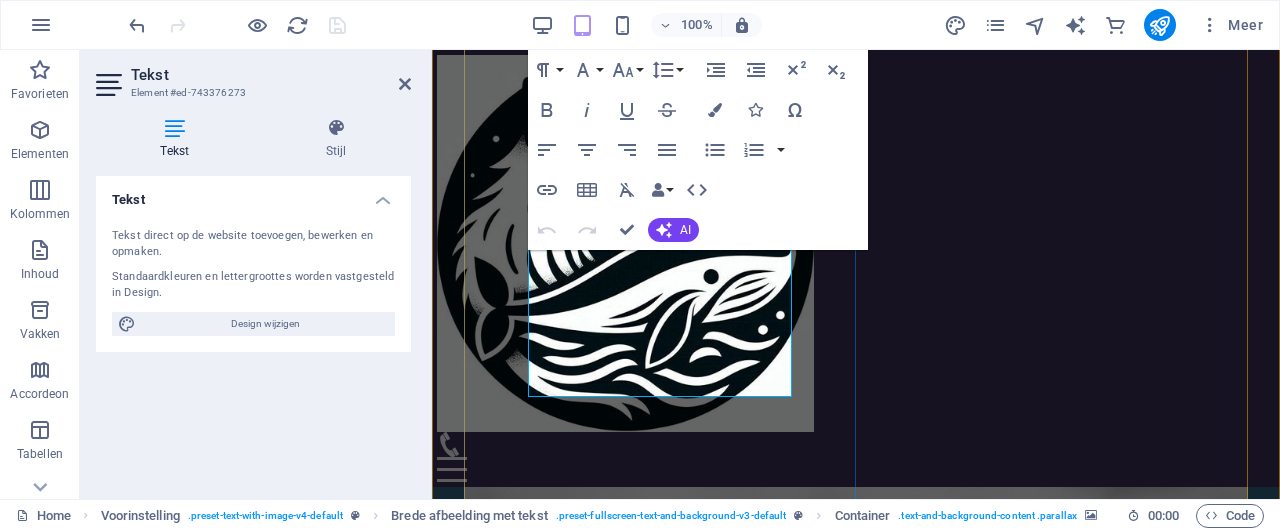 click on "leer je best eerst horen..." at bounding box center [856, 709] 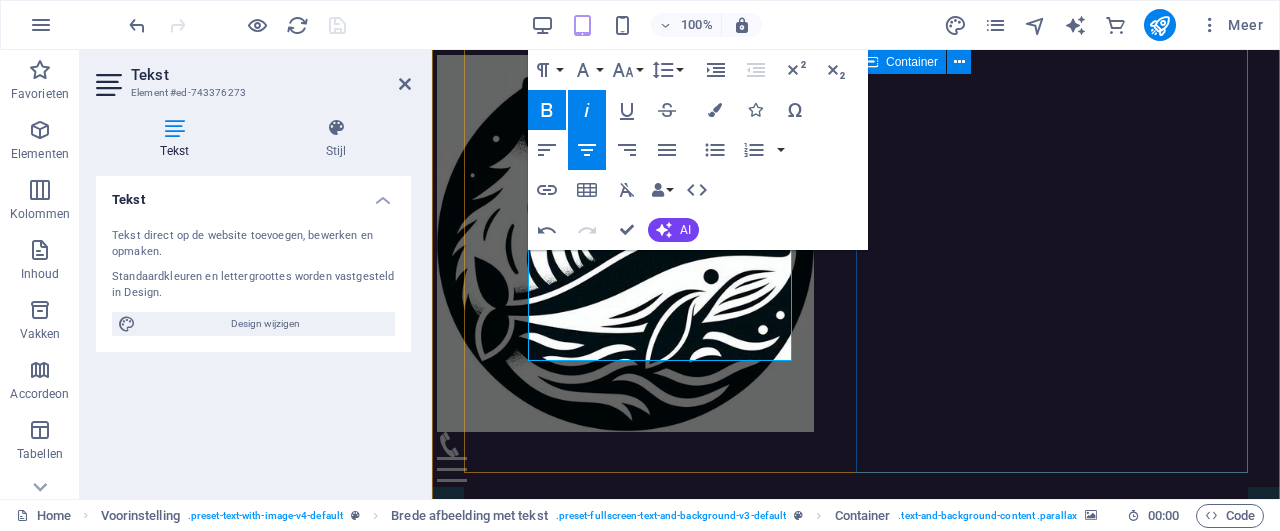 type 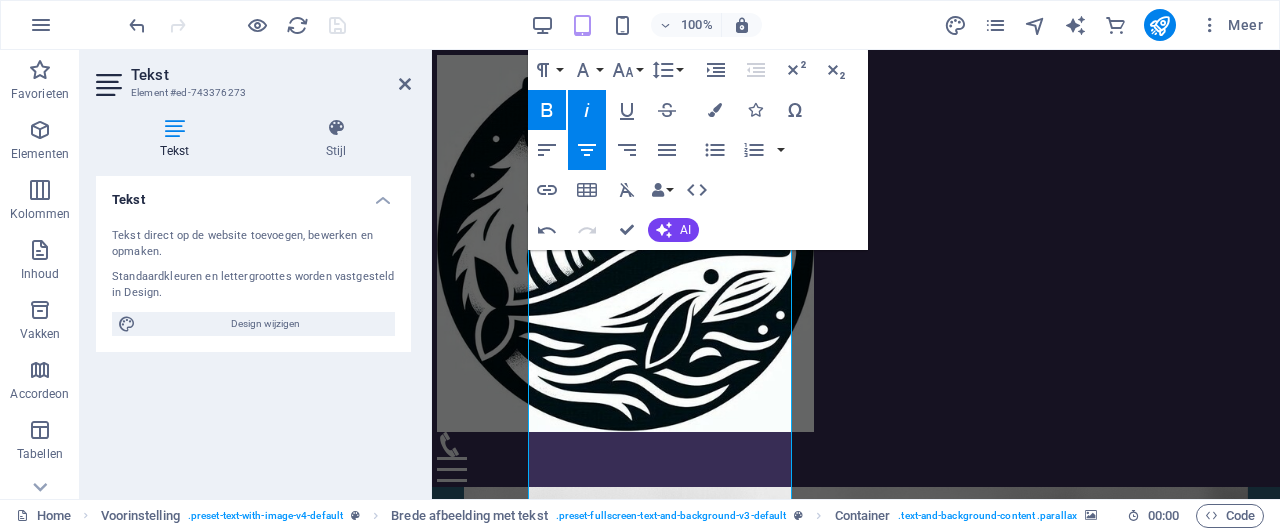 scroll, scrollTop: 208, scrollLeft: 0, axis: vertical 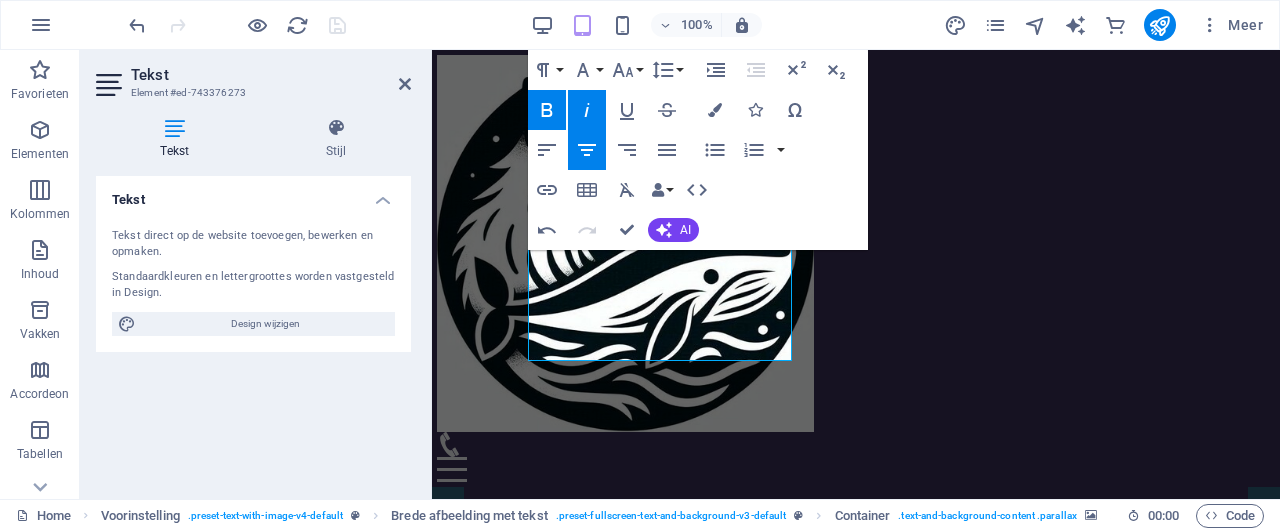 click at bounding box center (856, 240) 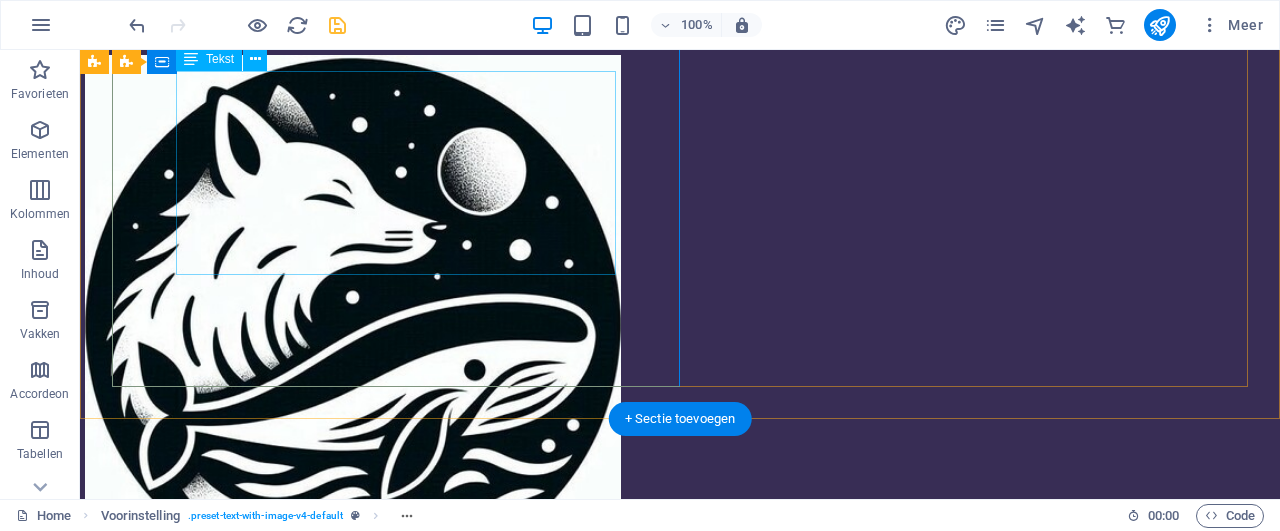 click on "je [PERSON_NAME] leerde  [PERSON_NAME], je hoofd ging luider roepen   om beter te kunnen luisteren, moet je horen... en voelen!" at bounding box center (680, 612) 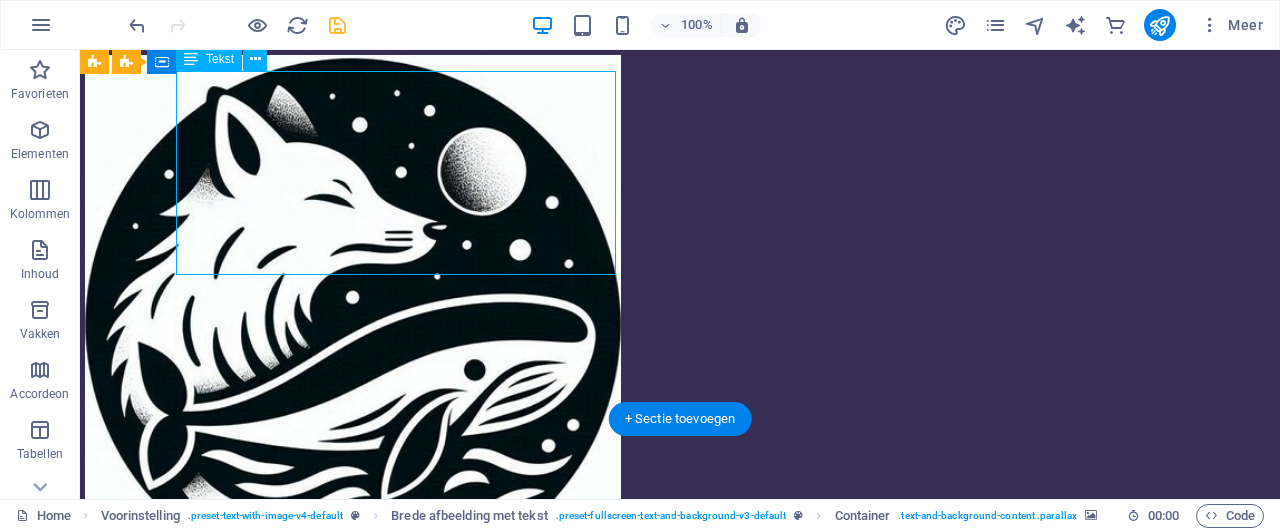 click on "je [PERSON_NAME] leerde  [PERSON_NAME], je hoofd ging luider roepen   om beter te kunnen luisteren, moet je horen... en voelen!" at bounding box center [680, 612] 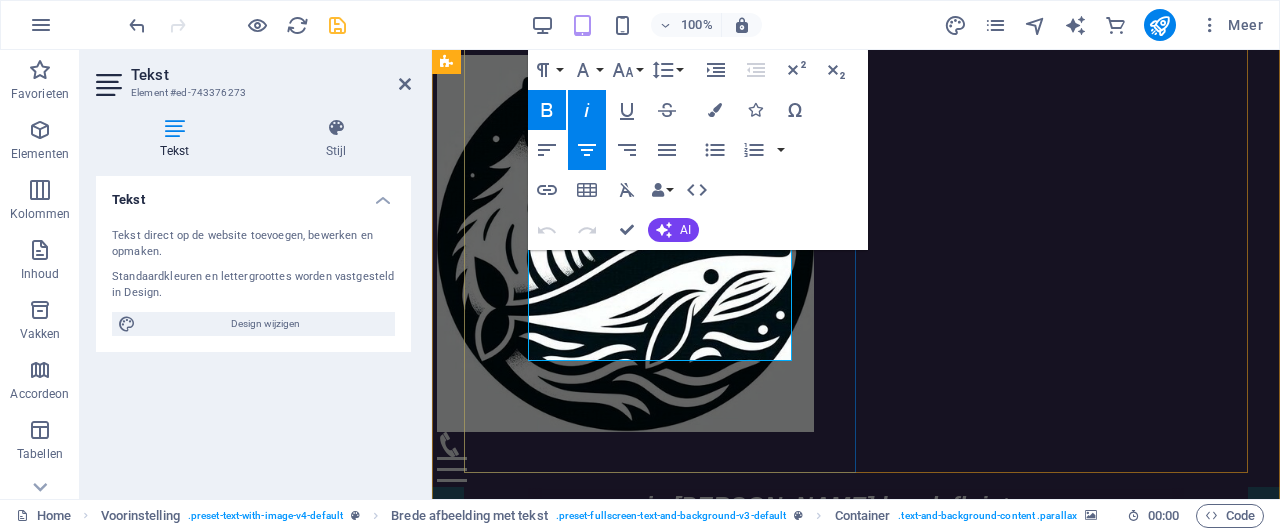 click on "moet je horen..." at bounding box center [855, 637] 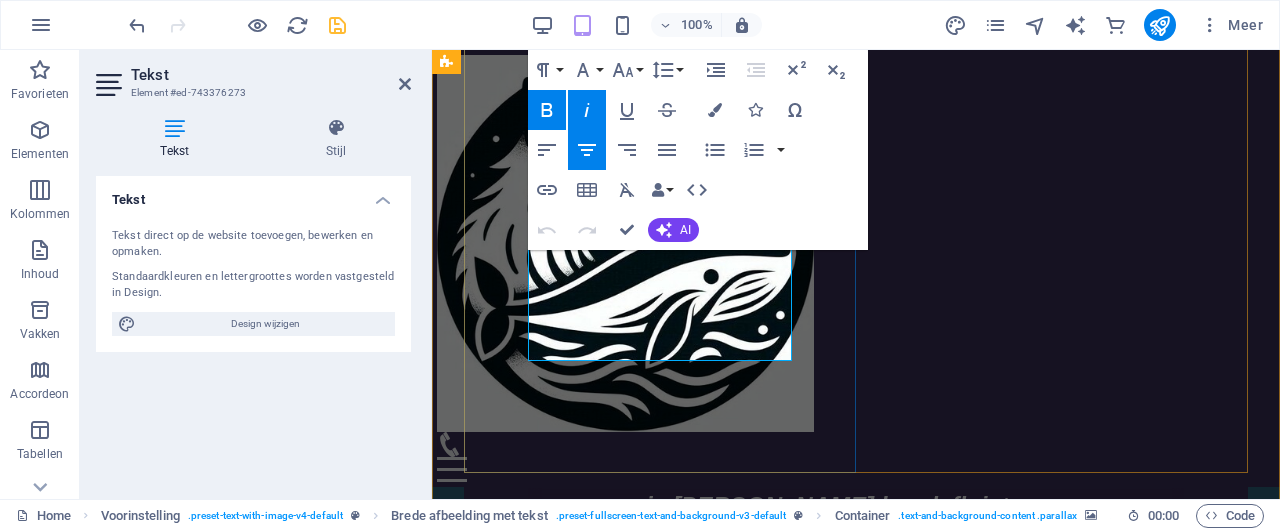 click on "moet je horen..." at bounding box center [855, 637] 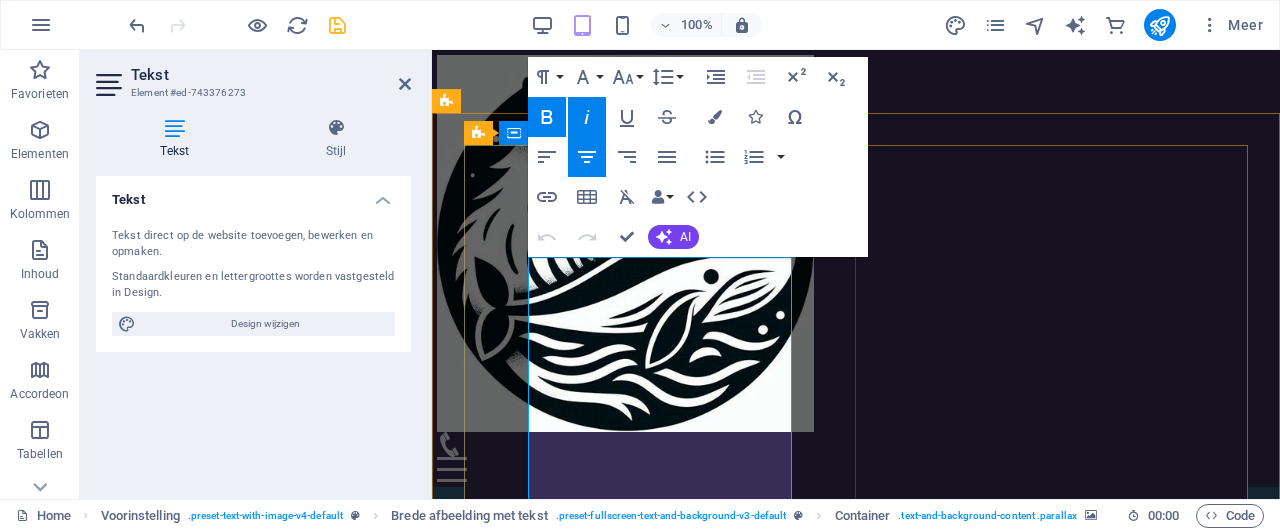 scroll, scrollTop: 208, scrollLeft: 0, axis: vertical 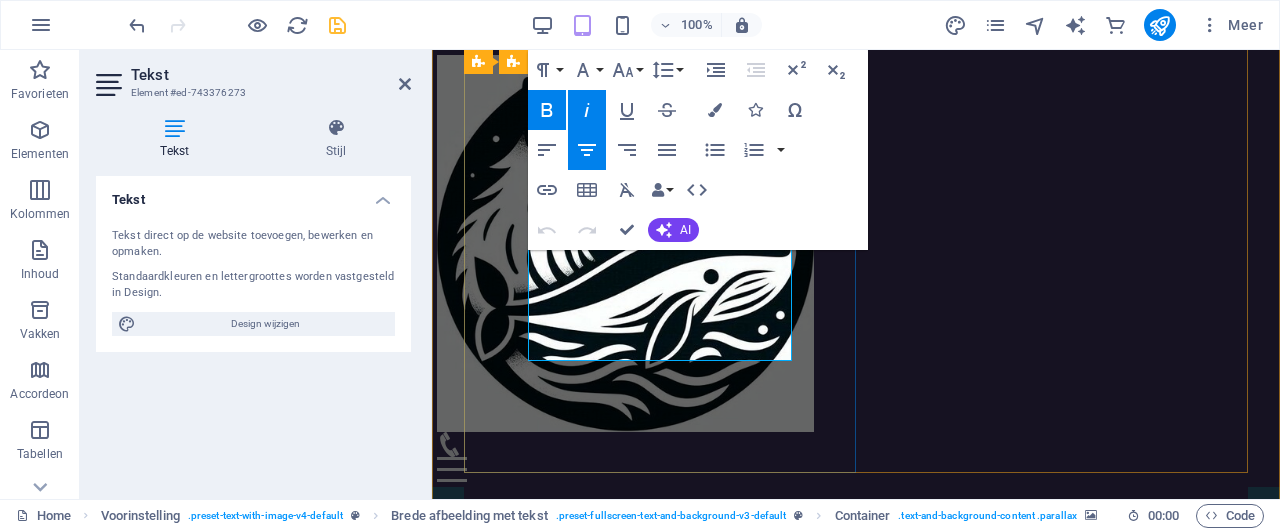 type 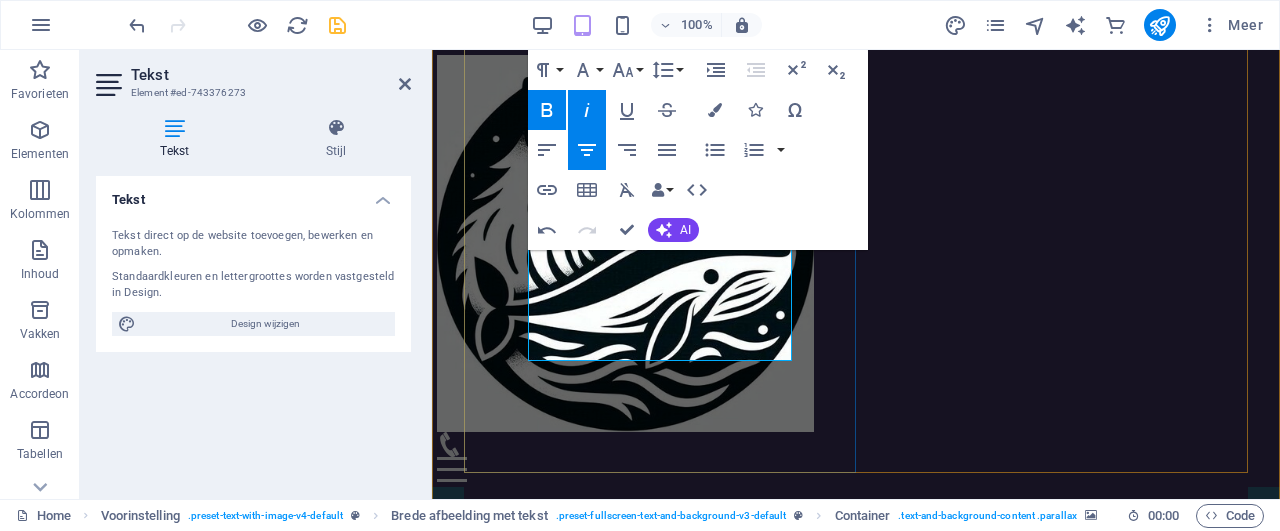 click on "moet je willen  horen..." at bounding box center (856, 691) 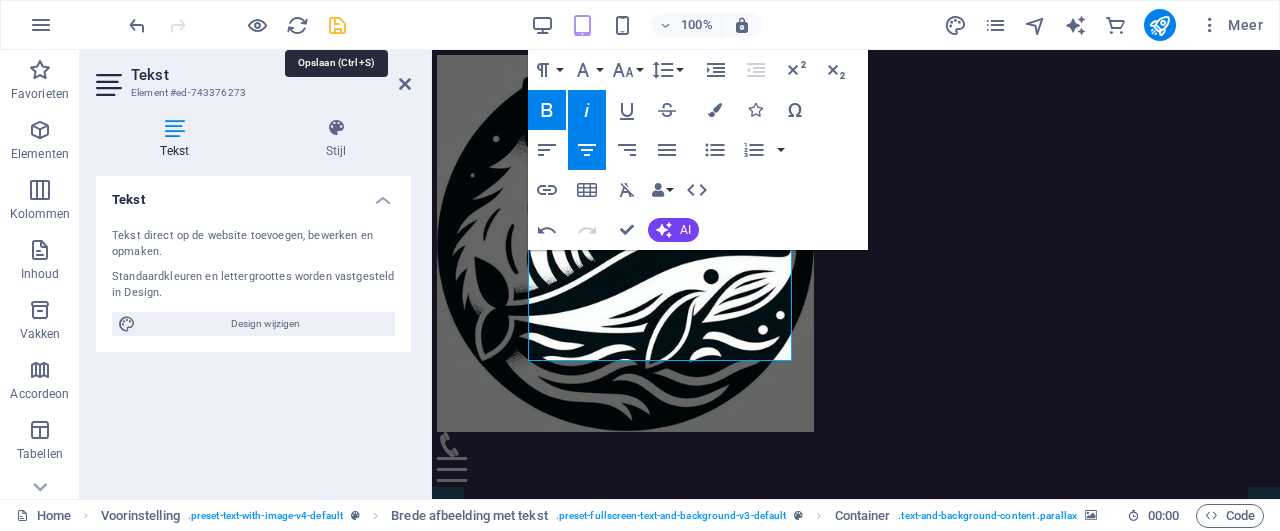 click at bounding box center [337, 25] 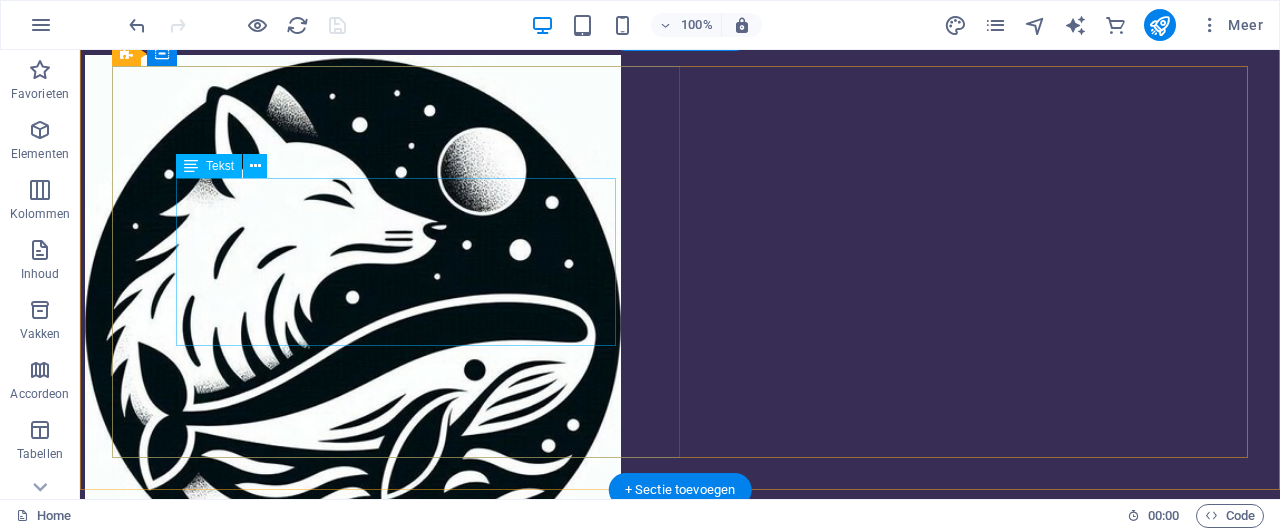 scroll, scrollTop: 208, scrollLeft: 0, axis: vertical 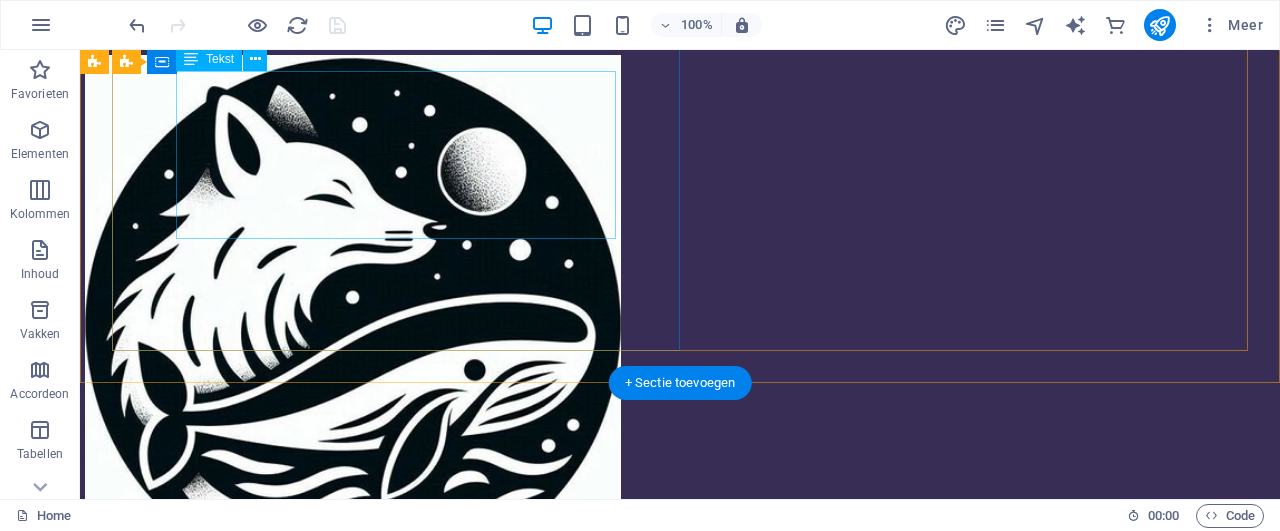 click on "je [PERSON_NAME] leerde  fluisteren, je hoofd ging luider roepen   om beter te kunnen luisteren, moet je willen horen...  en voelen!" at bounding box center [680, 576] 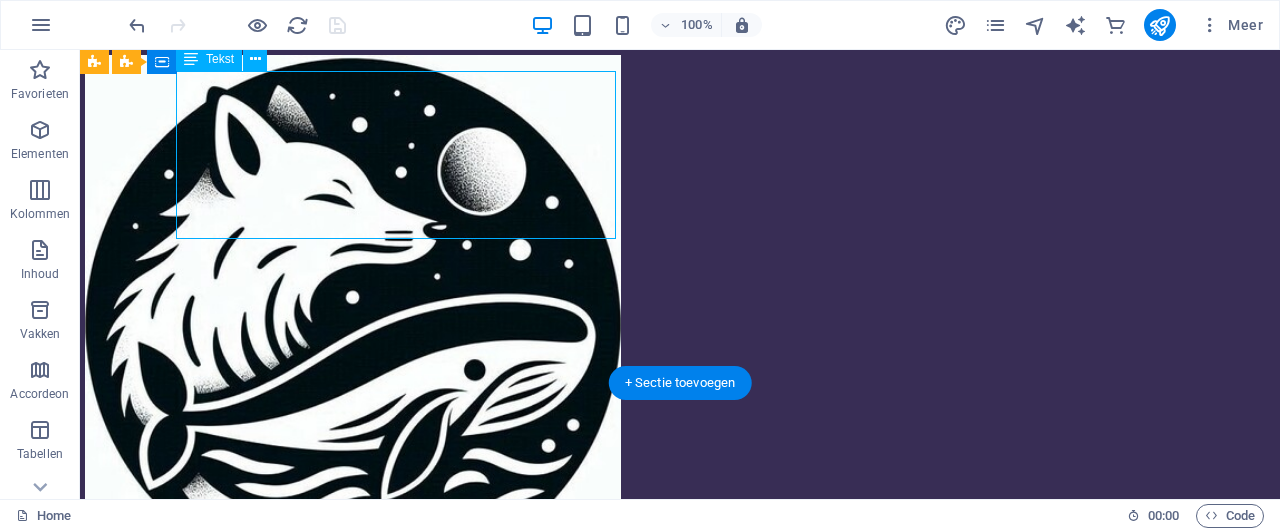 click on "je [PERSON_NAME] leerde  fluisteren, je hoofd ging luider roepen   om beter te kunnen luisteren, moet je willen horen...  en voelen!" at bounding box center [680, 576] 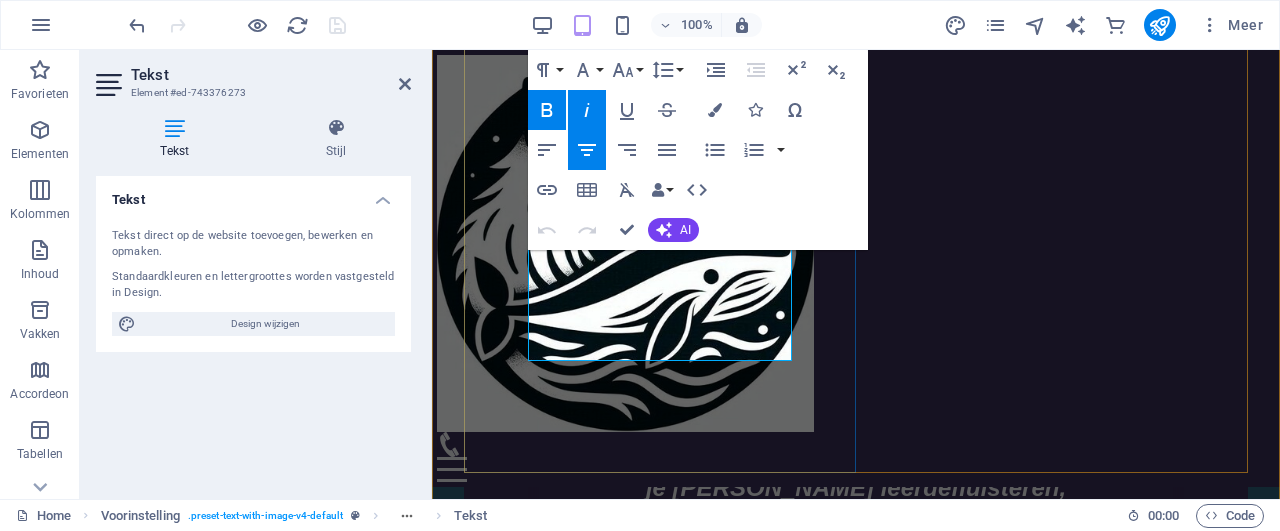 click on "moet je willen horen...  en voelen!" at bounding box center [856, 620] 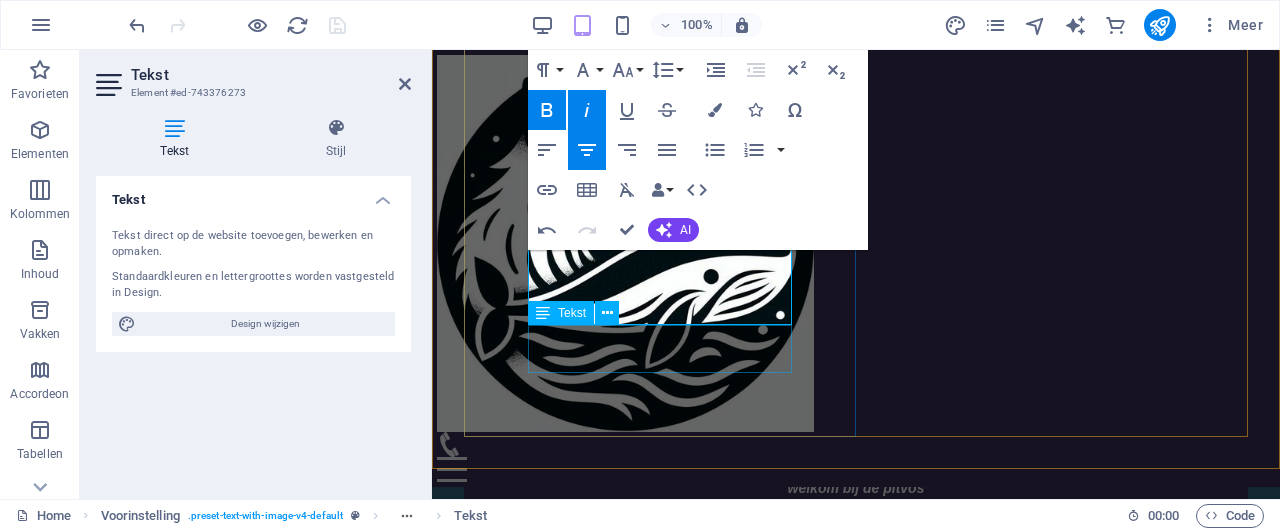 type 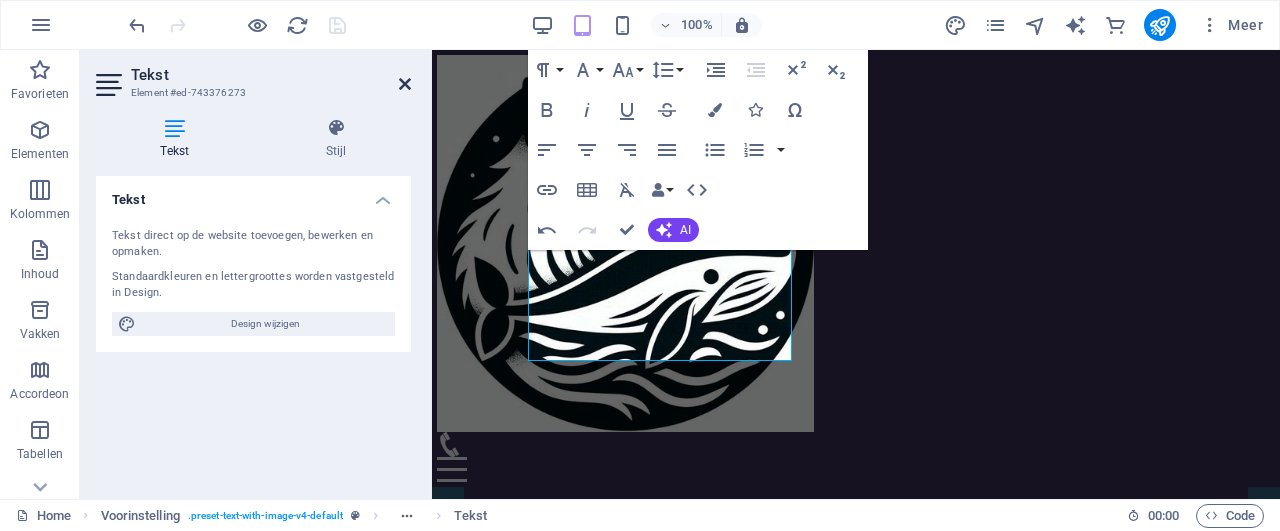 click at bounding box center [405, 84] 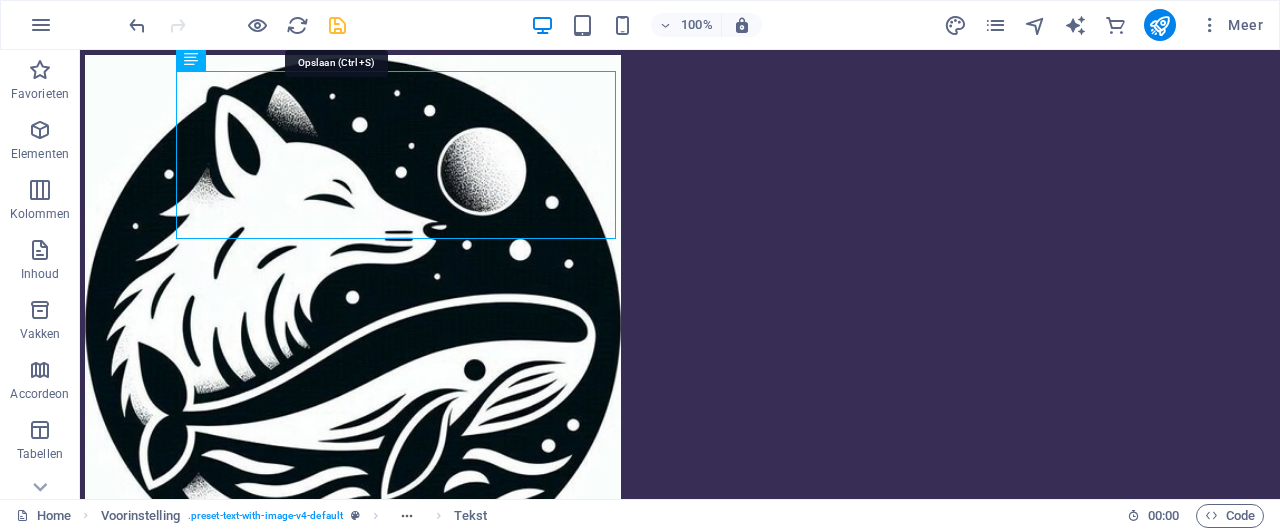 click at bounding box center (337, 25) 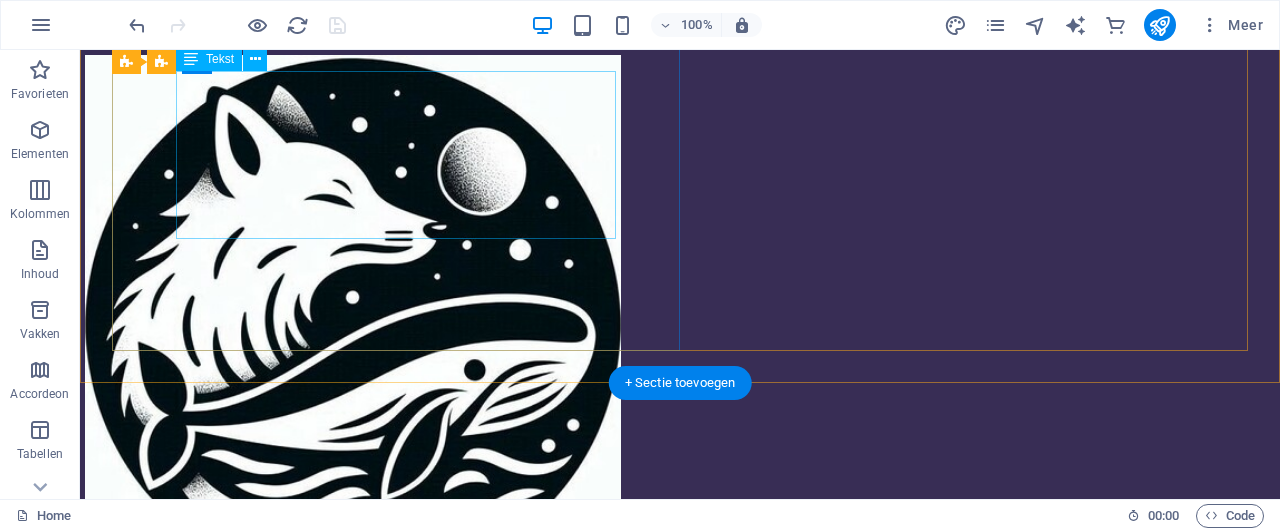 click on "je [PERSON_NAME] leerde  fluisteren, je hoofd ging luider roepen   om beter te kunnen luisteren, [DATE] je het eerst moeten horen" at bounding box center [680, 576] 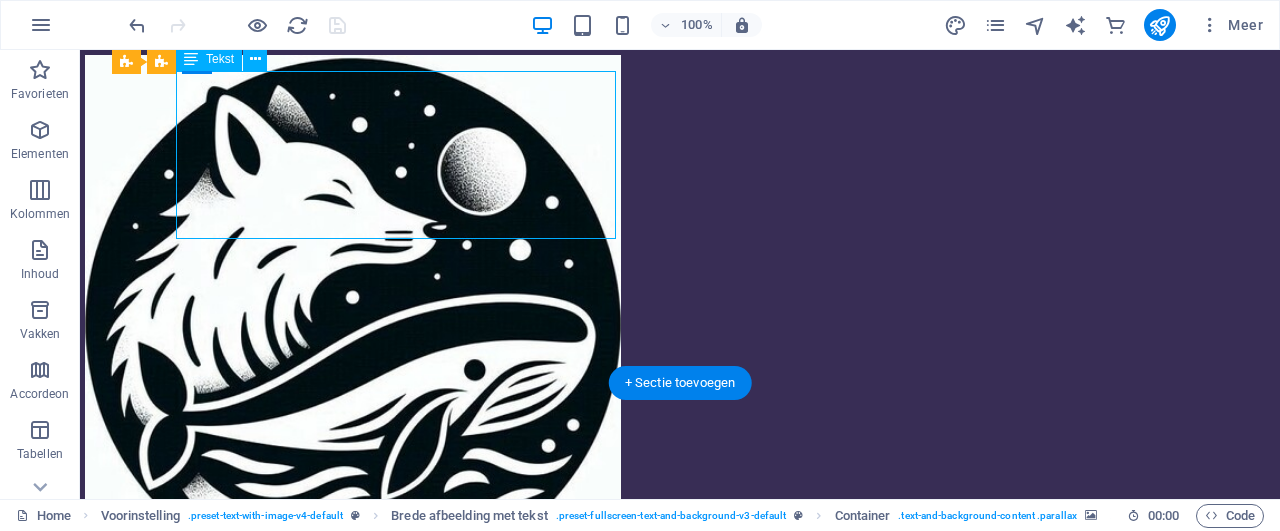 click on "je [PERSON_NAME] leerde  fluisteren, je hoofd ging luider roepen   om beter te kunnen luisteren, [DATE] je het eerst moeten horen" at bounding box center [680, 576] 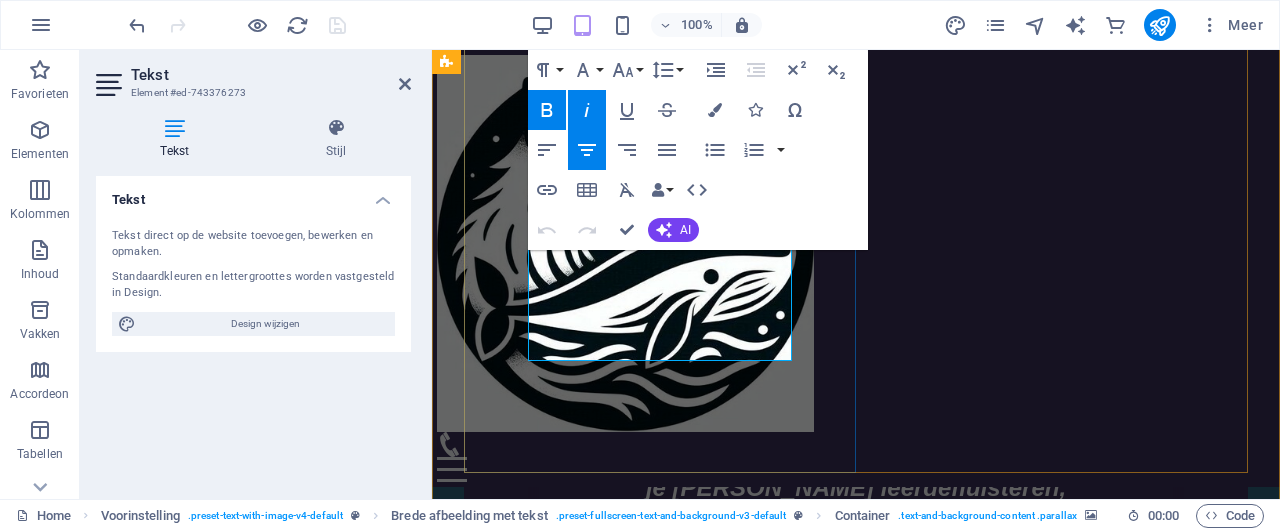 click on "[DATE] je het eerst moeten horen" at bounding box center [856, 619] 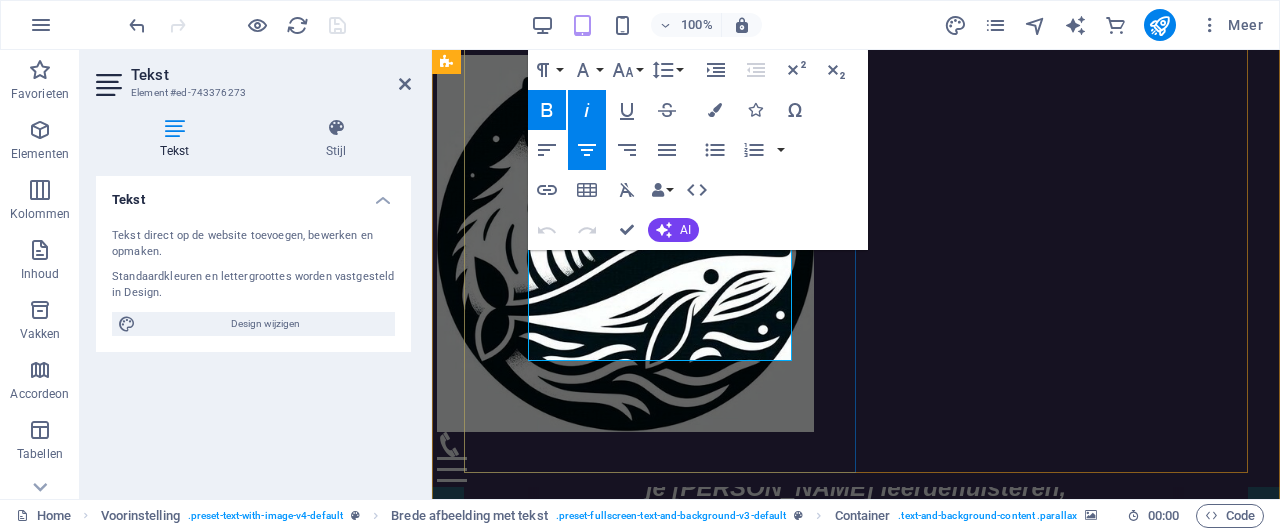 click on "[DATE] je het eerst moeten horen" at bounding box center [856, 619] 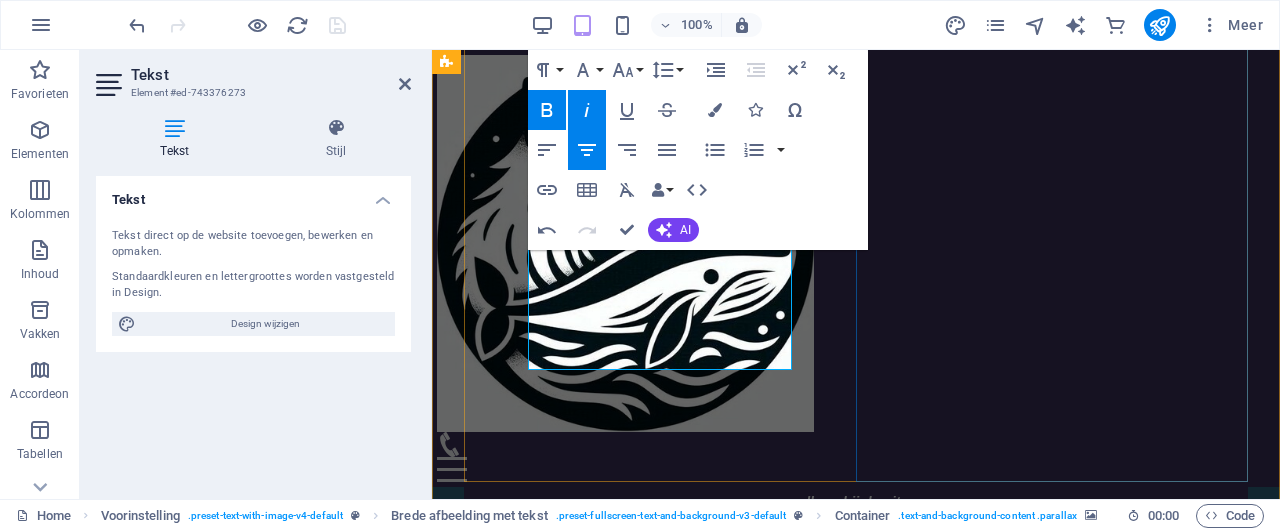 scroll, scrollTop: 208, scrollLeft: 0, axis: vertical 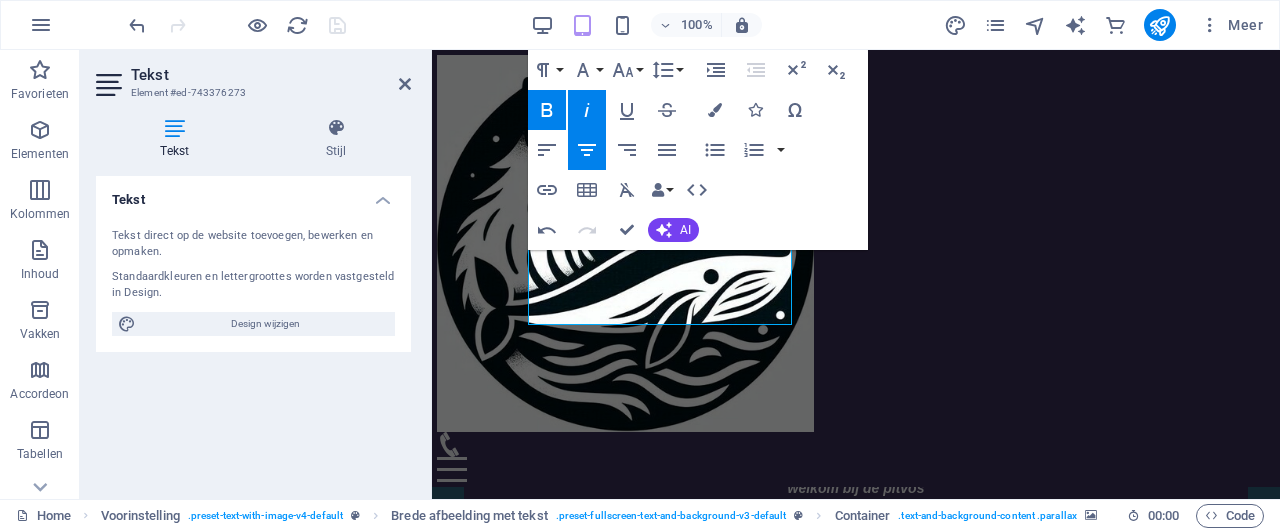 type 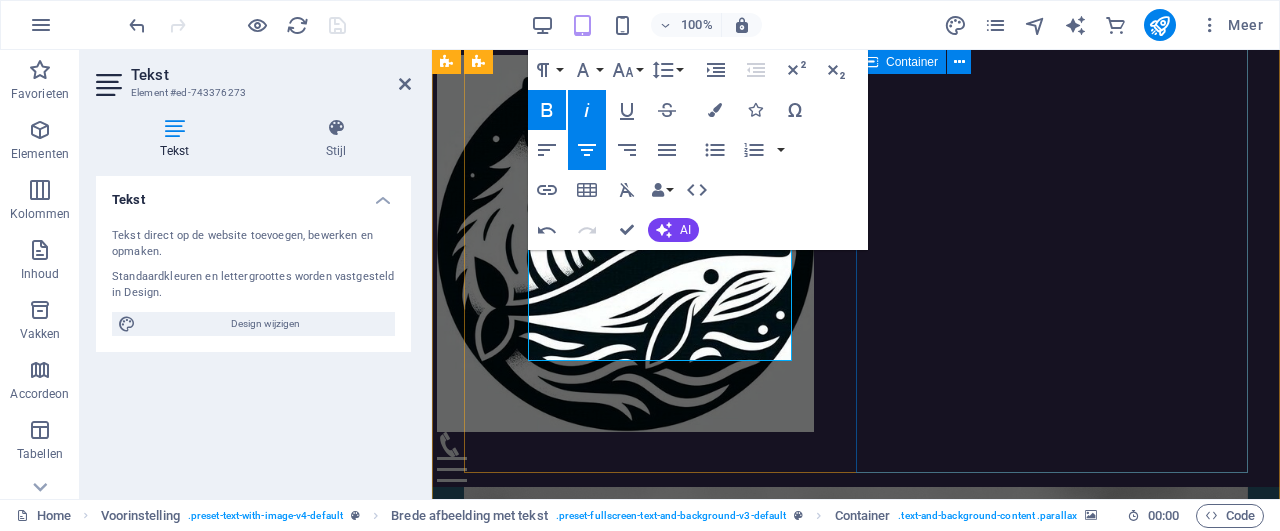 scroll, scrollTop: 208, scrollLeft: 0, axis: vertical 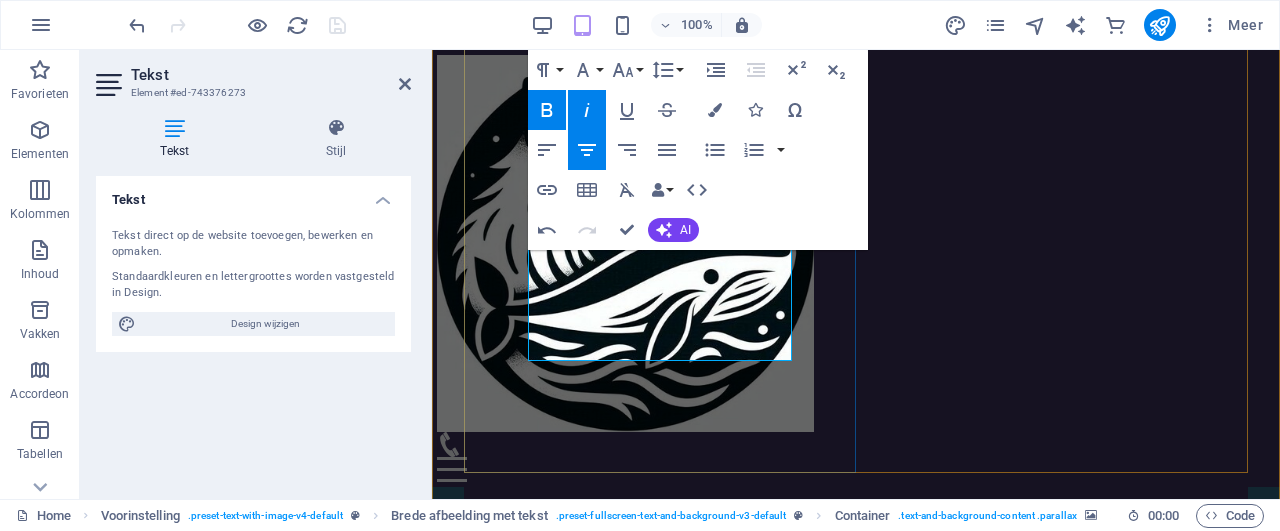 click on "moet  je eerst leren  horen" at bounding box center [856, 691] 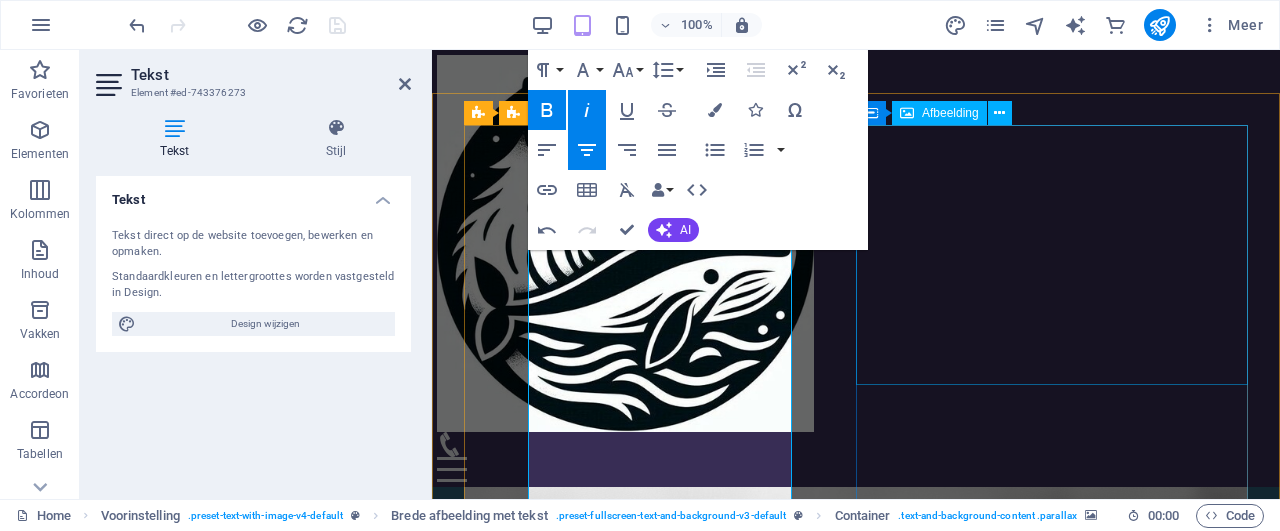 scroll, scrollTop: 0, scrollLeft: 0, axis: both 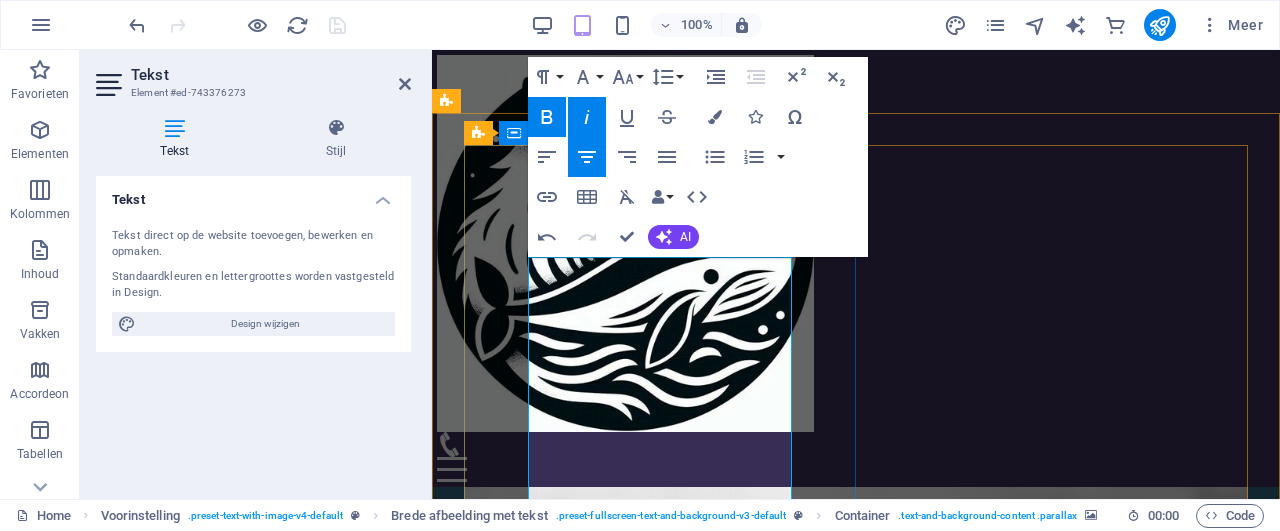 click on "om beter te kunnen luisteren," at bounding box center [859, 845] 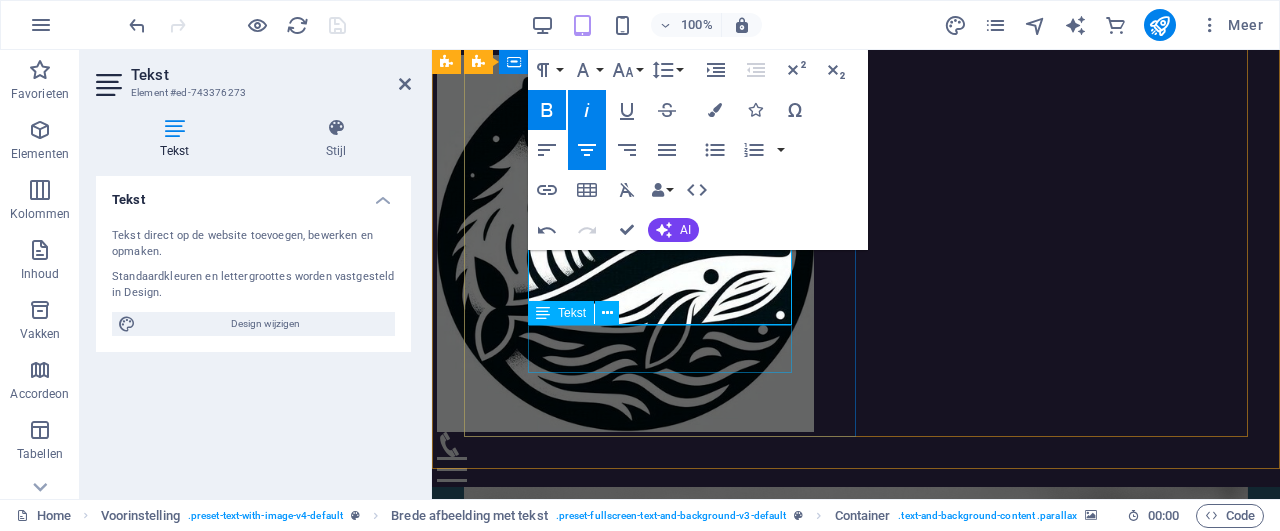scroll, scrollTop: 208, scrollLeft: 0, axis: vertical 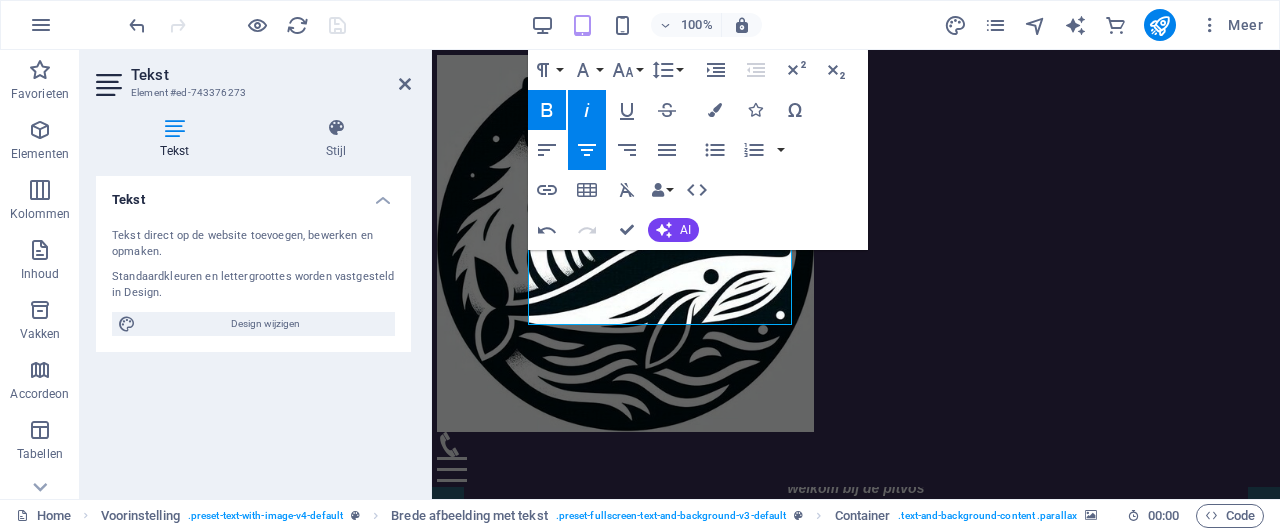 click at bounding box center [237, 25] 